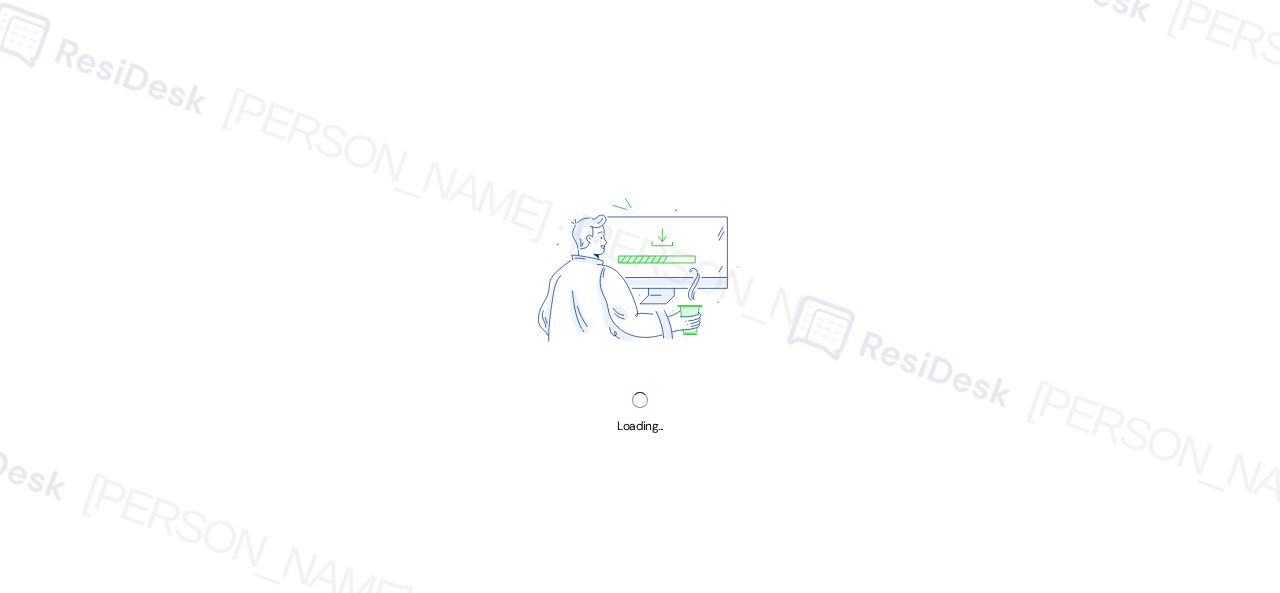 scroll, scrollTop: 0, scrollLeft: 0, axis: both 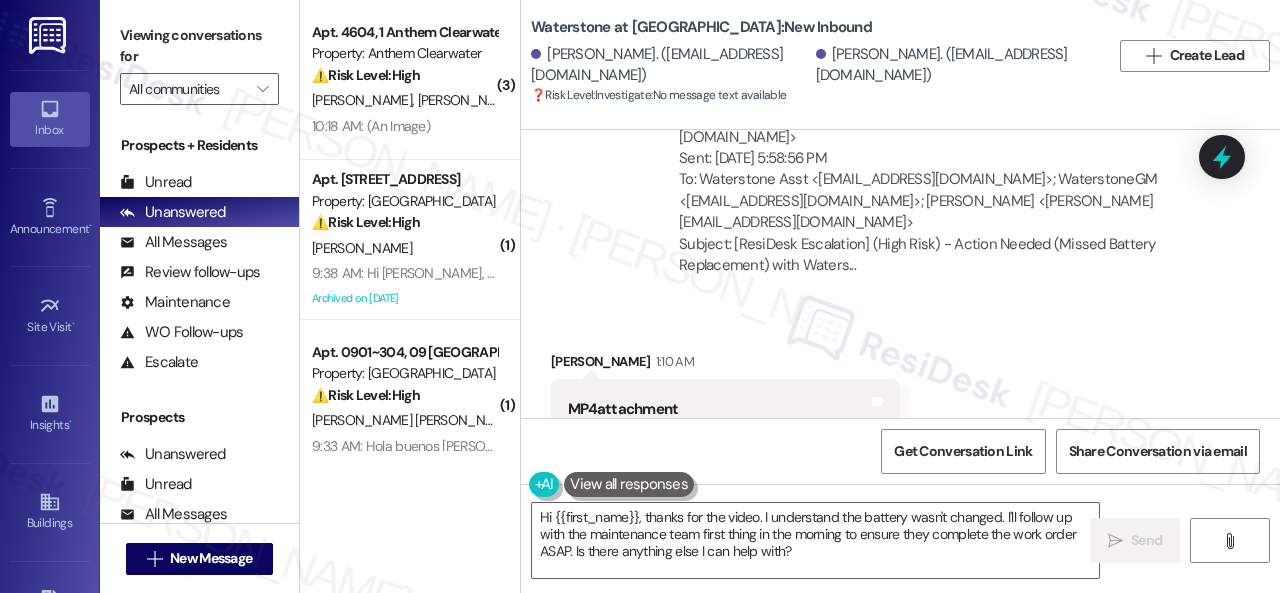 click on "Received via SMS Berta De Sanudo 1:10 AM MP4  attachment   Download   Tags and notes" at bounding box center [900, 509] 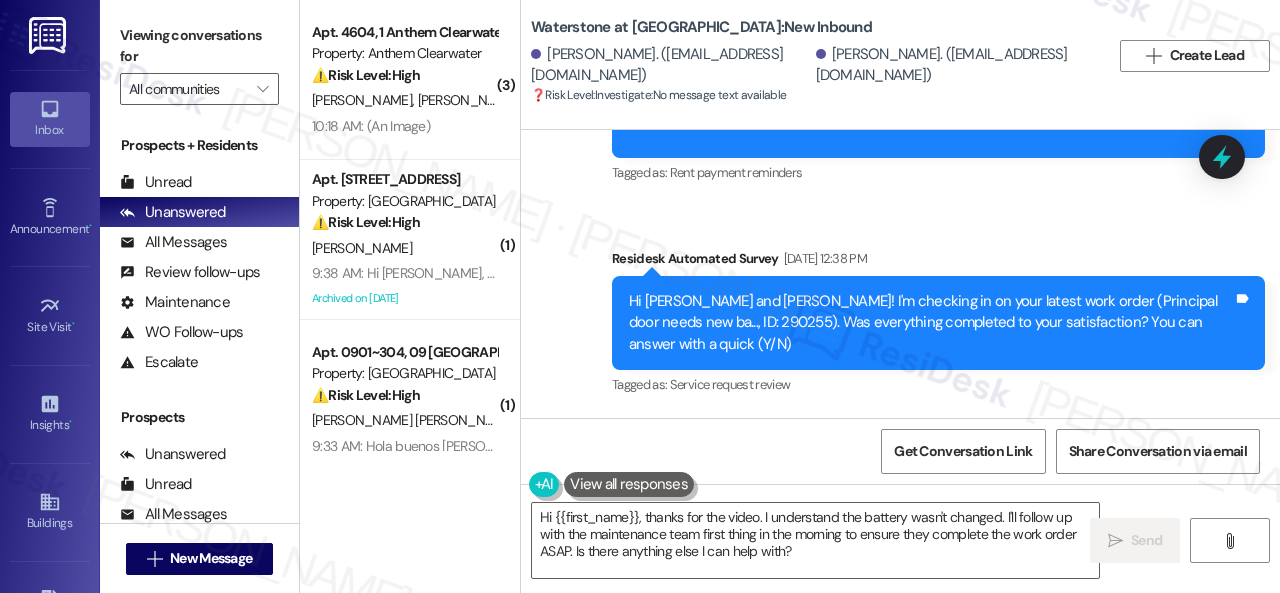 scroll, scrollTop: 13623, scrollLeft: 0, axis: vertical 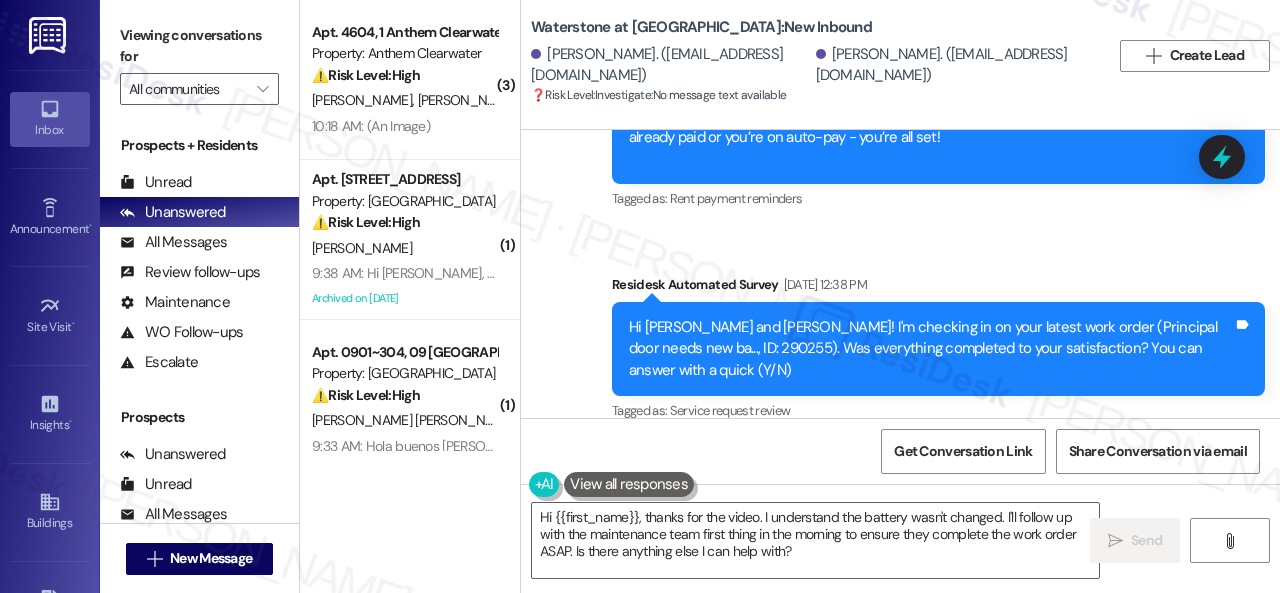 click on "Received via SMS Berta De Sanudo Jul 25, 2025 at 7:58 PM No. They didn't come to change the battery  Tags and notes Tagged as:   Bad experience Click to highlight conversations about Bad experience" at bounding box center (900, 524) 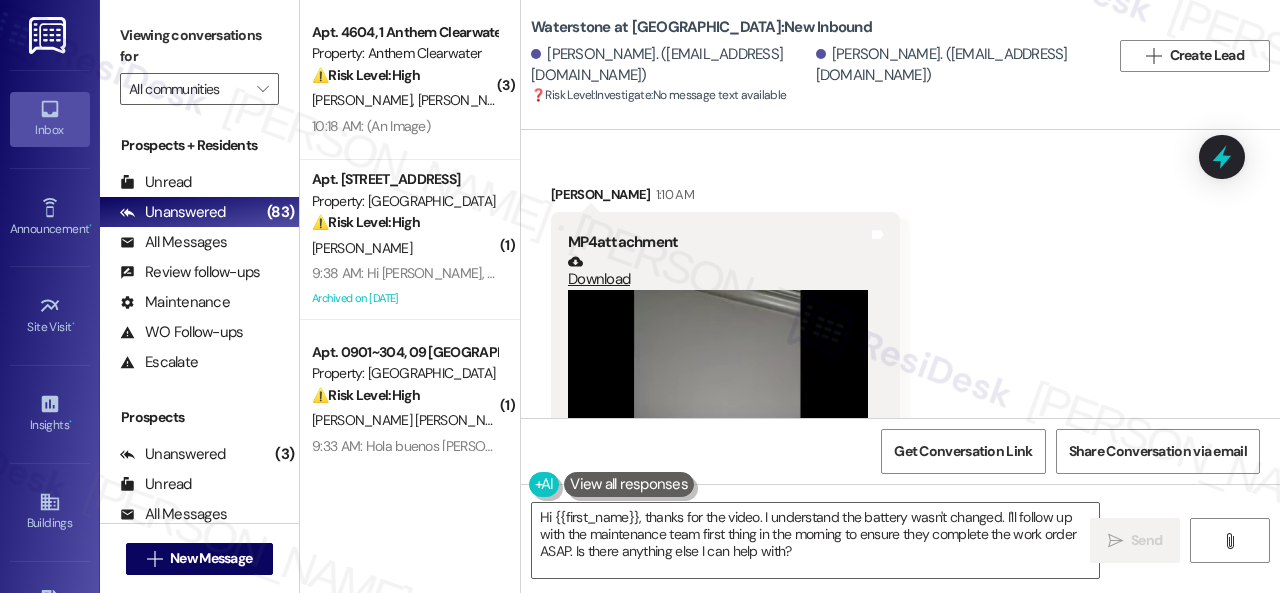scroll, scrollTop: 15044, scrollLeft: 0, axis: vertical 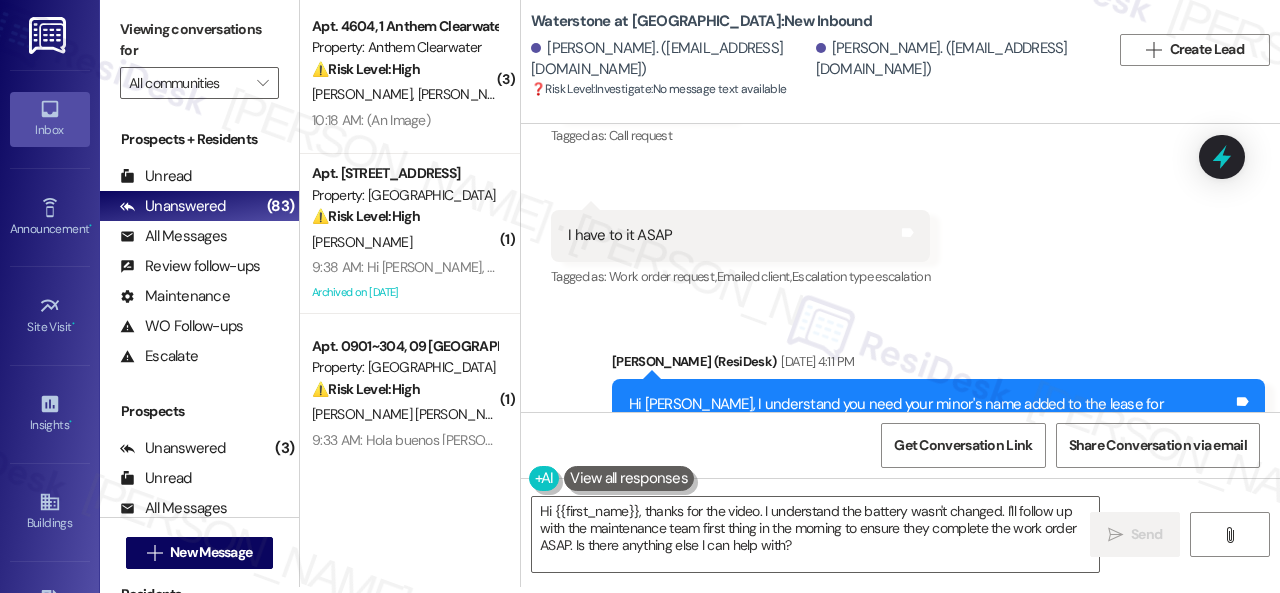 click on "Tagged as:   Lease ,  Click to highlight conversations about Lease Lease renewal Click to highlight conversations about Lease renewal" at bounding box center (938, 487) 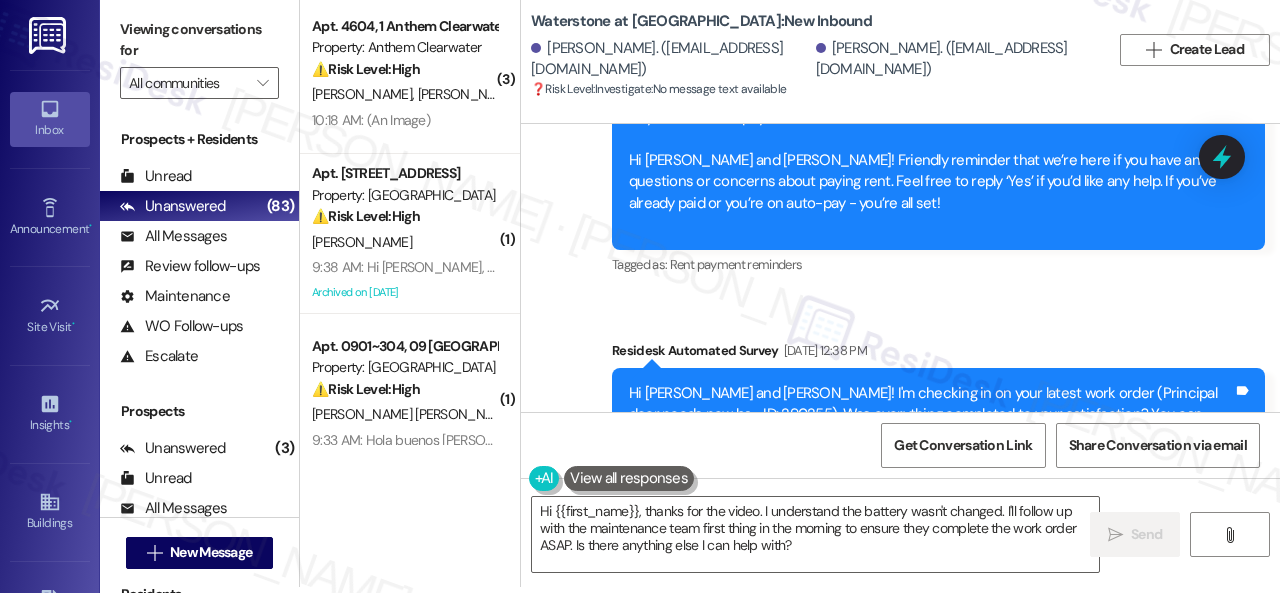 scroll, scrollTop: 13544, scrollLeft: 0, axis: vertical 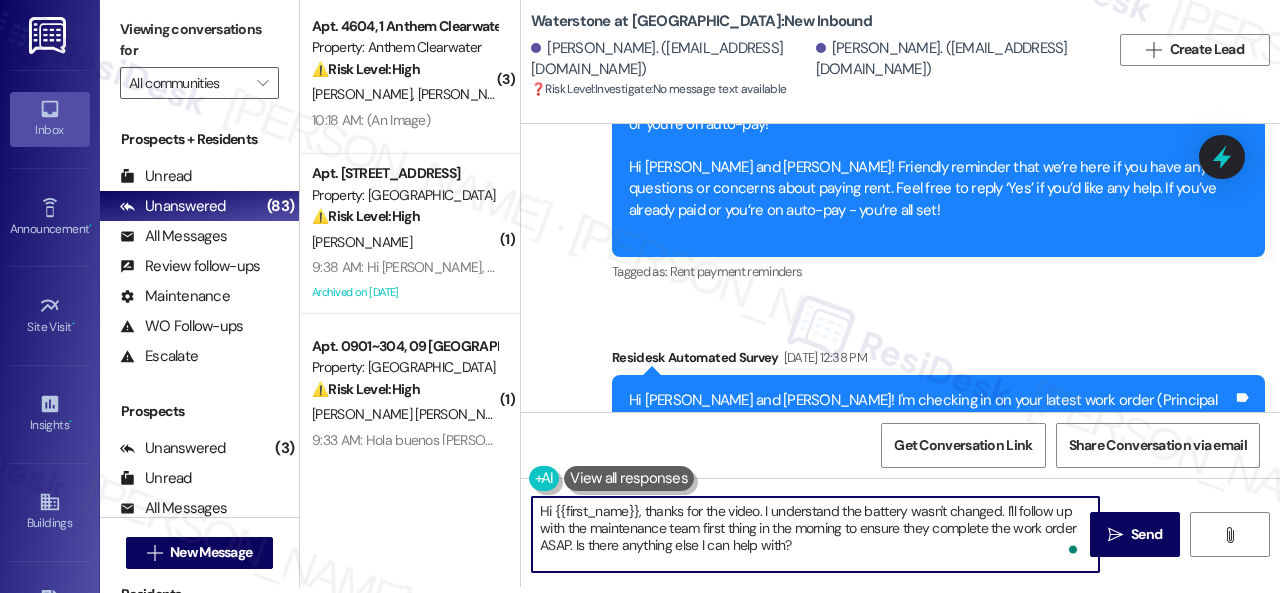 drag, startPoint x: 554, startPoint y: 515, endPoint x: 758, endPoint y: 507, distance: 204.1568 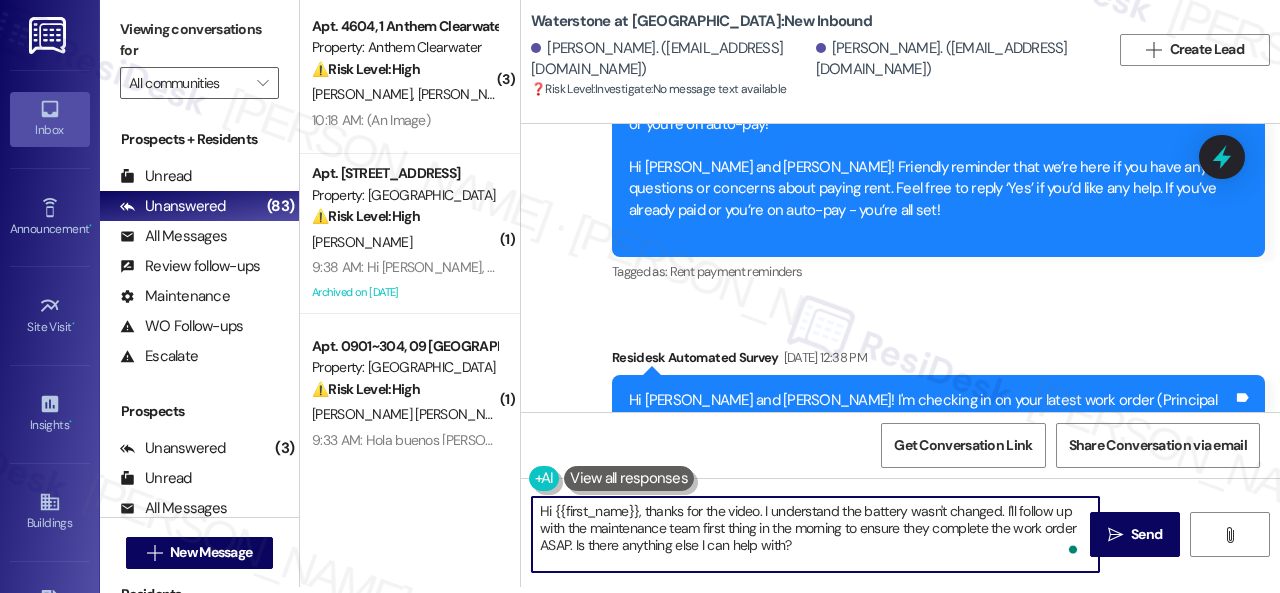 click on "Hi {{first_name}}, thanks for the video. I understand the battery wasn't changed. I'll follow up with the maintenance team first thing in the morning to ensure they complete the work order ASAP. Is there anything else I can help with?" at bounding box center [815, 534] 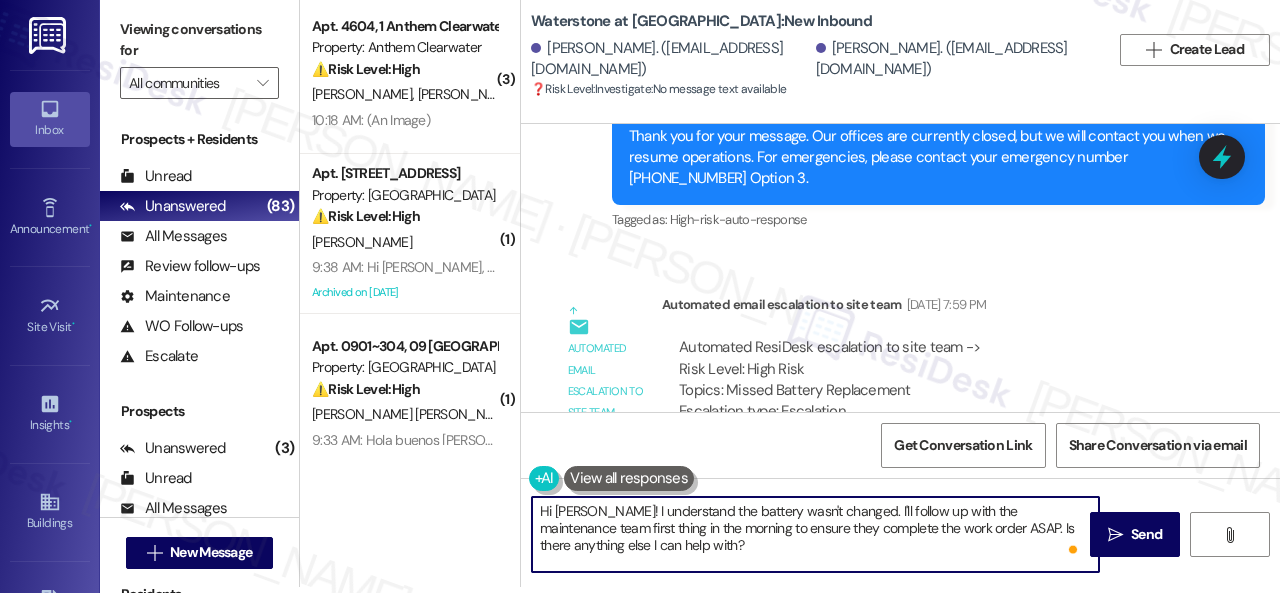 scroll, scrollTop: 14244, scrollLeft: 0, axis: vertical 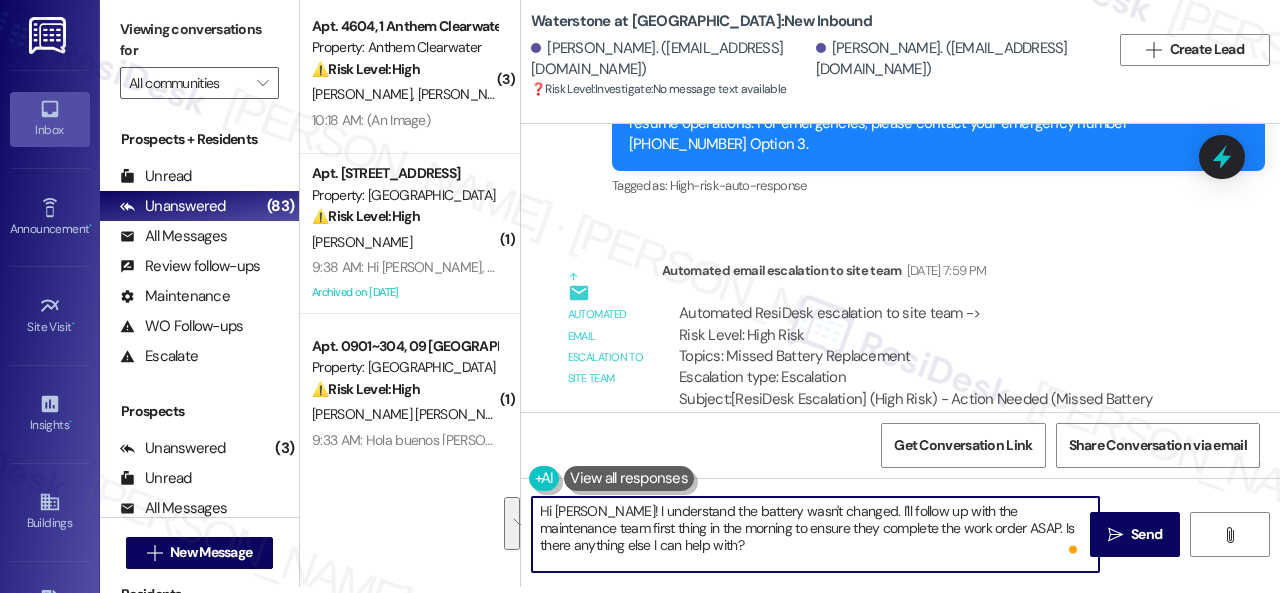 drag, startPoint x: 830, startPoint y: 509, endPoint x: 841, endPoint y: 555, distance: 47.296936 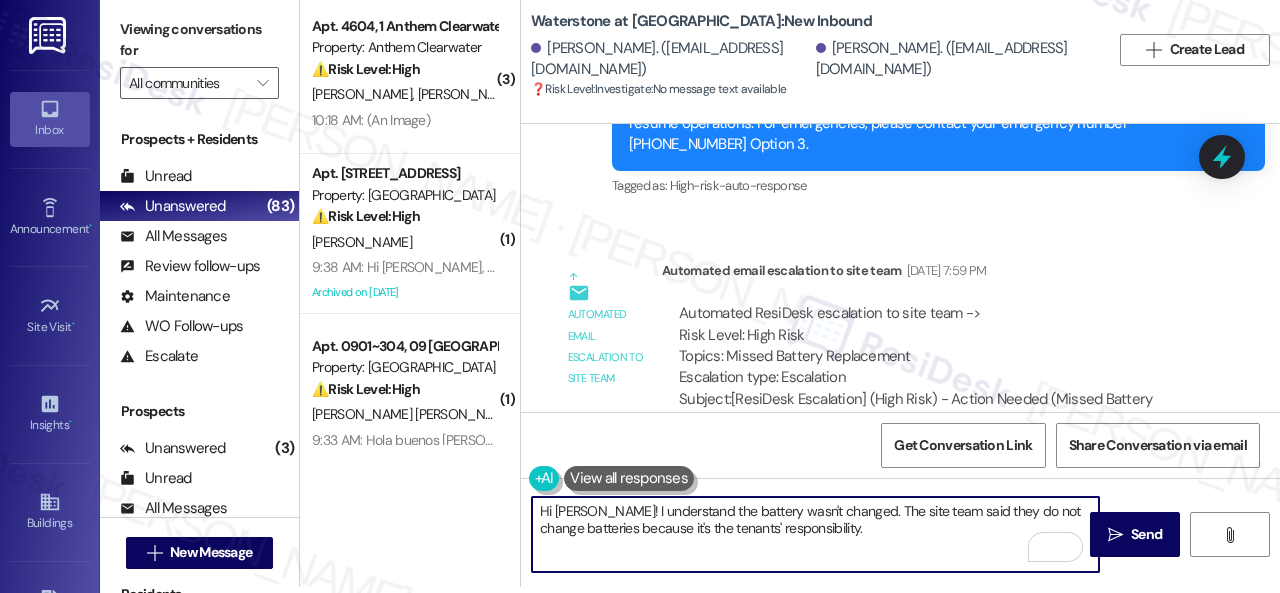 click on "Hi Berta! I understand the battery wasn't changed. The site team said they do not change batteries because it's the tenants' responsibility." at bounding box center [815, 534] 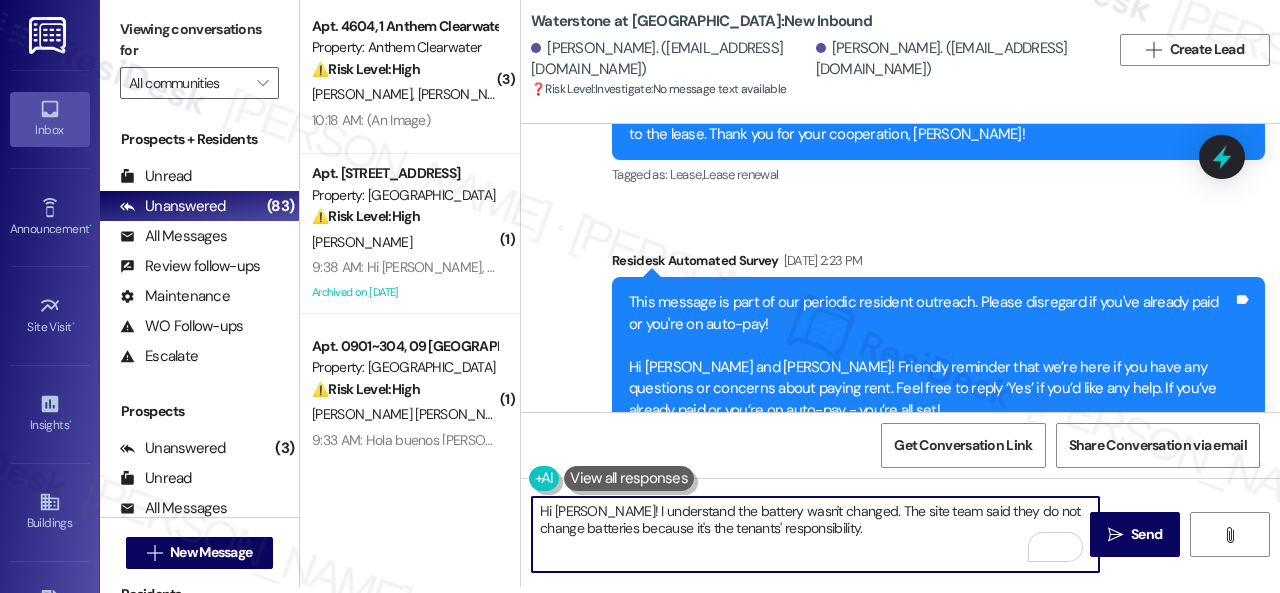 scroll, scrollTop: 13223, scrollLeft: 0, axis: vertical 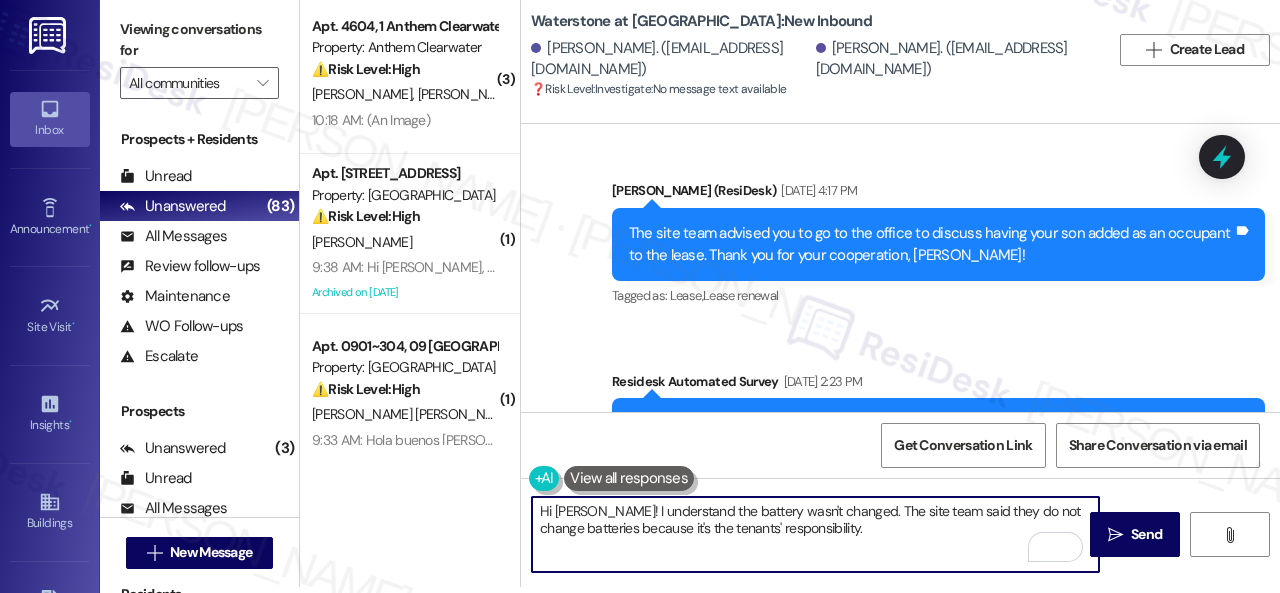 type on "Hi Berta! I understand the battery wasn't changed. The site team said they do not change batteries because it's the tenants' responsibility." 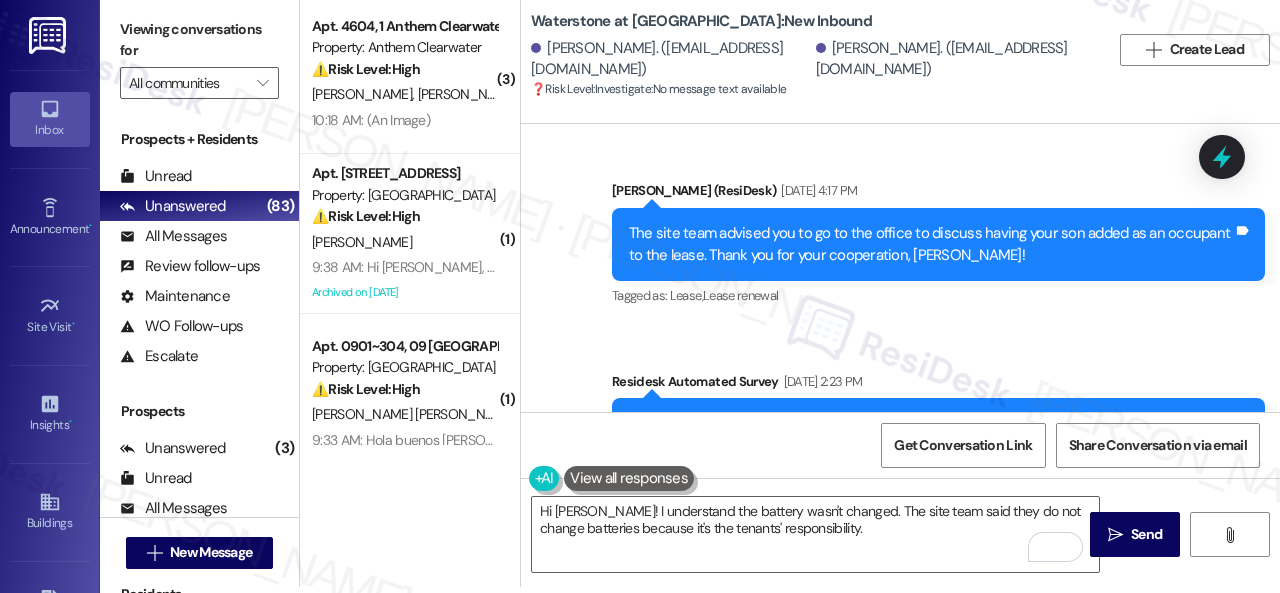 click on "Sent via SMS Sarah   (ResiDesk) May 16, 2025 at 4:17 PM The site team advised you to go to the office to discuss having your son added as an occupant to the lease. Thank you for your cooperation, Berta! Tags and notes Tagged as:   Lease ,  Click to highlight conversations about Lease Lease renewal Click to highlight conversations about Lease renewal Survey, sent via SMS Residesk Automated Survey May 30, 2025 at 2:23 PM This message is part of our periodic resident outreach. Please disregard if you've already paid or you're on auto-pay!
Hi Berta and Haydee! Friendly reminder that we’re here if you have any questions or concerns about paying rent. Feel free to reply ‘Yes’ if you’d like any help. If you’ve already paid or you’re on auto-pay - you’re all set!
Tags and notes Tagged as:   Rent payment reminders Click to highlight conversations about Rent payment reminders Survey, sent via SMS Residesk Automated Survey Jul 25, 2025 at 12:38 PM Tags and notes Tagged as:   Service request review" at bounding box center (900, 484) 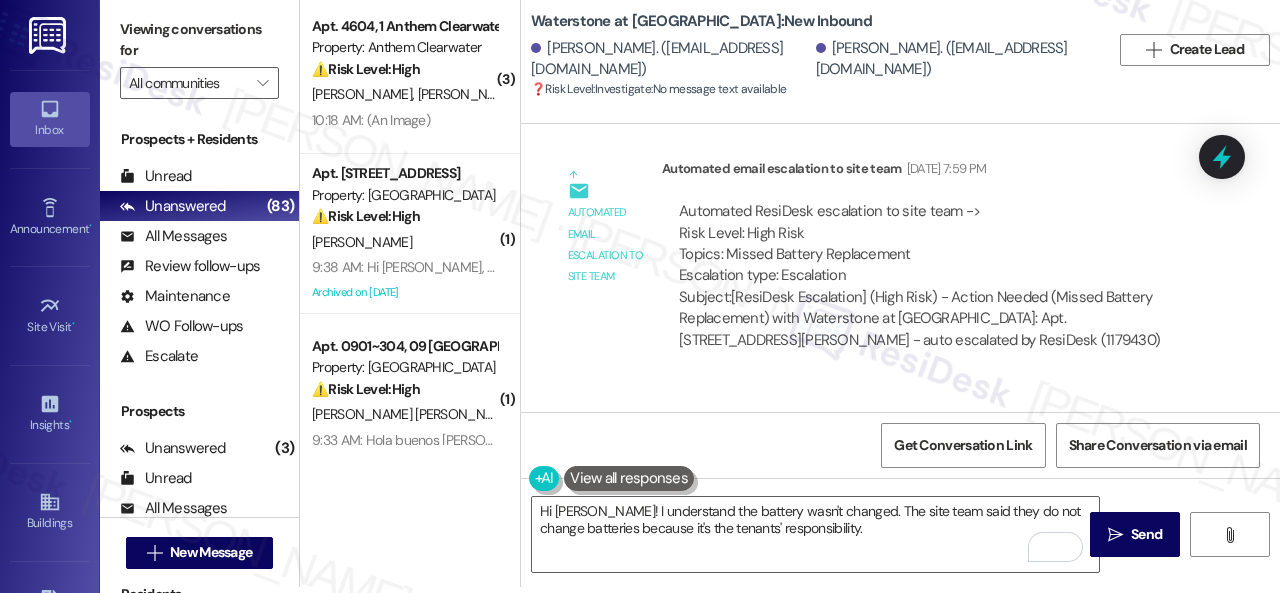 scroll, scrollTop: 14223, scrollLeft: 0, axis: vertical 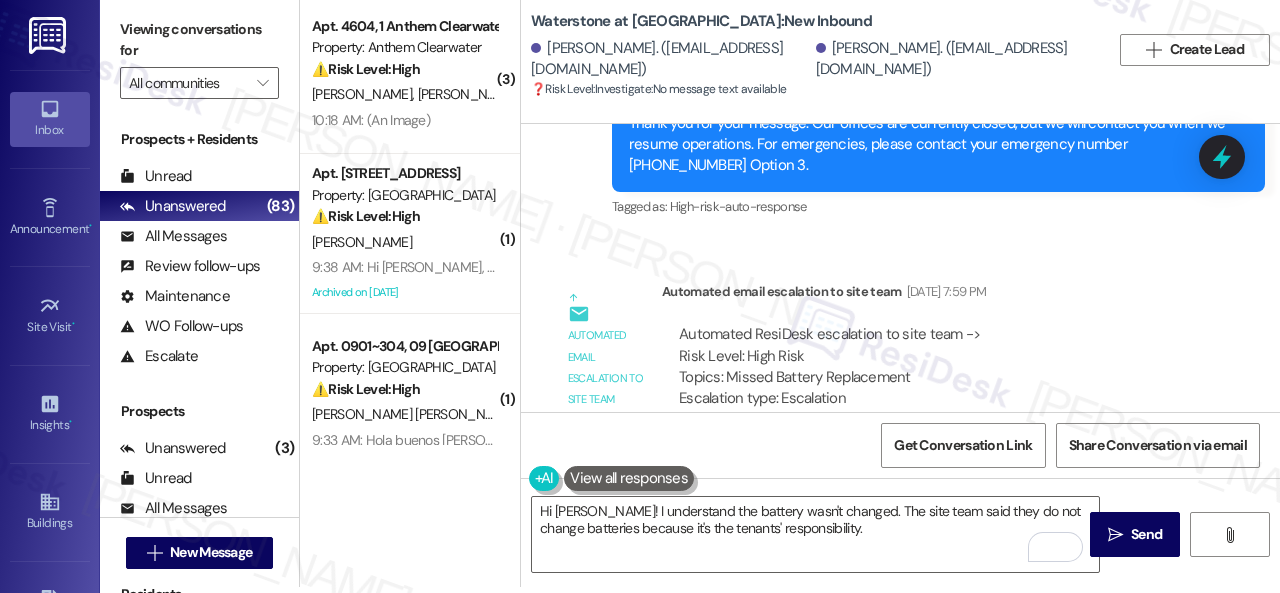 click on "Survey, sent via SMS Residesk Automated Survey May 20, 2024 at 12:24 PM Hi Berta and Haydee, I'm on the new offsite Resident Support Team for Waterstone at Cinco Ranch! My job is to work with your on-site management team to improve your experience at the property. Text us here at any time for assistance or questions. We will also reach out periodically for feedback. Reply STOP to opt out of texts. (You can always reply STOP to opt out of future messages) Tags and notes Tagged as:   Property launch Click to highlight conversations about Property launch Announcement, sent via SMS Sarah   (ResiDesk) Jun 13, 2024 at 1:17 PM Hello Berta and Haydee! I hope you're doing well. Please DISREGARD this message if you have not submitted any maintenance requests recently. Thank you for being so cooperative!
I wanted to touch base regarding any recent maintenance requests you might have submitted for your home. If you have, was the issue addressed to your satisfaction?  Tags and notes Tagged as:   Engagement booster ," at bounding box center [900, 268] 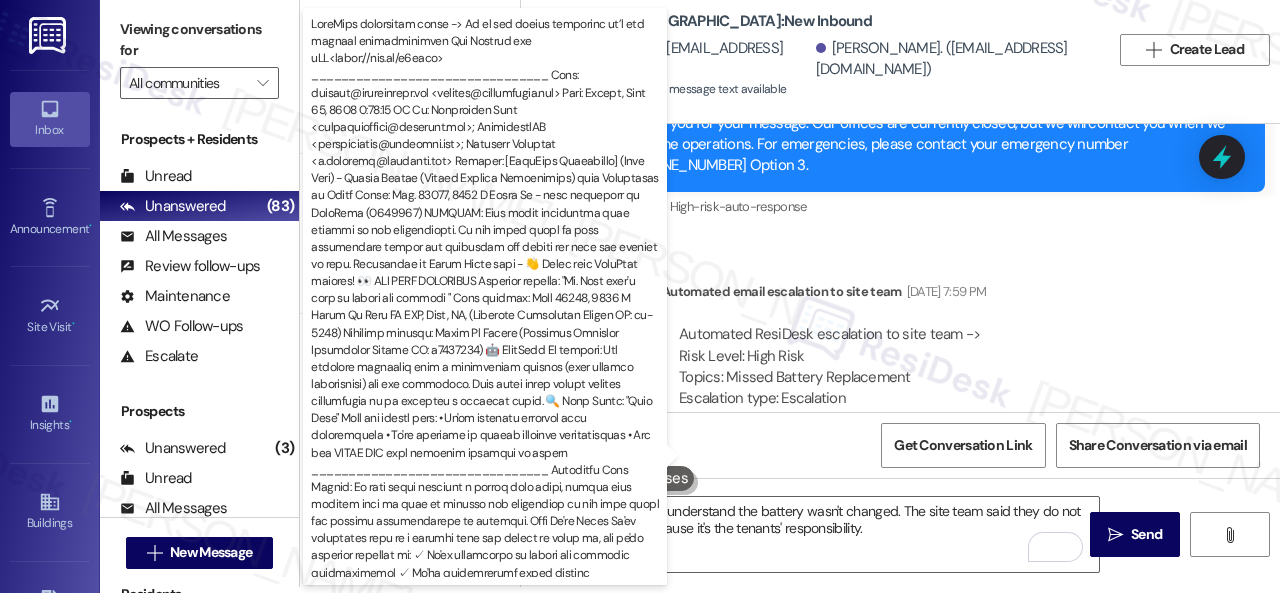 drag, startPoint x: 860, startPoint y: 356, endPoint x: 950, endPoint y: 356, distance: 90 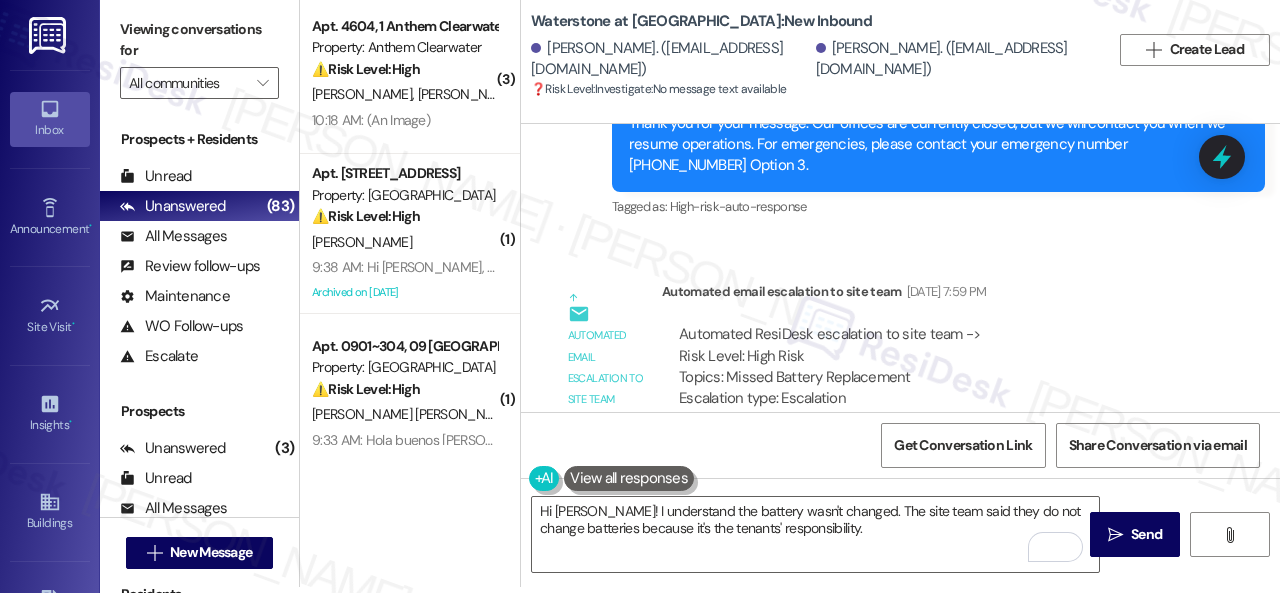 click on "ResiDesk escalation reply ->
We do not change batteries it’s the tenants responsibility
Get Outlook for iOS<https://aka.ms/o0ukef>
________________________________
From: support@theresidesk.com <support@theresidesk.com>
Sent: Friday, July 25, 2025 5:58:56 PM
To: Waterstone Asst <waterstoneasst@nolanred.com>; WaterstoneGM <waterstonegm@nolanred.com>; Marianna Sullivan <m.sullivan@nolanred.com>
Subject: [ResiDesk Escalation] (High Risk) - Action Needed (Missed Battery Replacement) with Waters..." at bounding box center [933, 731] 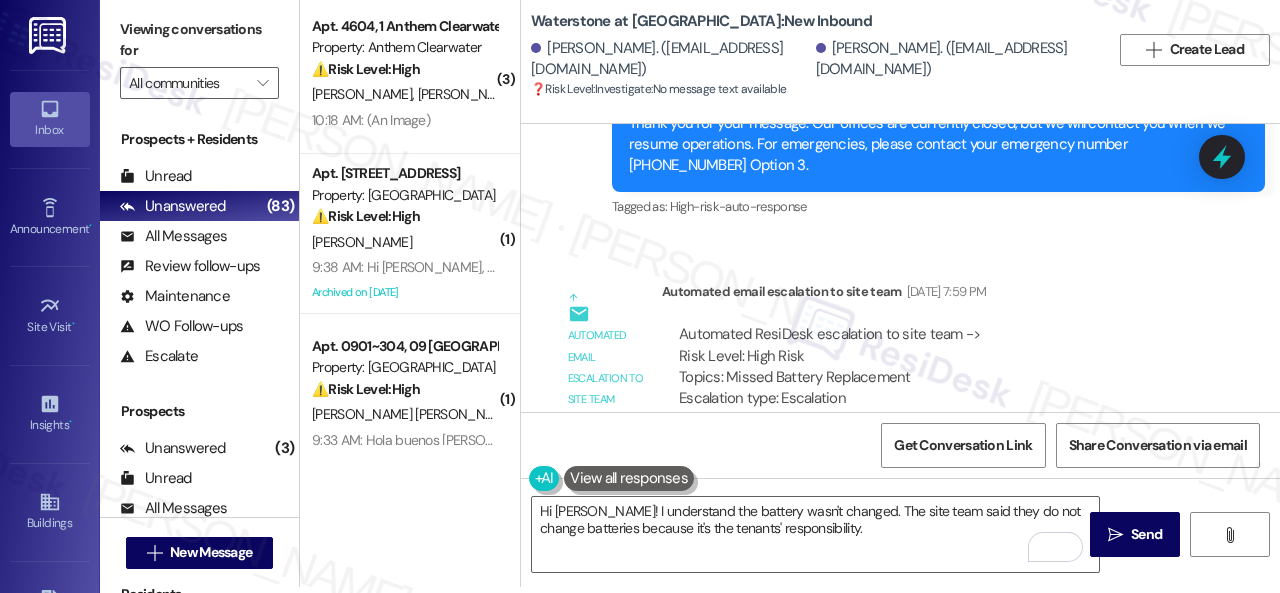 drag, startPoint x: 1045, startPoint y: 361, endPoint x: 678, endPoint y: 356, distance: 367.03406 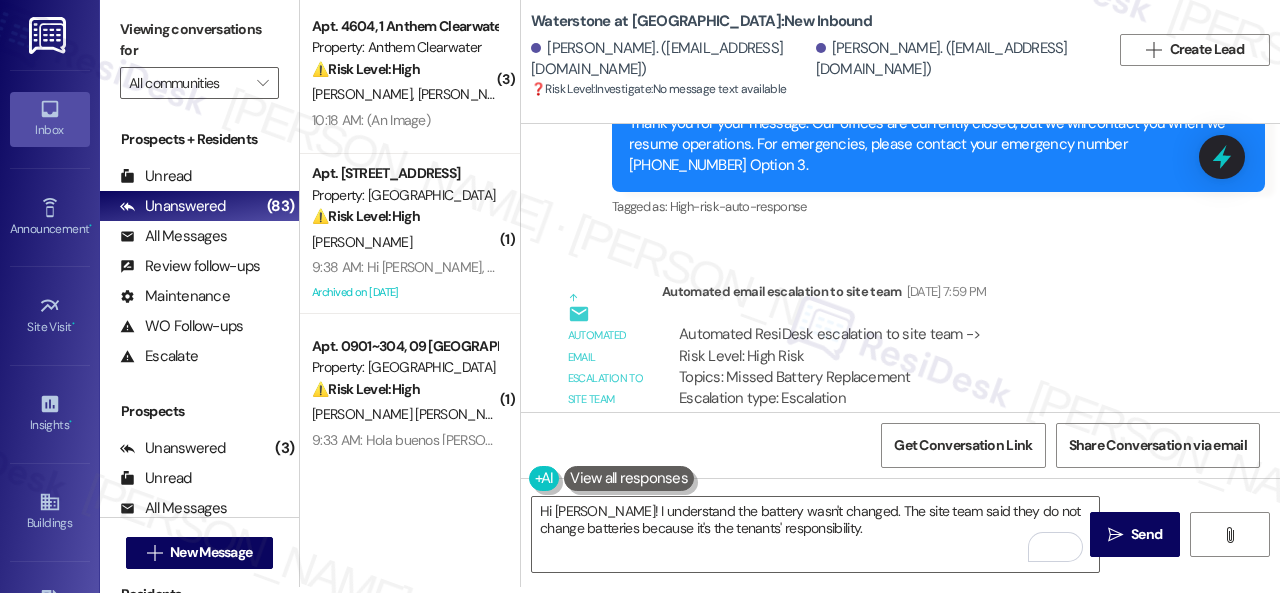click on "ResiDesk escalation reply ->
We do not change batteries it’s the tenants responsibility
Get Outlook for iOS<https://aka.ms/o0ukef>
________________________________
From: support@theresidesk.com <support@theresidesk.com>
Sent: Friday, July 25, 2025 5:58:56 PM
To: Waterstone Asst <waterstoneasst@nolanred.com>; WaterstoneGM <waterstonegm@nolanred.com>; Marianna Sullivan <m.sullivan@nolanred.com>
Subject: [ResiDesk Escalation] (High Risk) - Action Needed (Missed Battery Replacement) with Waters..." at bounding box center (933, 731) 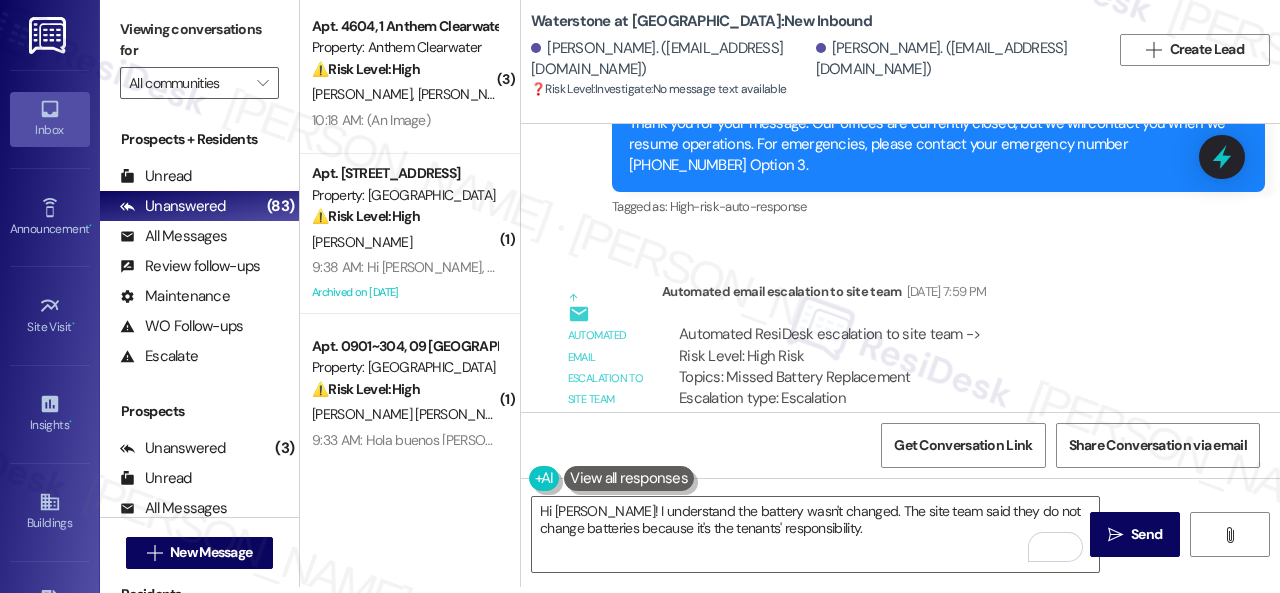 drag, startPoint x: 665, startPoint y: 293, endPoint x: 1045, endPoint y: 296, distance: 380.01184 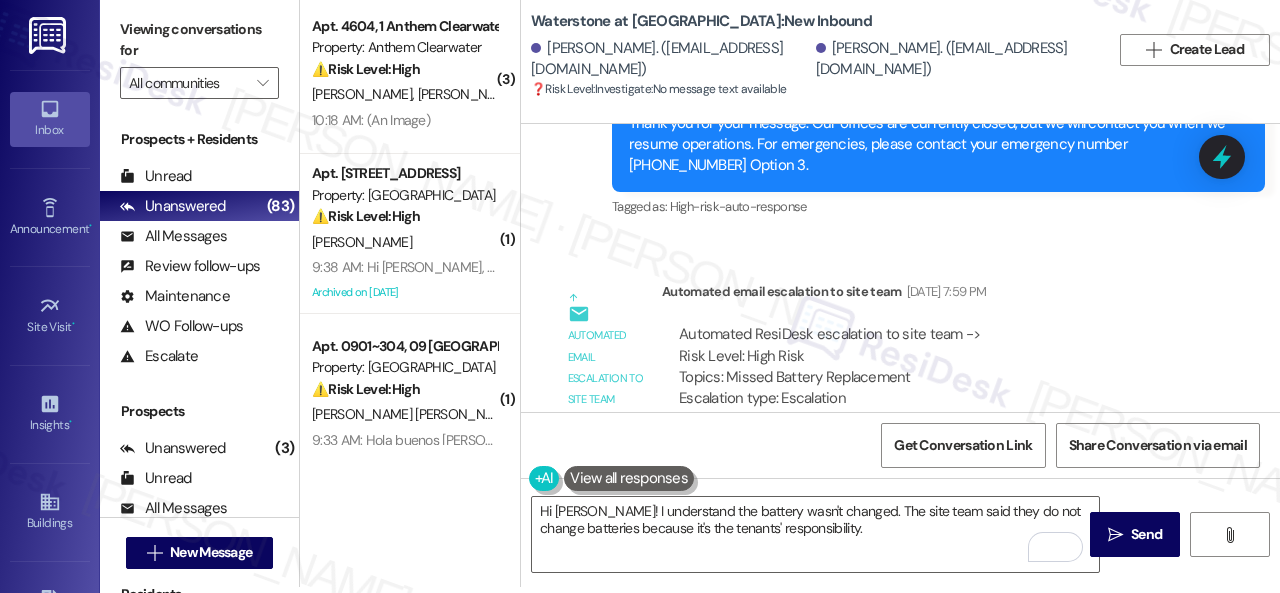 click on "ResiDesk Escalation - Reply From Site Team Jul 25, 2025 at 8:07 PM" at bounding box center (933, 563) 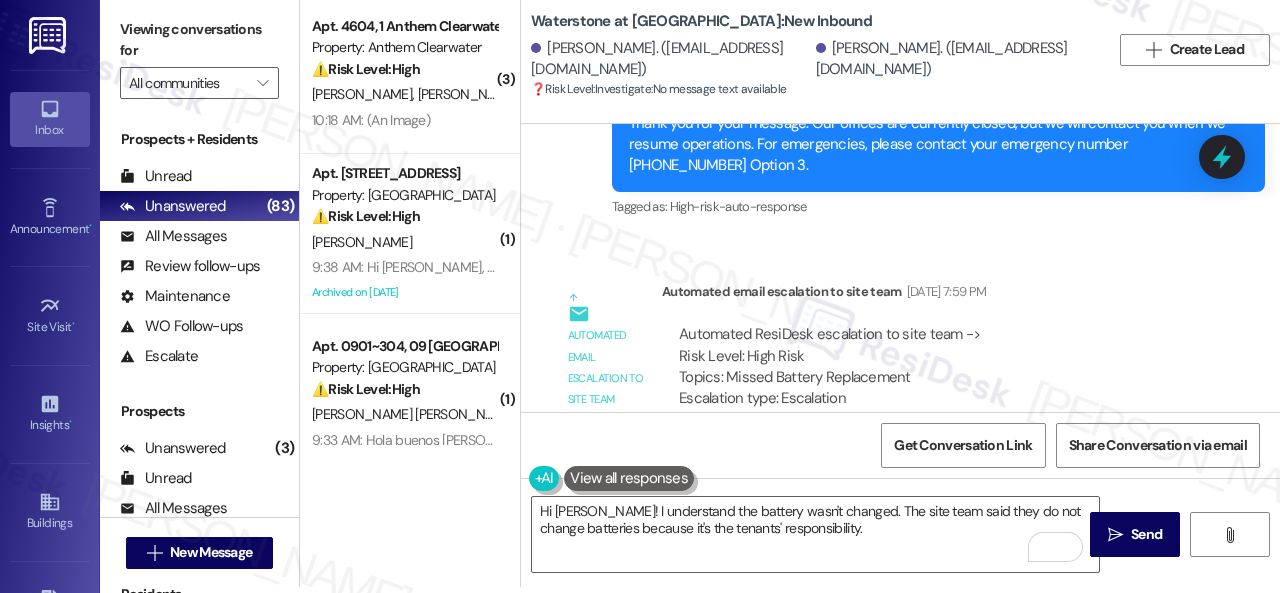 drag, startPoint x: 1056, startPoint y: 293, endPoint x: 836, endPoint y: 309, distance: 220.58105 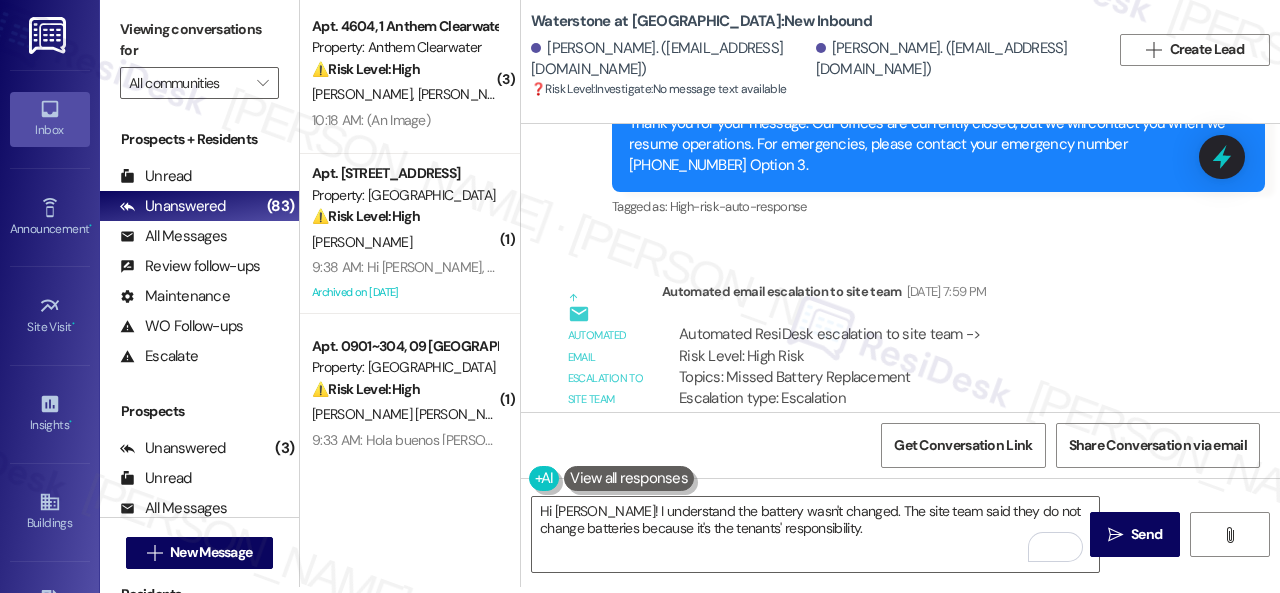 click on "ResiDesk Escalation - Reply From Site Team Jul 25, 2025 at 8:07 PM" at bounding box center (933, 563) 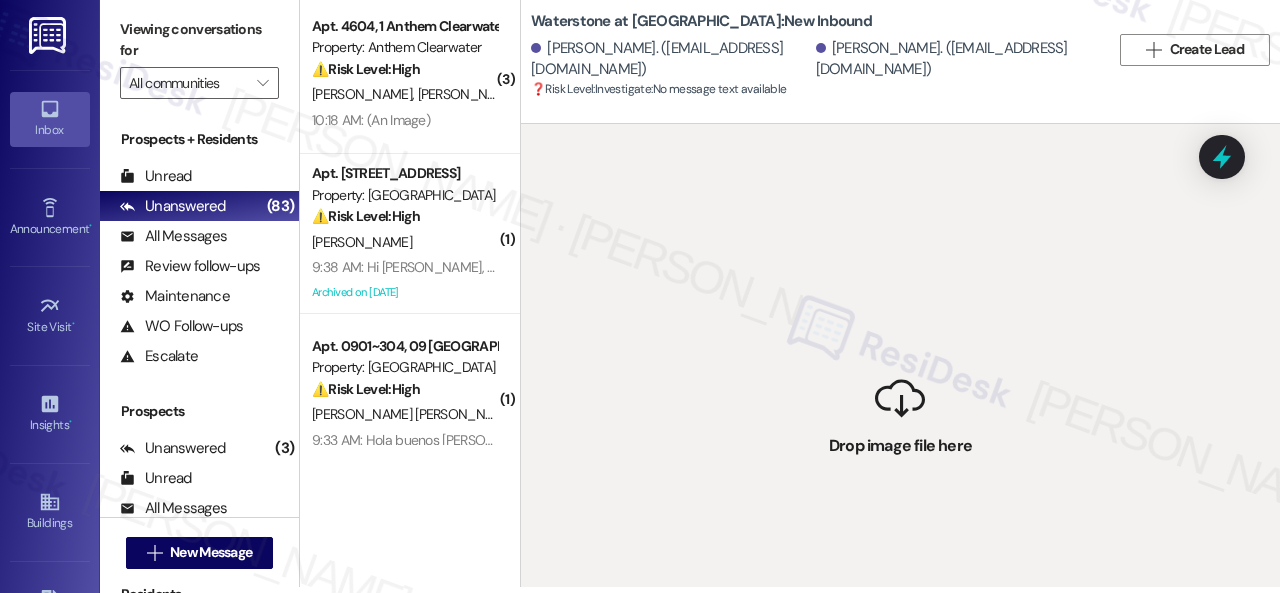 click on " Drop image file here" at bounding box center [900, 420] 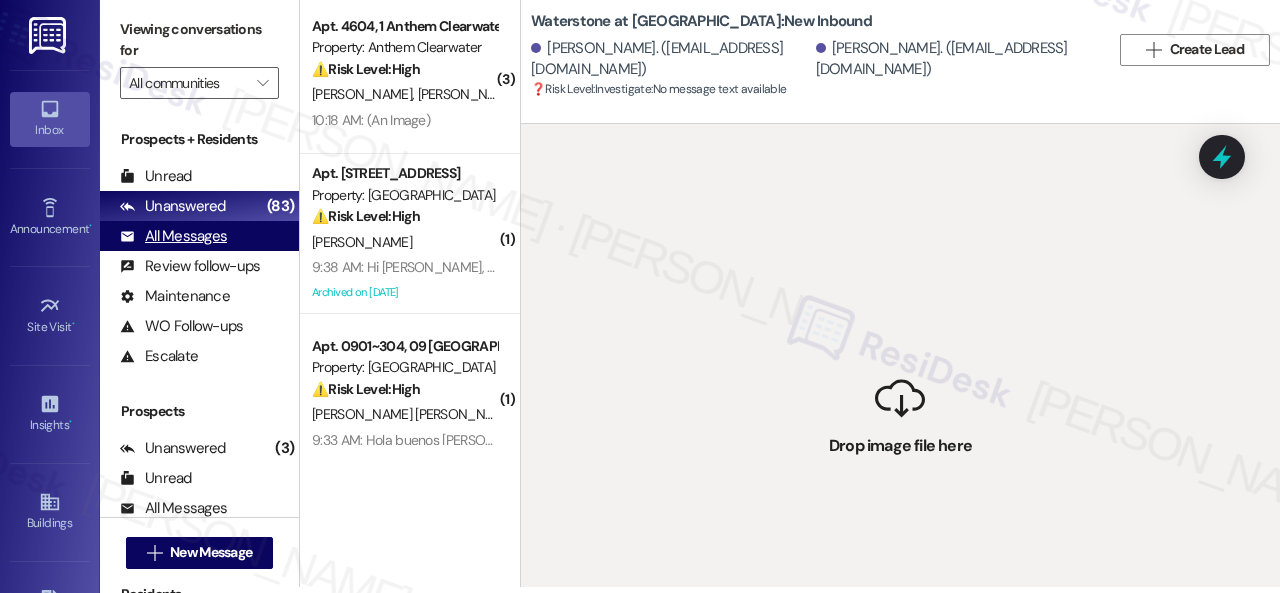click on "All Messages" at bounding box center (173, 236) 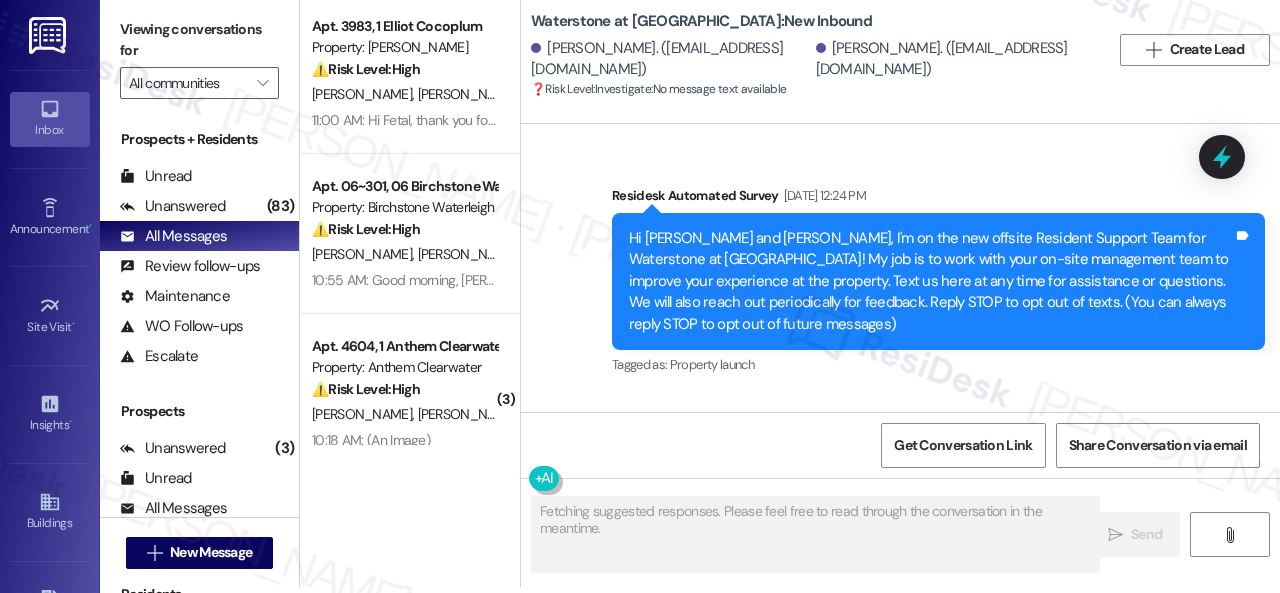 scroll, scrollTop: 0, scrollLeft: 0, axis: both 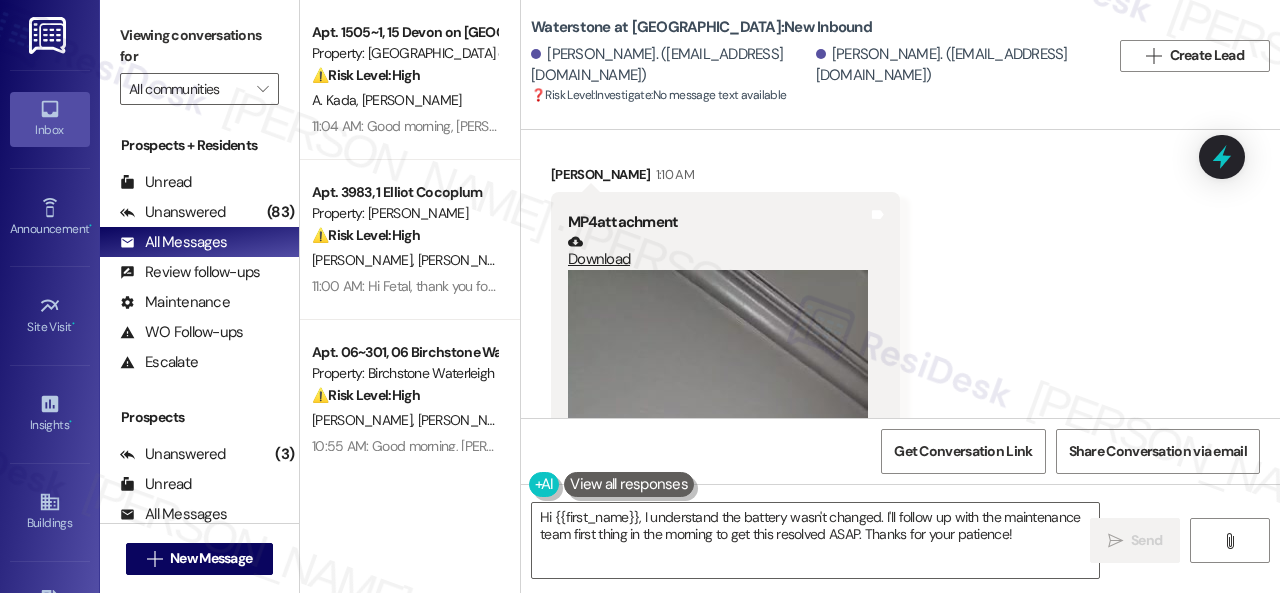 click on "Received via SMS Berta De Sanudo 1:10 AM MP4  attachment   Download   Tags and notes" at bounding box center [900, 411] 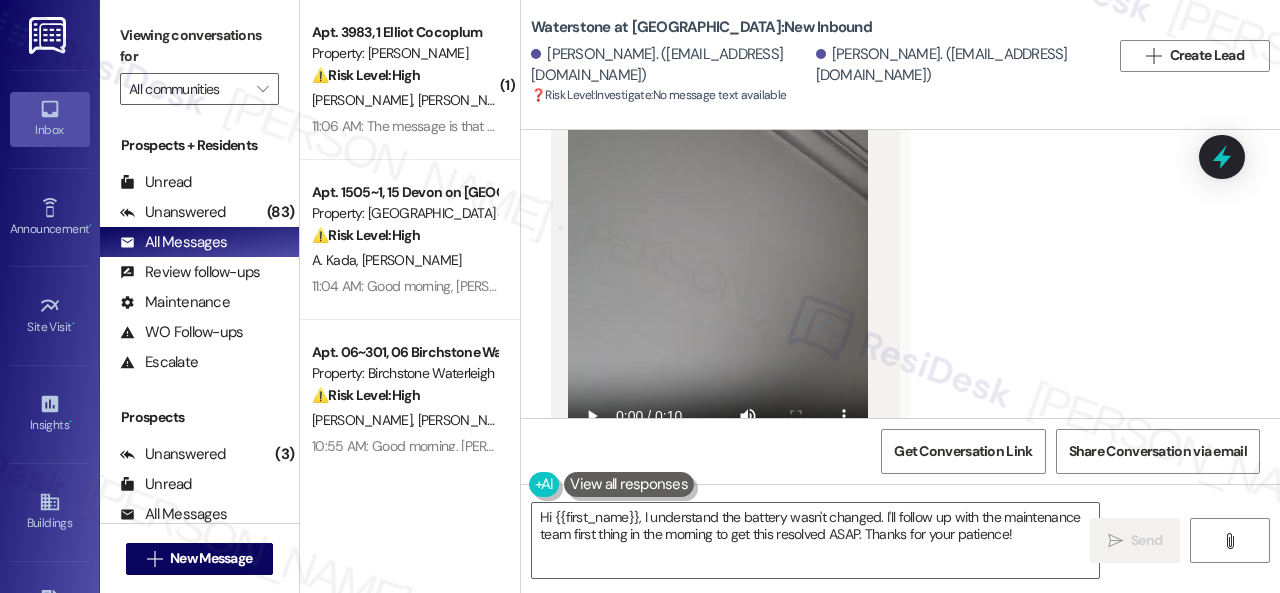 scroll, scrollTop: 15223, scrollLeft: 0, axis: vertical 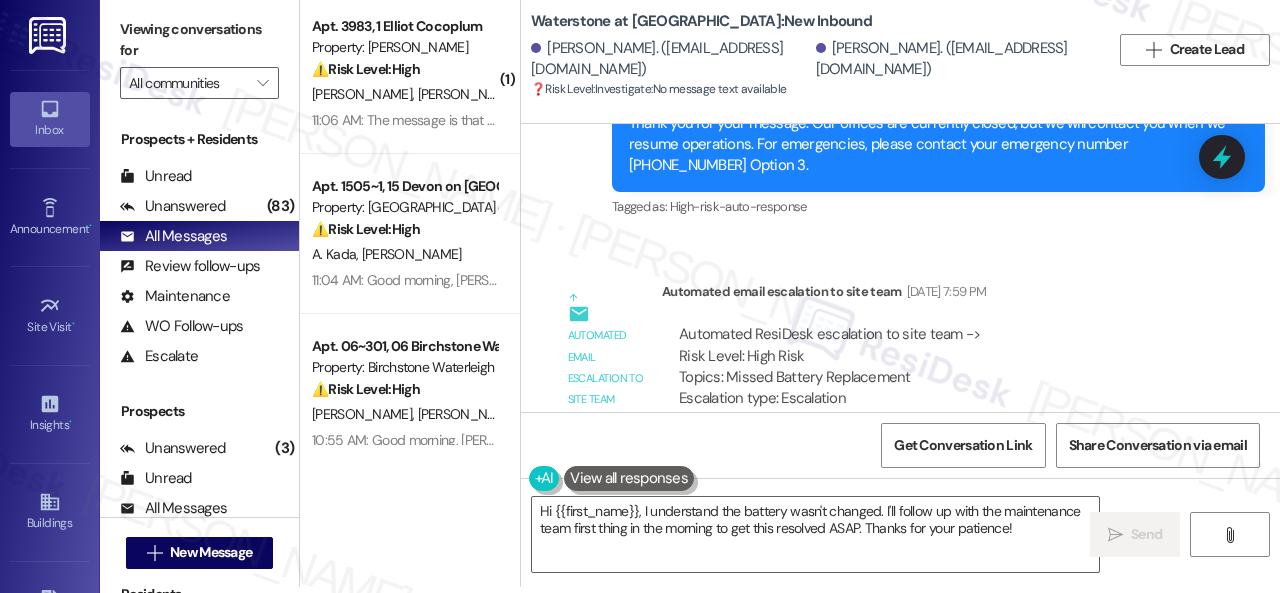 click on "Automated email escalation to site team Automated email escalation to site team Jul 25, 2025 at 7:59 PM Automated ResiDesk escalation to site team ->
Risk Level: High Risk
Topics: Missed Battery Replacement
Escalation type: Escalation Subject:  [ResiDesk Escalation] (High Risk) - Action Needed (Missed Battery Replacement) with Waterstone at Cinco Ranch: Apt. 16105, 6855 S Mason Rd - auto escalated by ResiDesk (1179430)" at bounding box center (877, 385) 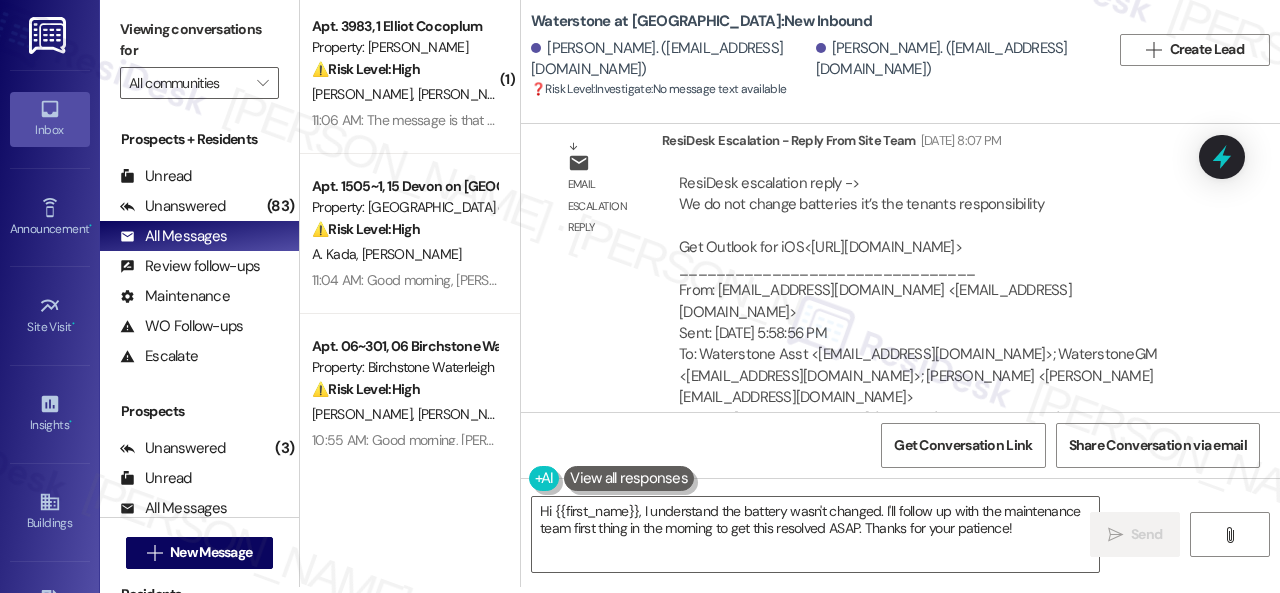 scroll, scrollTop: 14923, scrollLeft: 0, axis: vertical 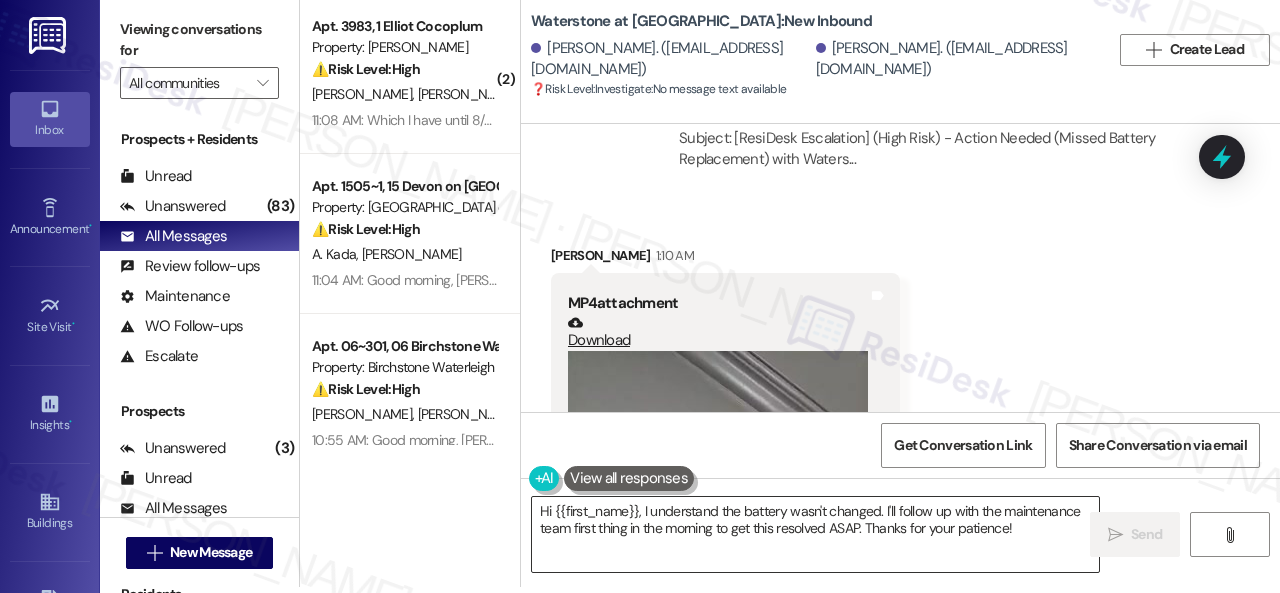click on "Hi {{first_name}}, I understand the battery wasn't changed. I'll follow up with the maintenance team first thing in the morning to get this resolved ASAP. Thanks for your patience!" at bounding box center [815, 534] 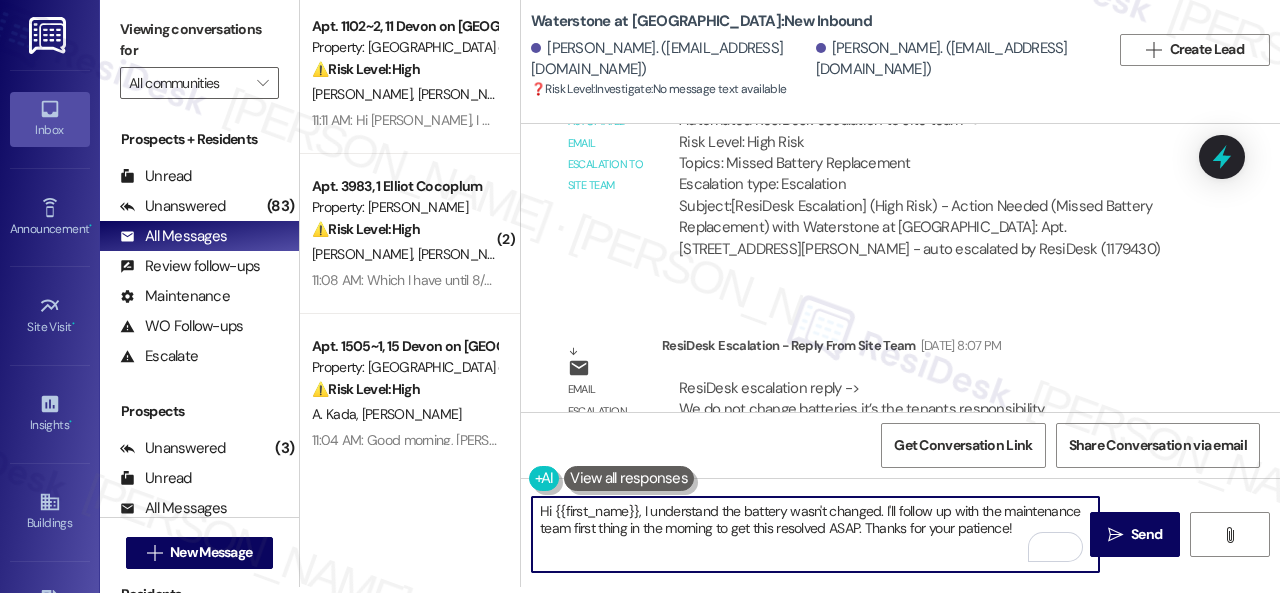 scroll, scrollTop: 14423, scrollLeft: 0, axis: vertical 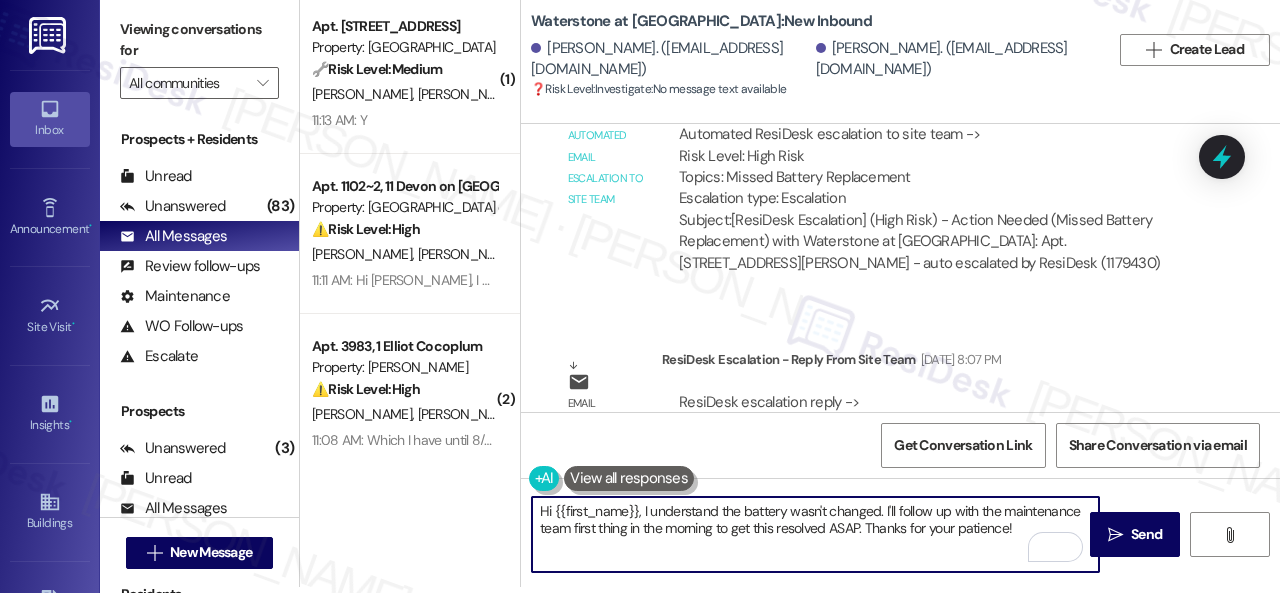 click on "Email escalation reply ResiDesk Escalation - Reply From Site Team Jul 25, 2025 at 8:07 PM ResiDesk escalation reply ->
We do not change batteries it’s the tenants responsibility
Get Outlook for iOS<https://aka.ms/o0ukef>
________________________________
From: support@theresidesk.com <support@theresidesk.com>
Sent: Friday, July 25, 2025 5:58:56 PM
To: Waterstone Asst <waterstoneasst@nolanred.com>; WaterstoneGM <waterstonegm@nolanred.com>; Marianna Sullivan <m.sullivan@nolanred.com>
Subject: [ResiDesk Escalation] (High Risk) - Action Needed (Missed Battery Replacement) with Waters..." at bounding box center [877, 517] 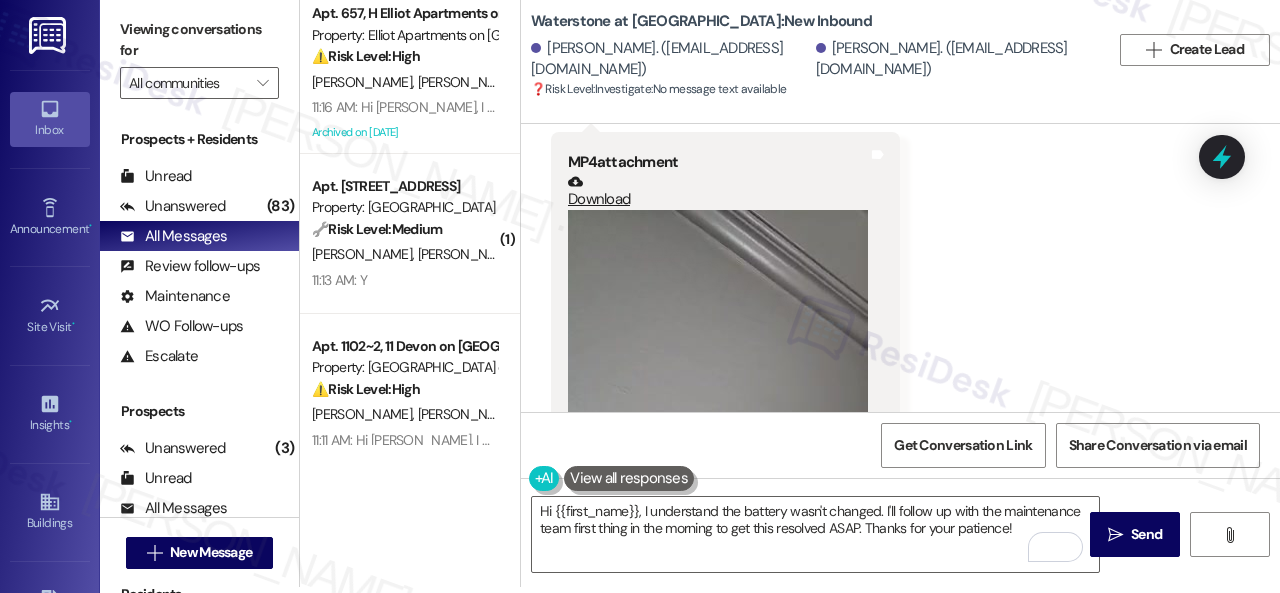 scroll, scrollTop: 15023, scrollLeft: 0, axis: vertical 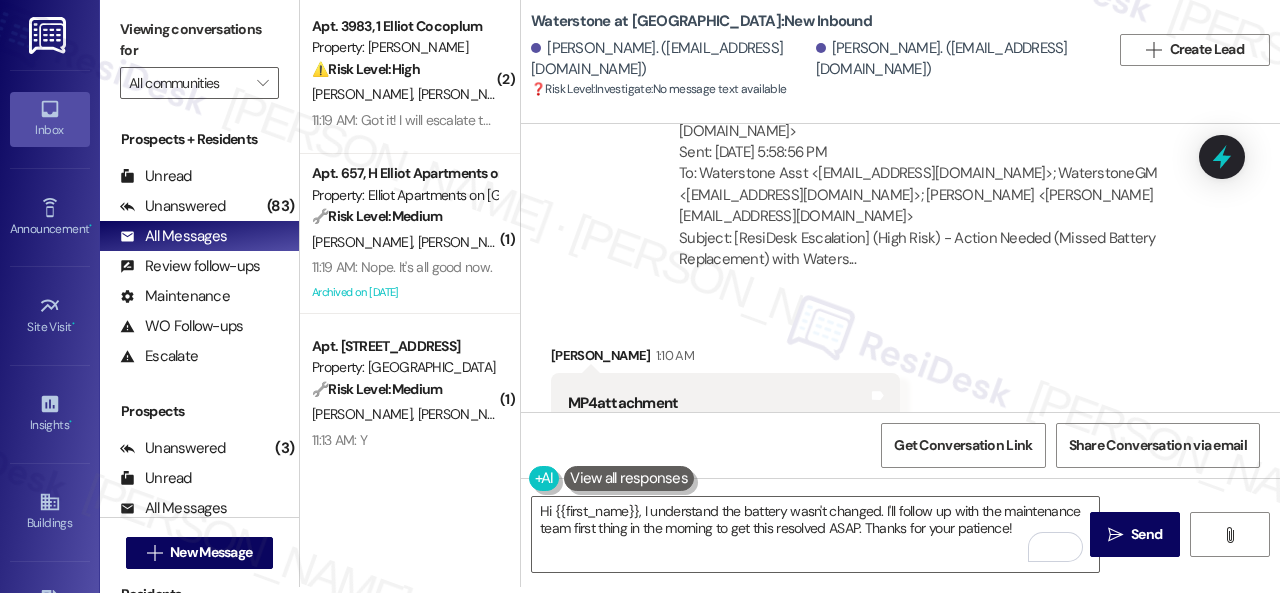 click on "Received via SMS Berta De Sanudo 1:10 AM MP4  attachment   Download   Tags and notes" at bounding box center [900, 503] 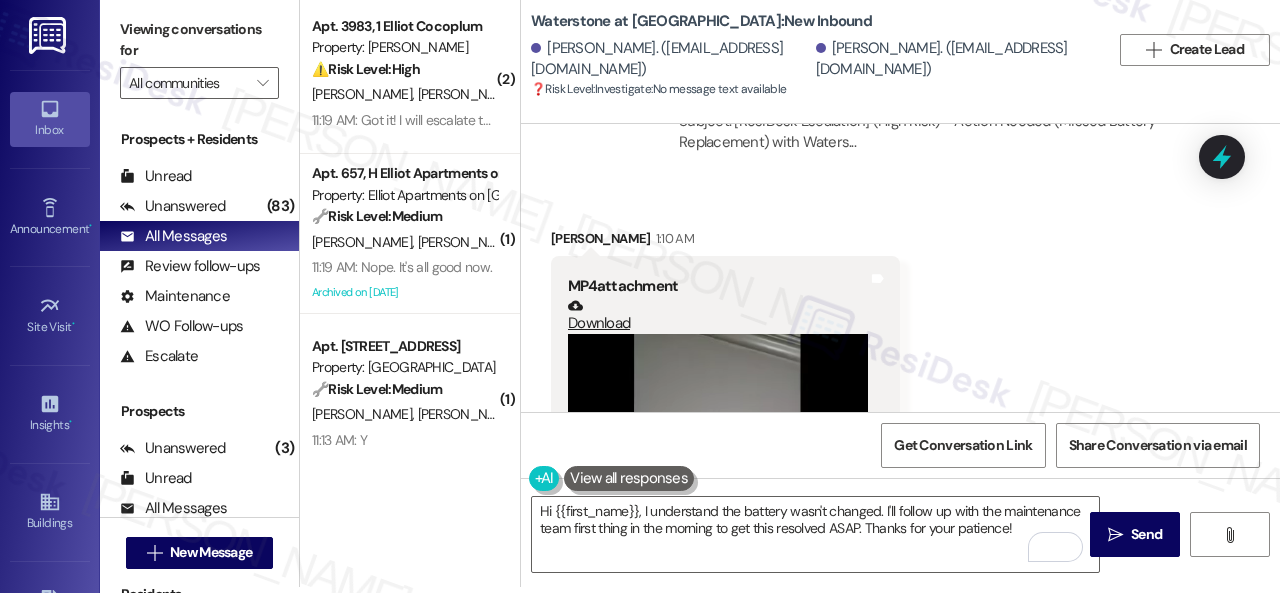 scroll, scrollTop: 15023, scrollLeft: 0, axis: vertical 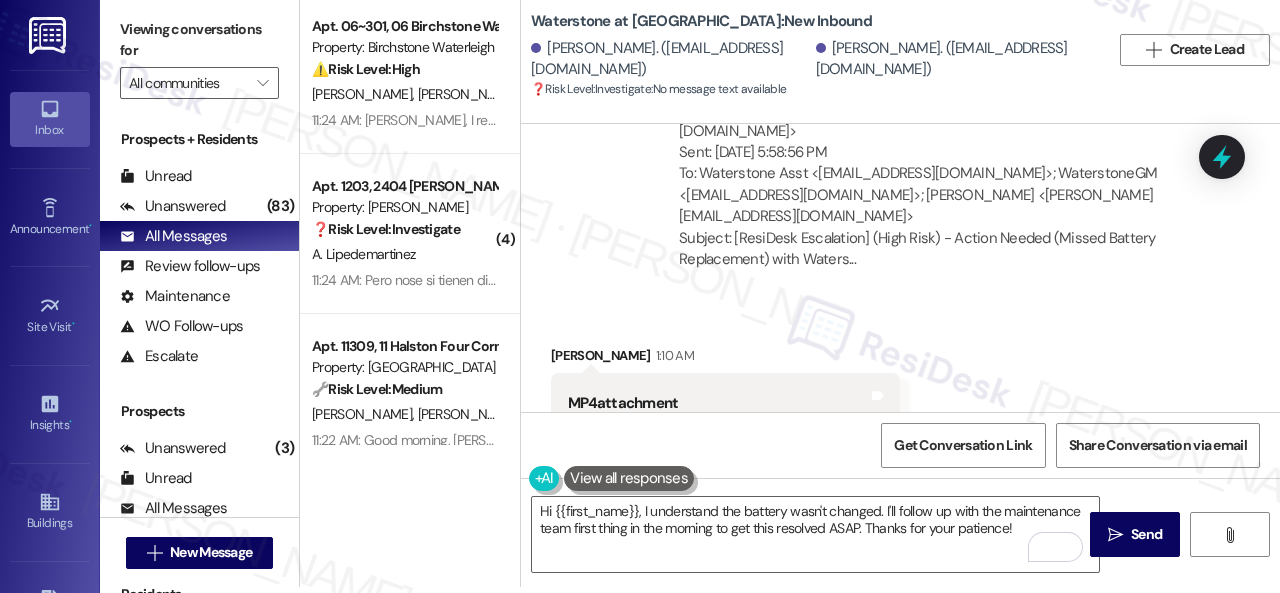 click on "Received via SMS Berta De Sanudo 1:10 AM MP4  attachment   Download   Tags and notes" at bounding box center (900, 503) 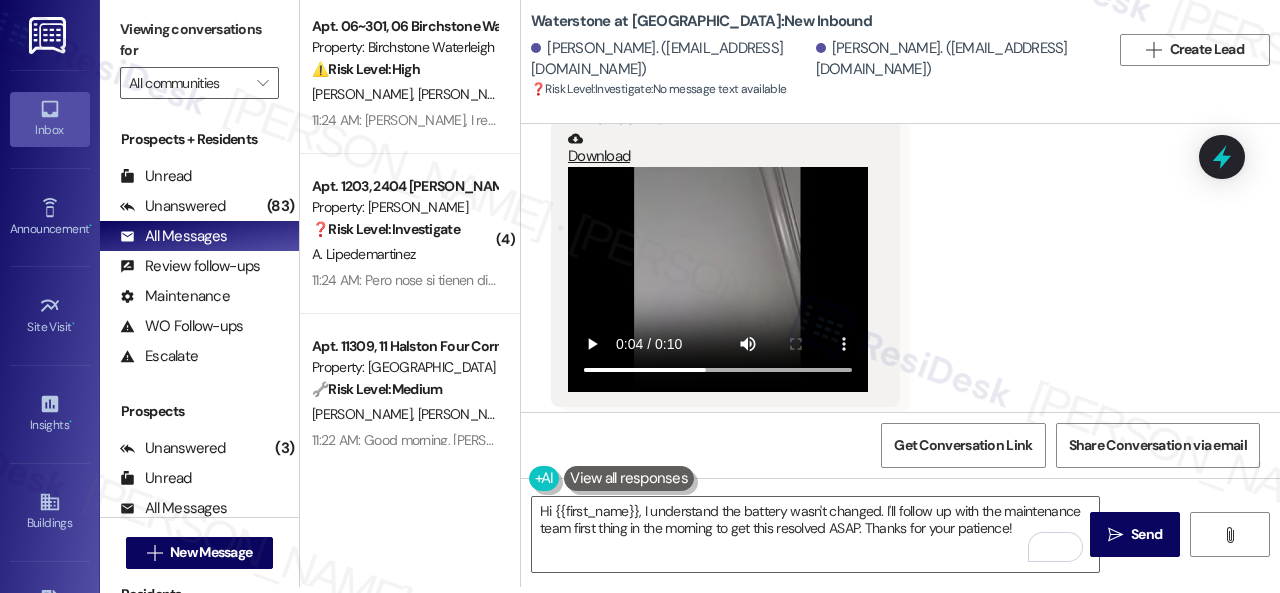 scroll, scrollTop: 15223, scrollLeft: 0, axis: vertical 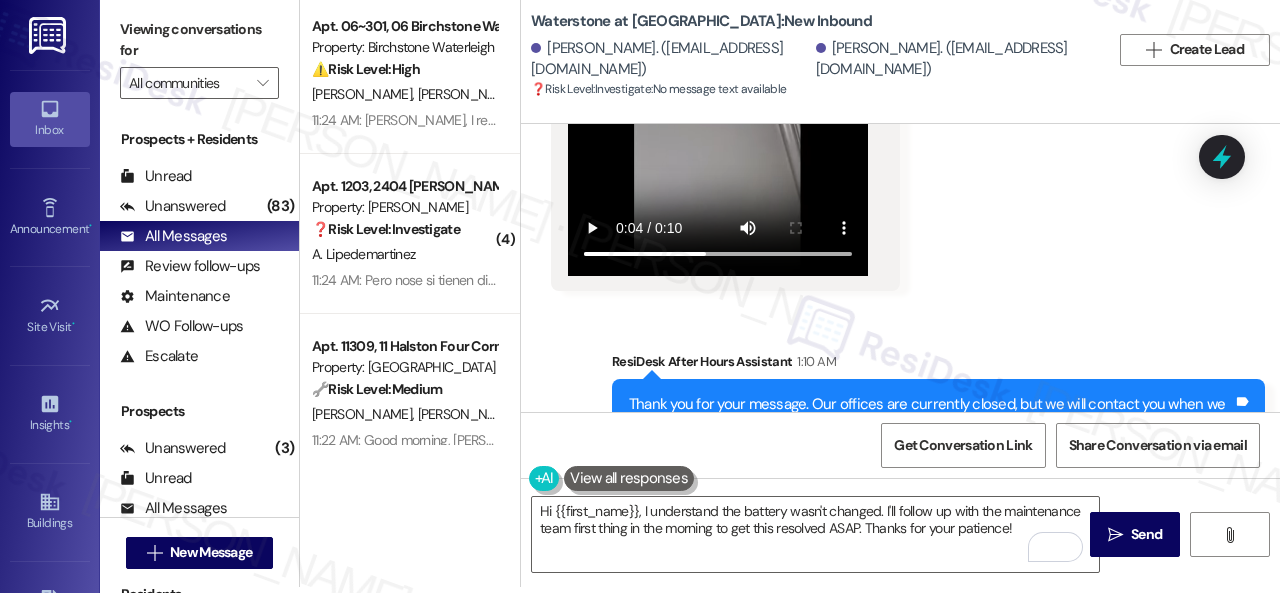 click on "Sent via SMS ResiDesk After Hours Assistant 1:10 AM Thank you for your message. Our offices are currently closed, but we will contact you when we resume operations. For emergencies, please contact your emergency number 844-900-3642 Option 3. Tags and notes Tagged as:   Call request Click to highlight conversations about Call request" at bounding box center (900, 412) 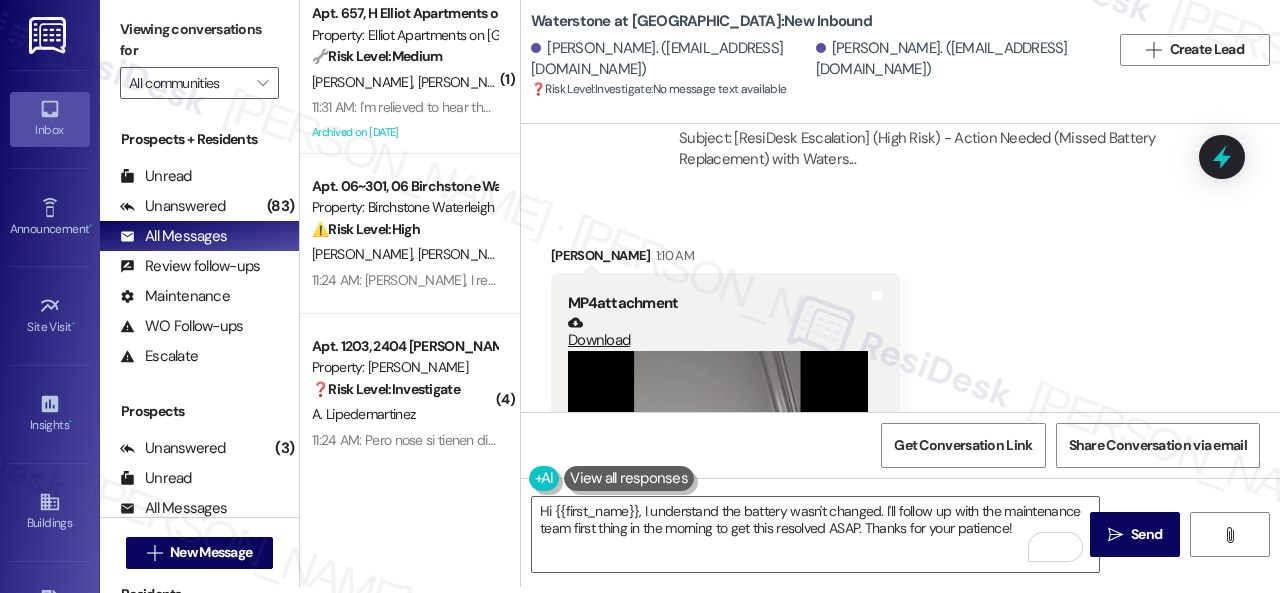 scroll, scrollTop: 15123, scrollLeft: 0, axis: vertical 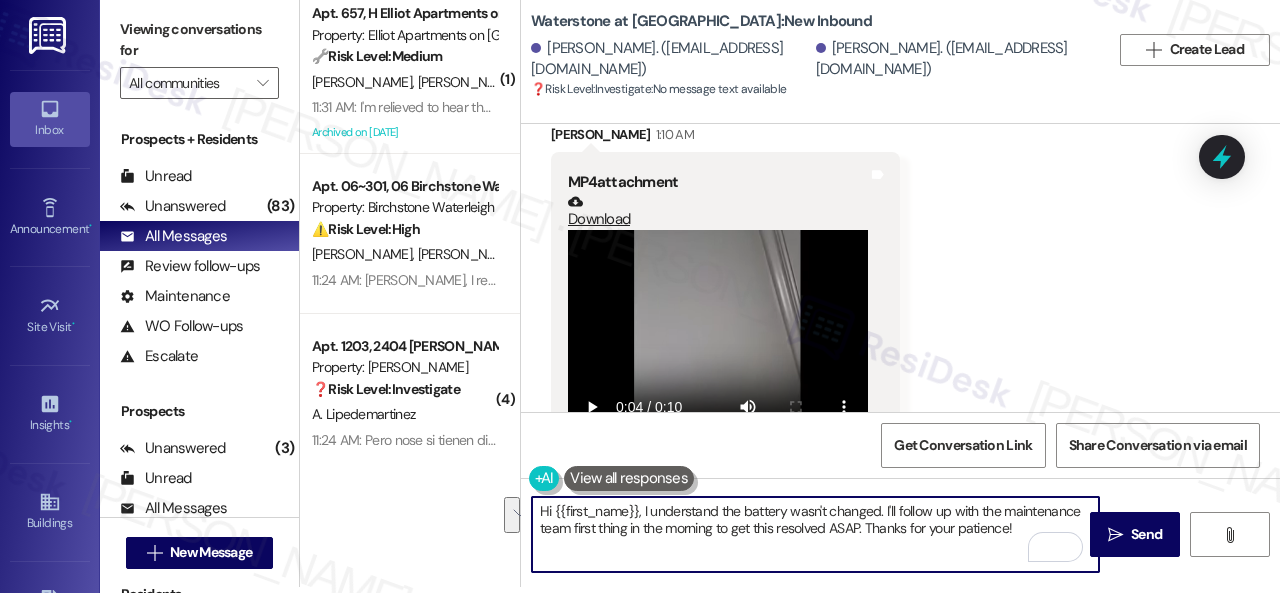 drag, startPoint x: 884, startPoint y: 511, endPoint x: 1035, endPoint y: 569, distance: 161.75598 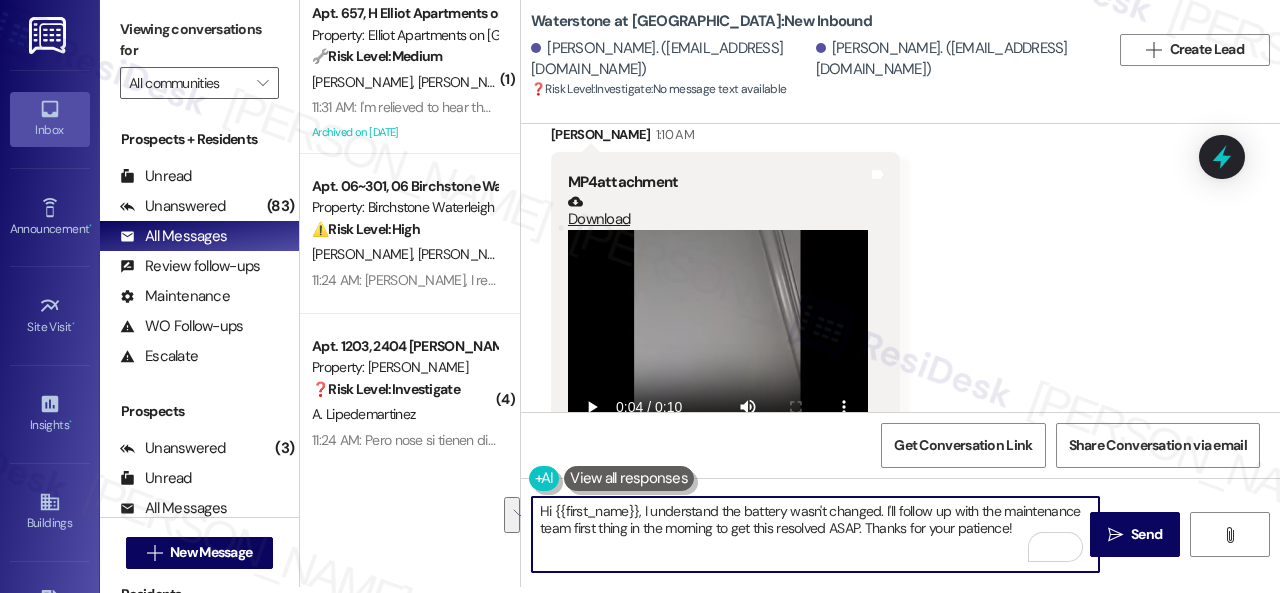 click on "Hi {{first_name}}, I understand the battery wasn't changed. I'll follow up with the maintenance team first thing in the morning to get this resolved ASAP. Thanks for your patience!" at bounding box center (815, 534) 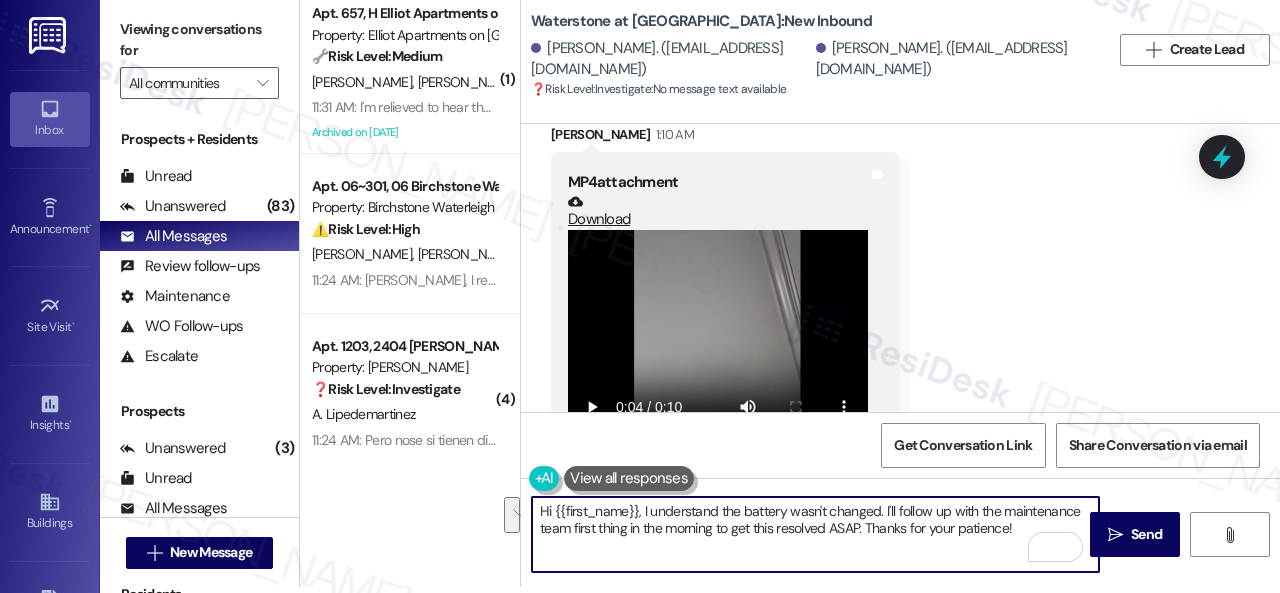 drag, startPoint x: 882, startPoint y: 511, endPoint x: 1035, endPoint y: 580, distance: 167.8392 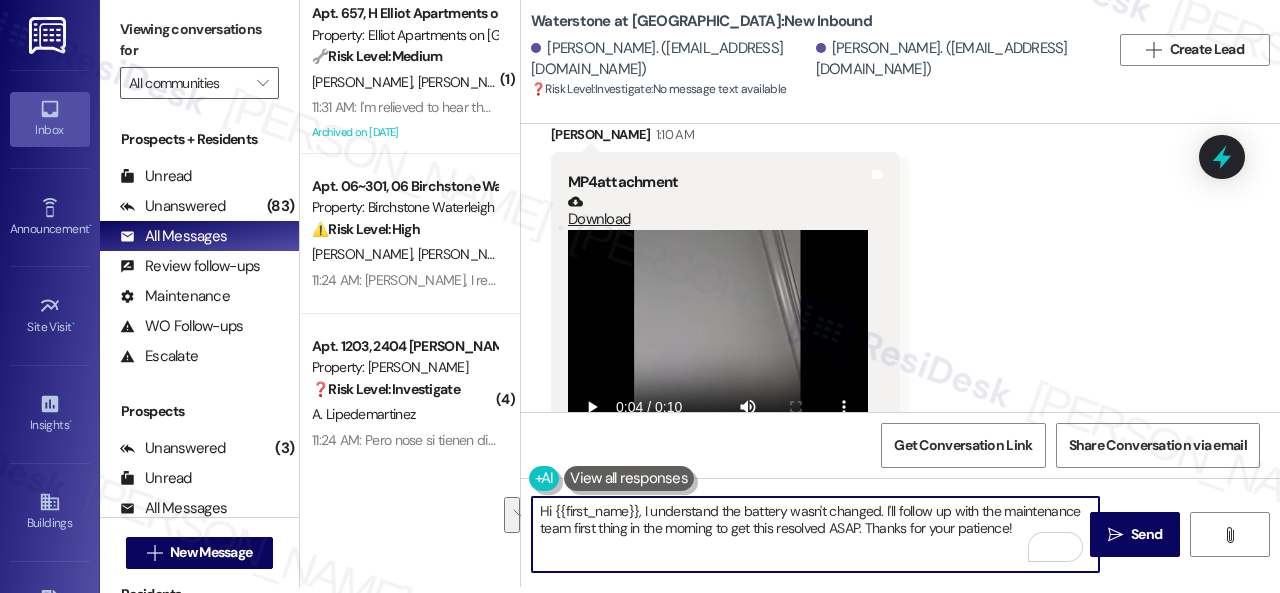 click on "Hi {{first_name}}, I understand the battery wasn't changed. I'll follow up with the maintenance team first thing in the morning to get this resolved ASAP. Thanks for your patience!  Send " at bounding box center (900, 553) 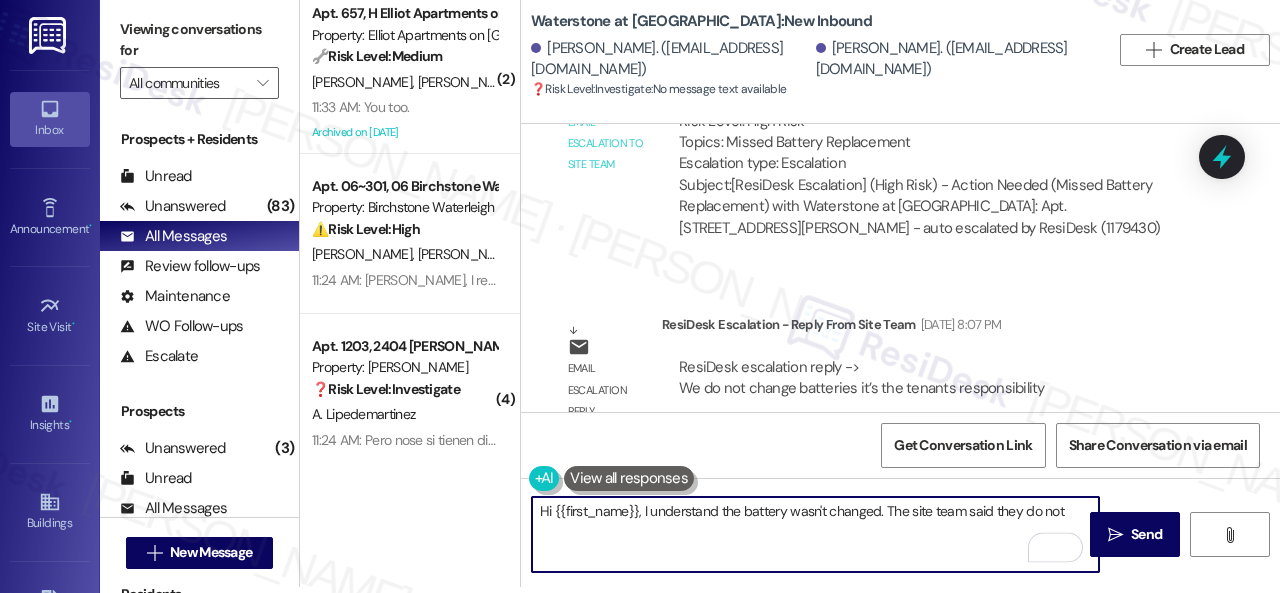 scroll, scrollTop: 14444, scrollLeft: 0, axis: vertical 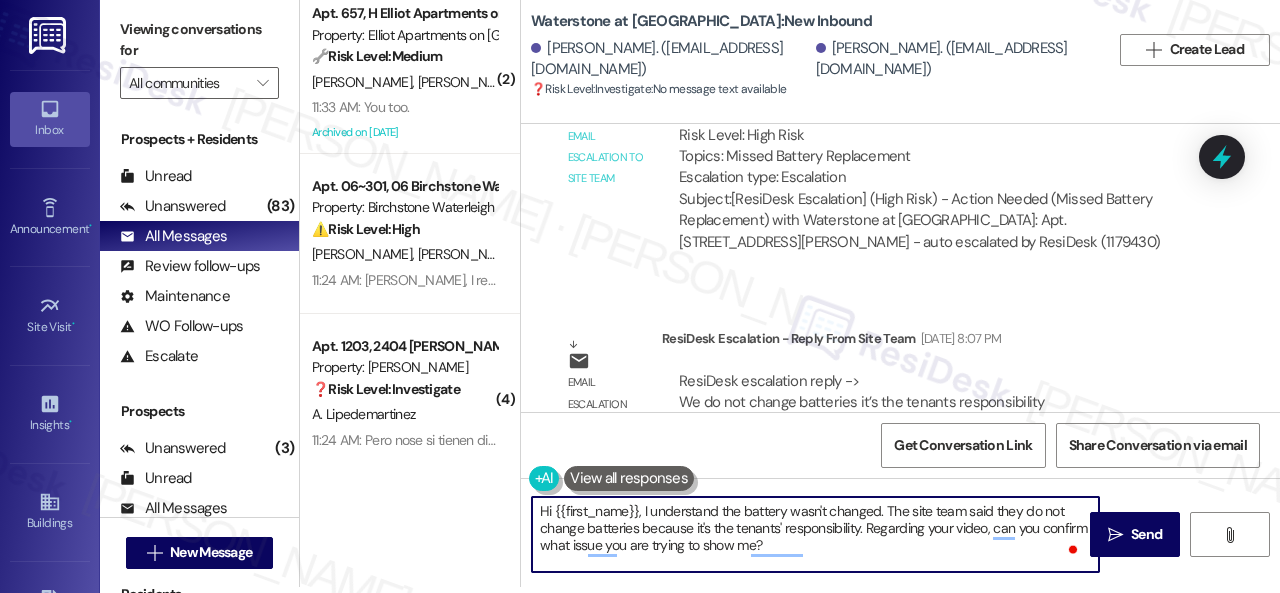 click on "Hi {{first_name}}, I understand the battery wasn't changed. The site team said they do not change batteries because it's the tenants' responsibility. Regarding your video, can you confirm what issue you are trying to show me?" at bounding box center (815, 534) 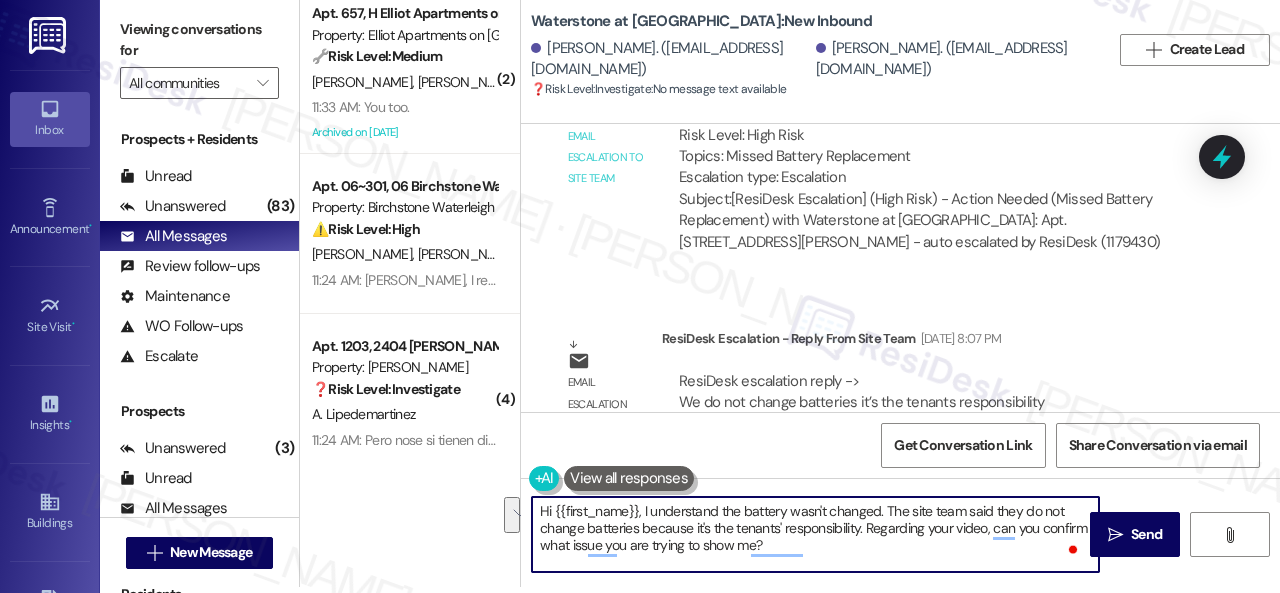 paste on "ould you please confirm the issue you are trying to demonstrat" 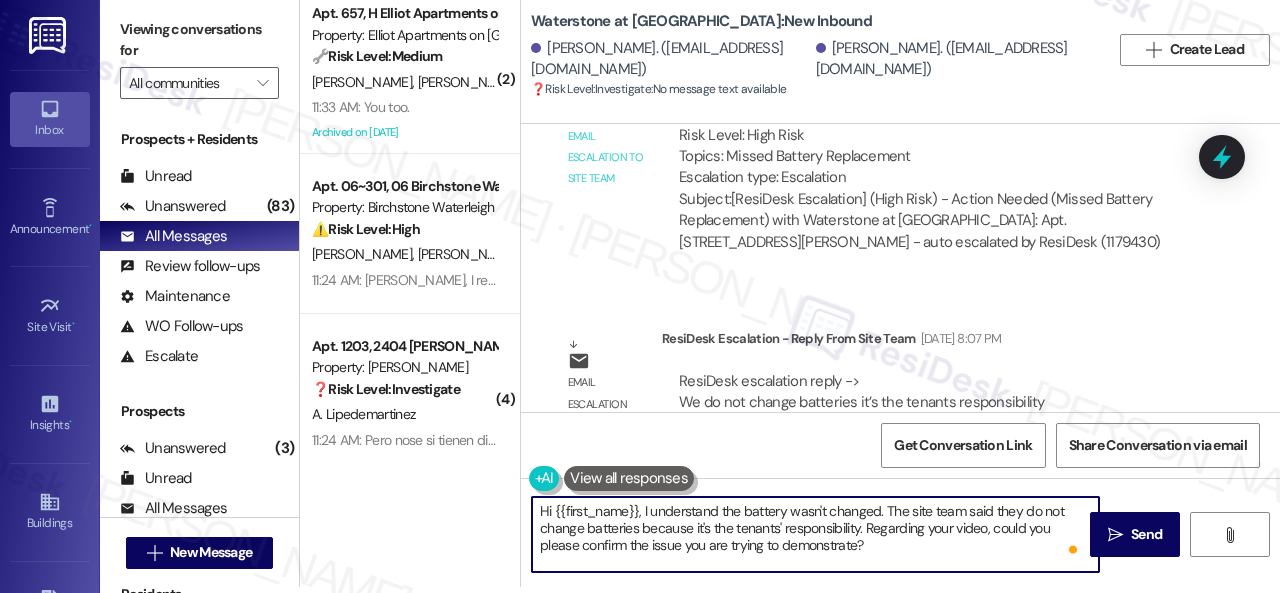 drag, startPoint x: 636, startPoint y: 511, endPoint x: 552, endPoint y: 517, distance: 84.21401 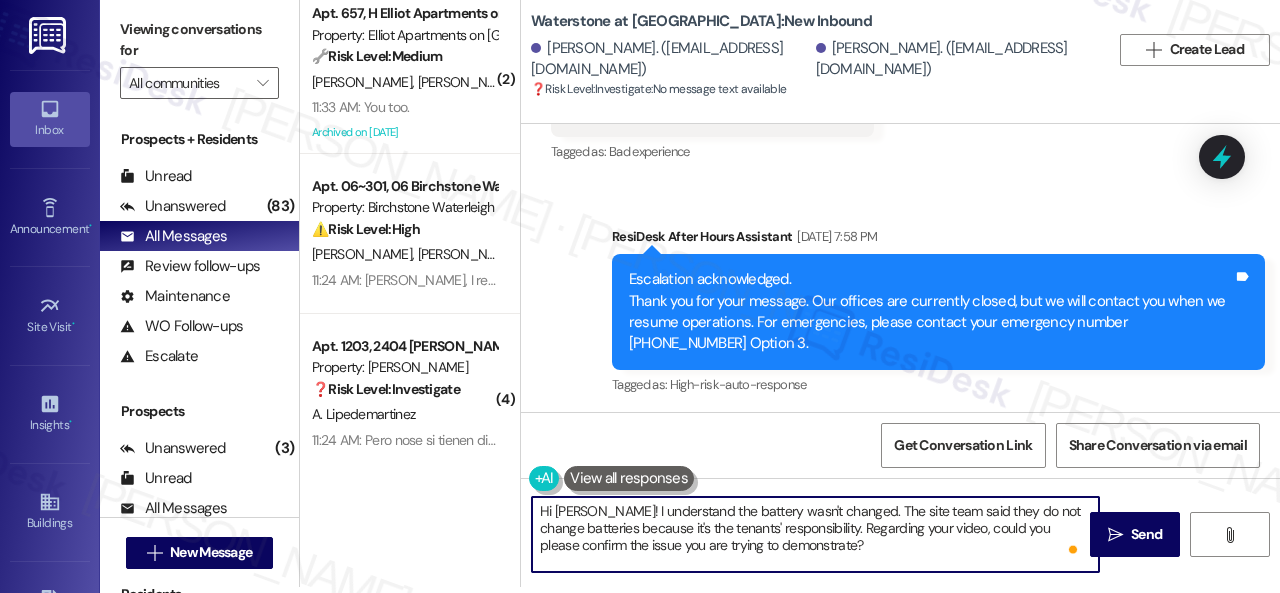 scroll, scrollTop: 14044, scrollLeft: 0, axis: vertical 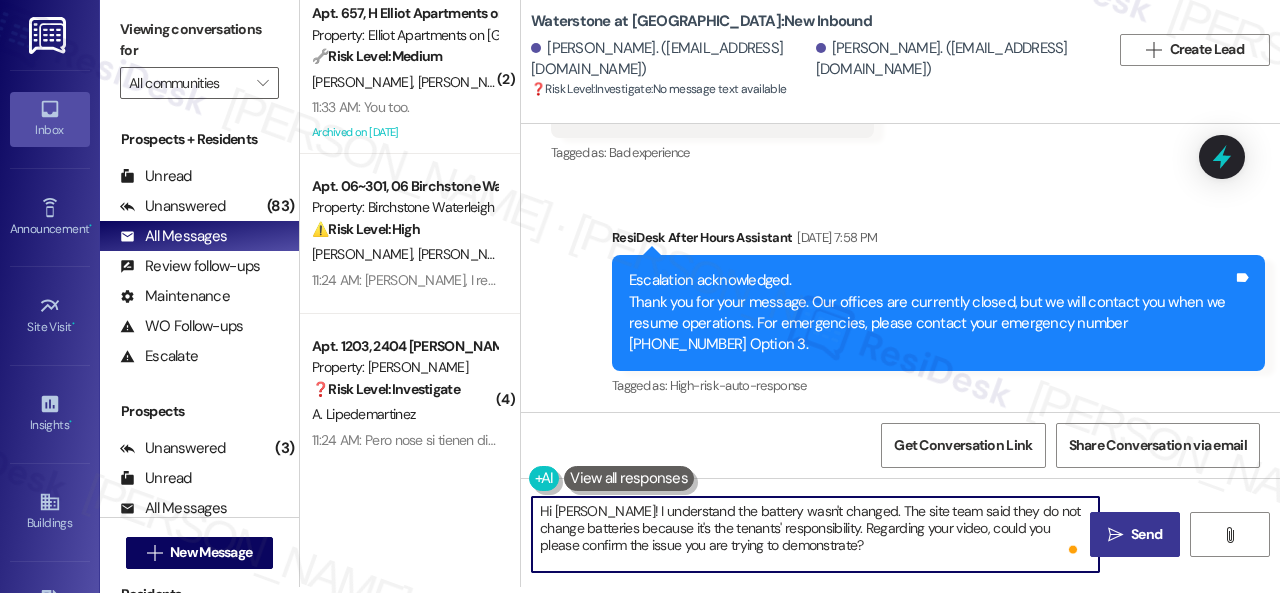 type on "Hi Berta! I understand the battery wasn't changed. The site team said they do not change batteries because it's the tenants' responsibility. Regarding your video, could you please confirm the issue you are trying to demonstrate?" 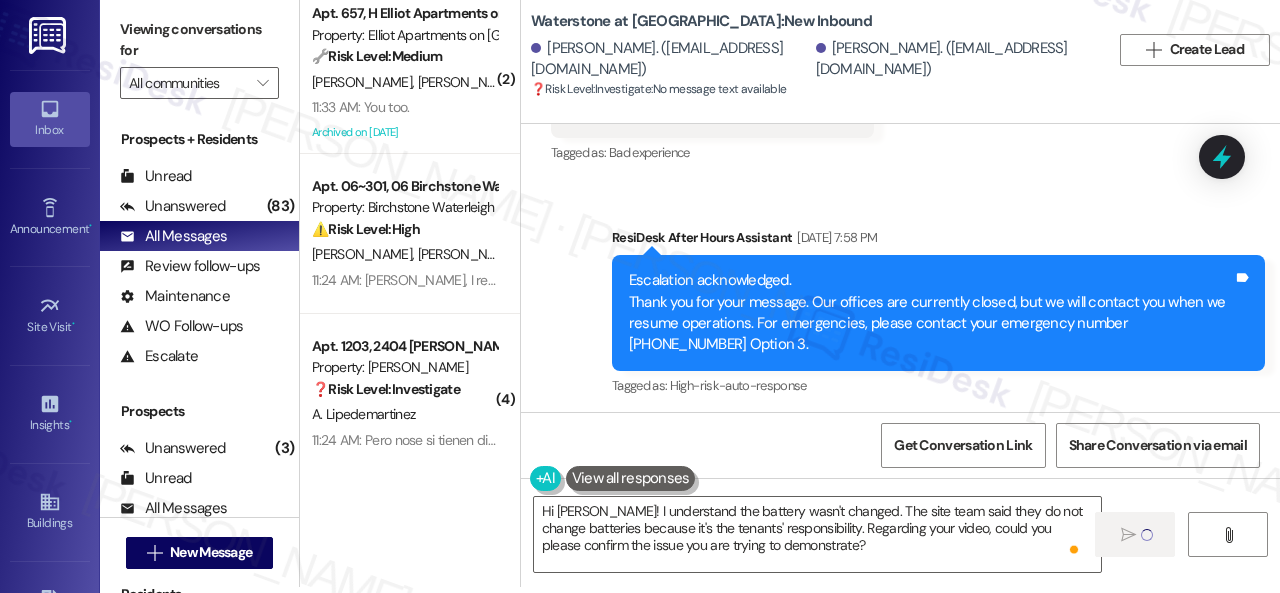 type 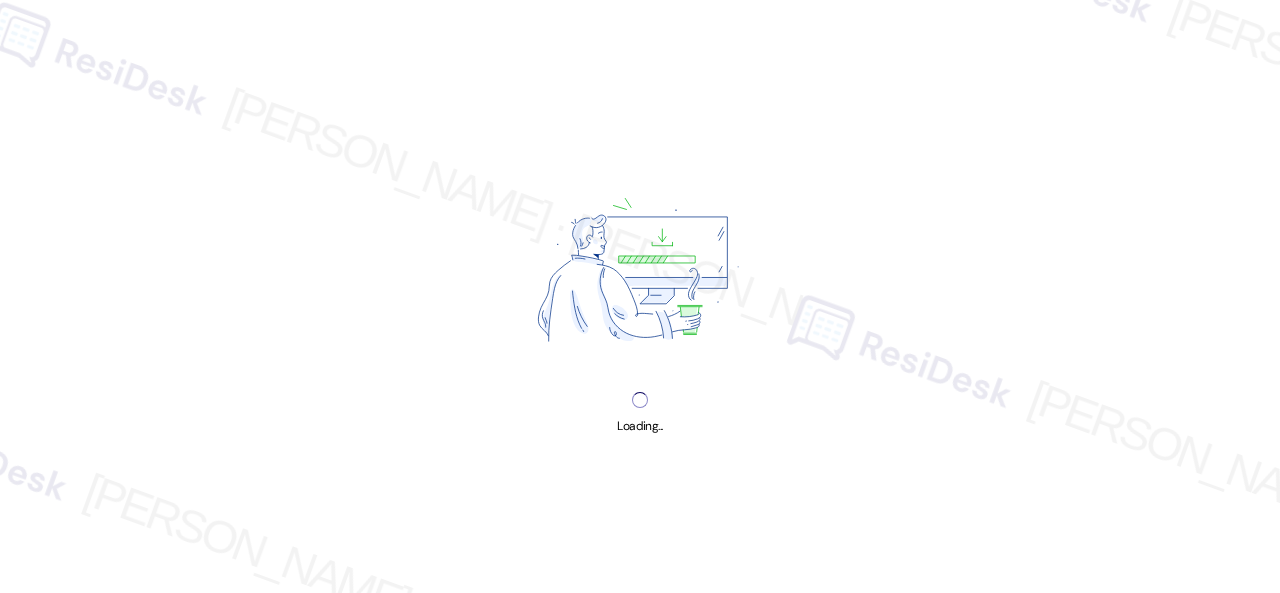 scroll, scrollTop: 0, scrollLeft: 0, axis: both 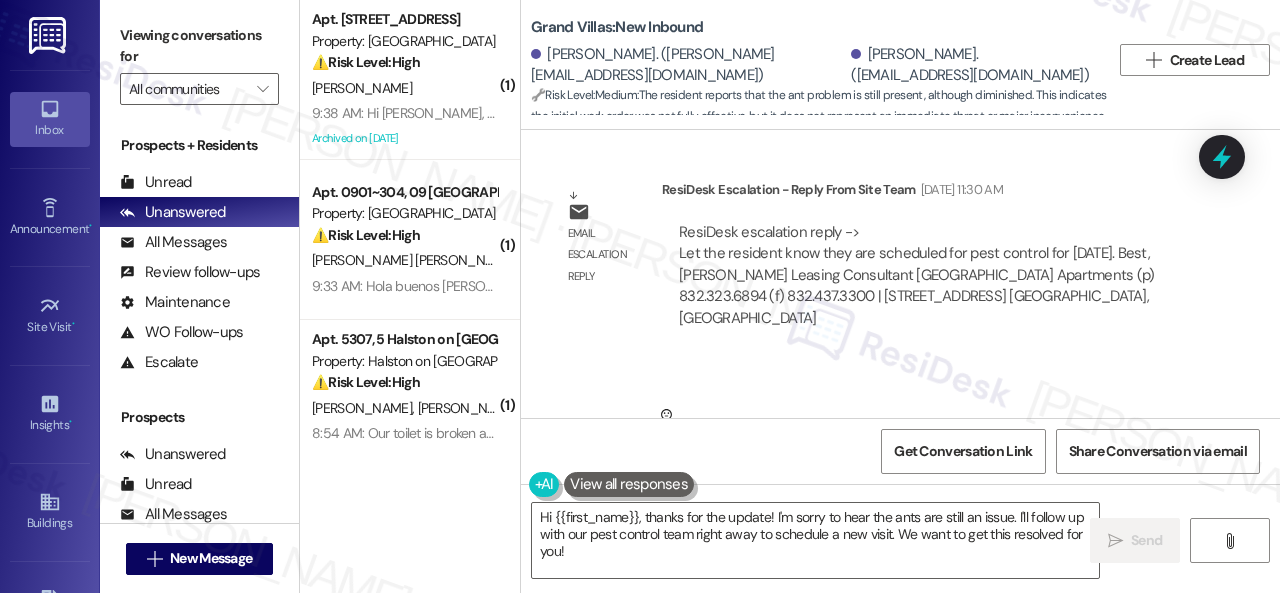 click on "Received via SMS Floripe Moreno   Neutral Jul 26, 2025 at 2:37 PM There are still ants in the house, but not as much as it used to Tags and notes Tagged as:   Bugs Click to highlight conversations about Bugs" at bounding box center (900, 454) 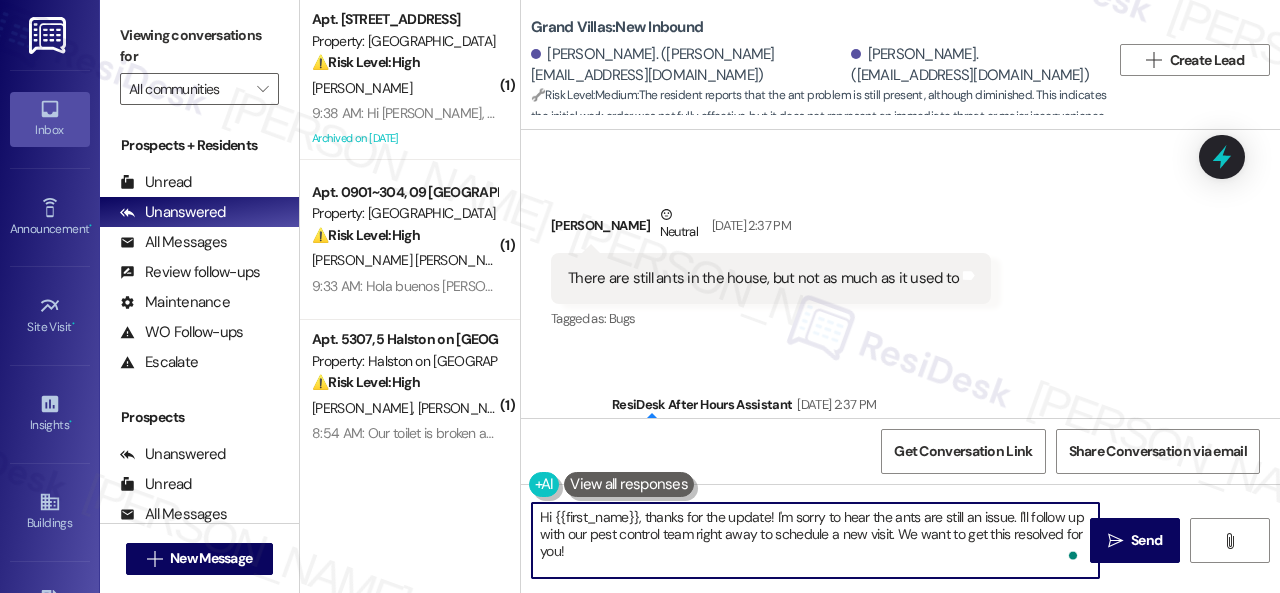 drag, startPoint x: 556, startPoint y: 519, endPoint x: 636, endPoint y: 515, distance: 80.09994 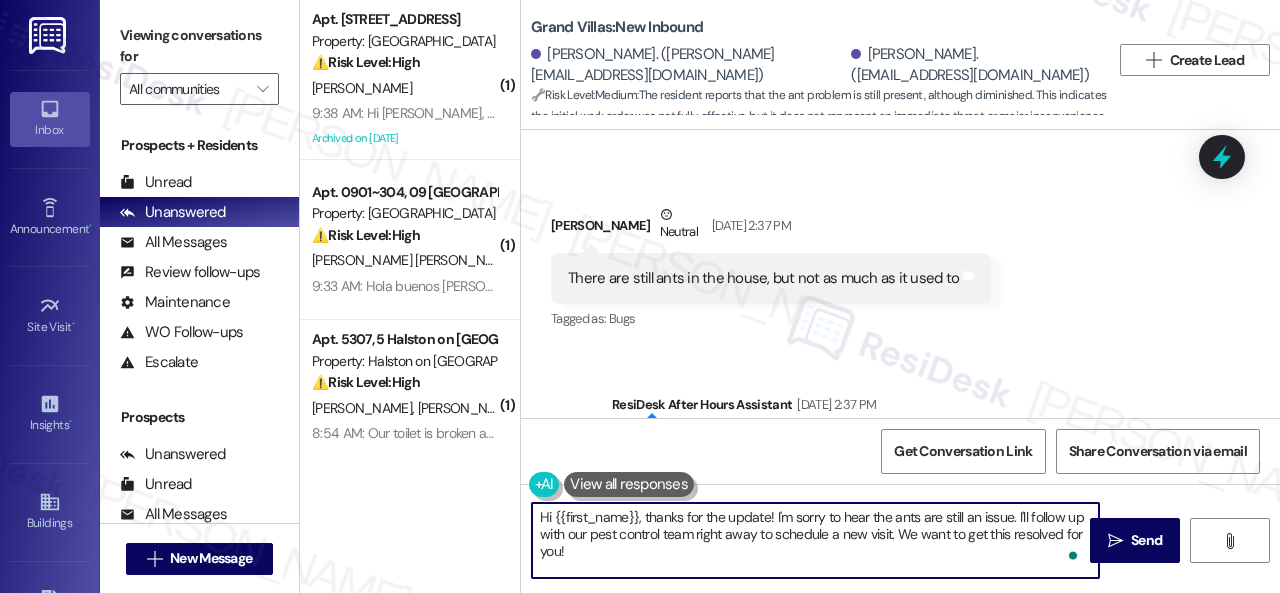 click on "Hi {{first_name}}, thanks for the update! I'm sorry to hear the ants are still an issue. I'll follow up with our pest control team right away to schedule a new visit. We want to get this resolved for you!" at bounding box center [815, 540] 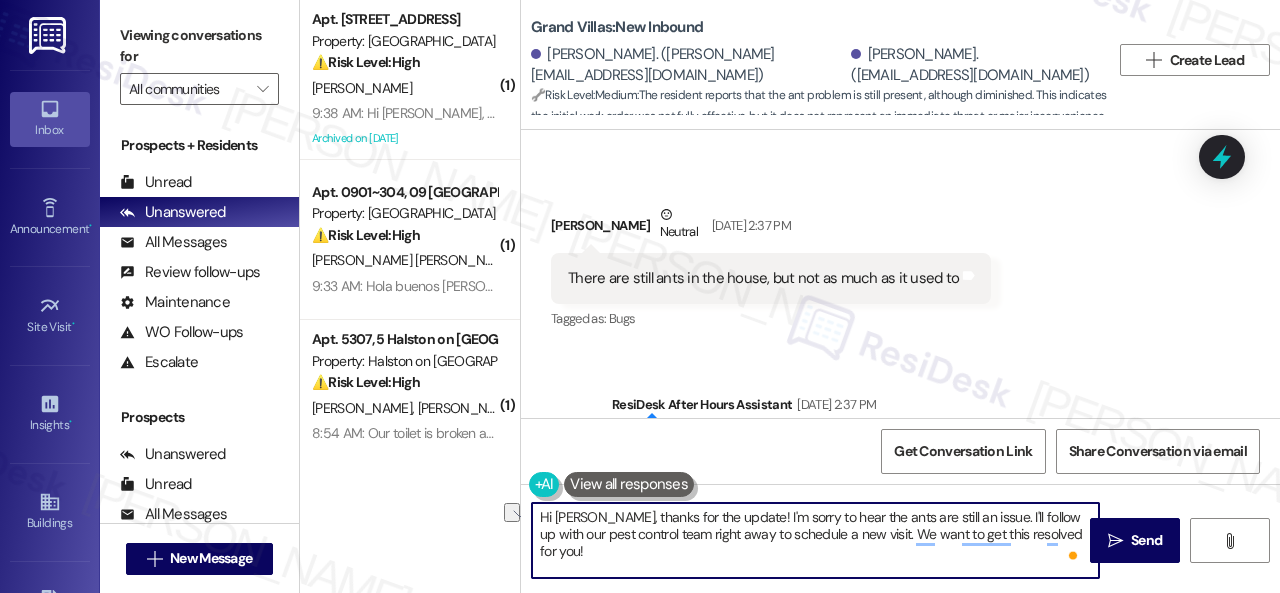 drag, startPoint x: 599, startPoint y: 517, endPoint x: 721, endPoint y: 519, distance: 122.016396 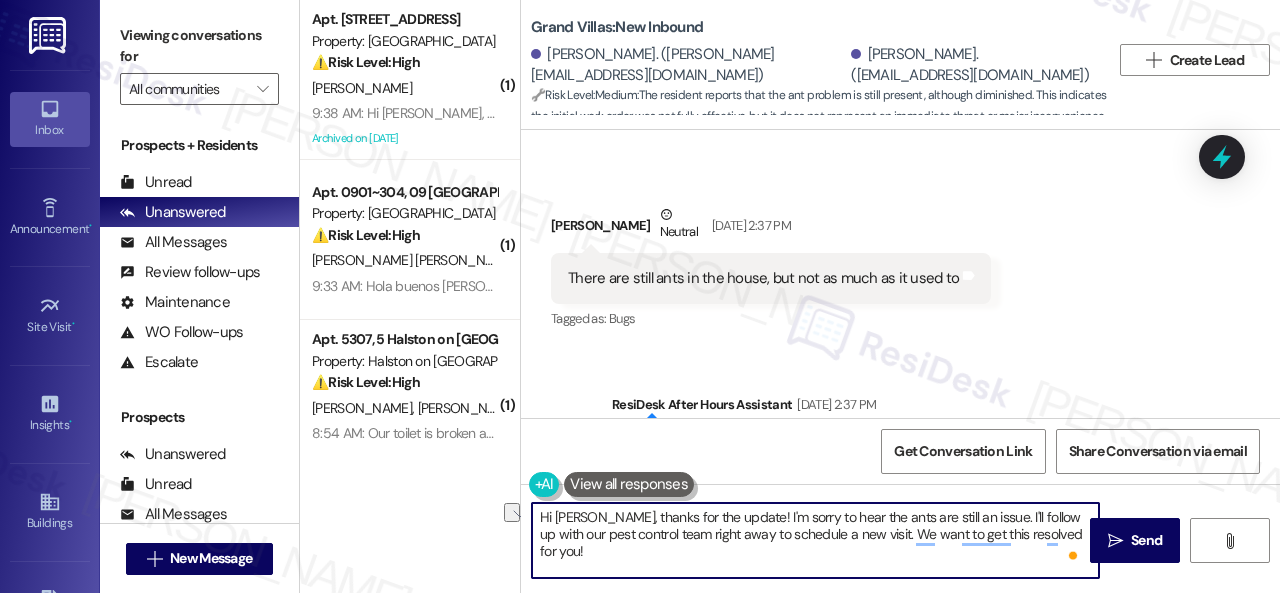 click on "Hi Floripe, thanks for the update! I'm sorry to hear the ants are still an issue. I'll follow up with our pest control team right away to schedule a new visit. We want to get this resolved for you!" at bounding box center (815, 540) 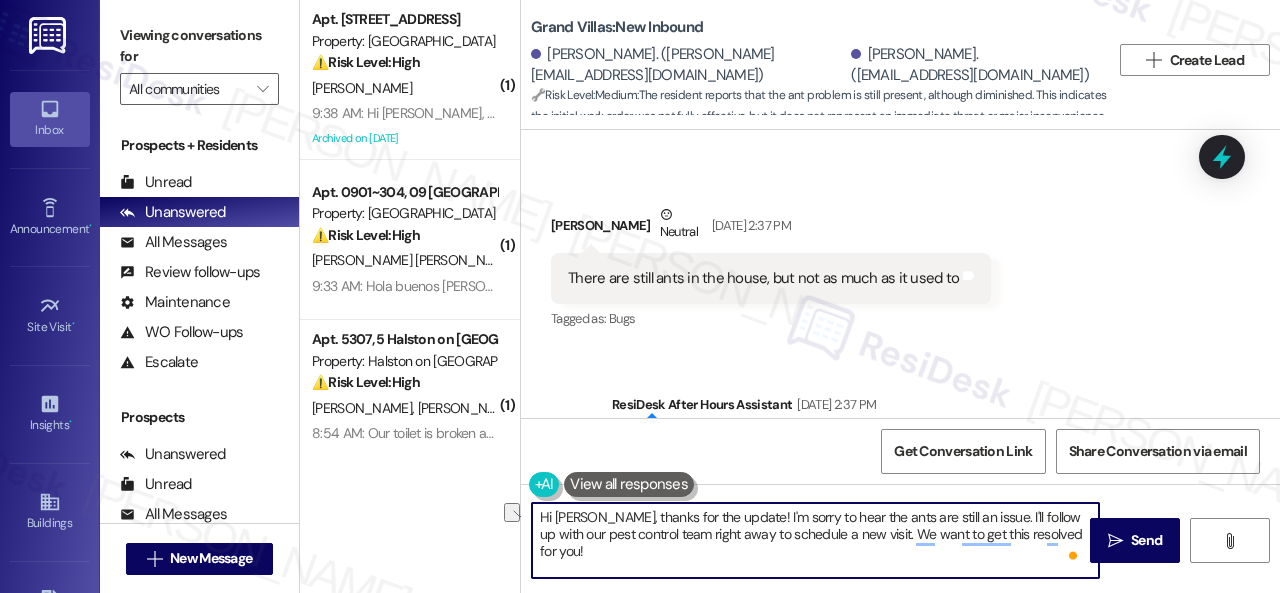 paste on "I apologize for the late reply. I was away for the weekend." 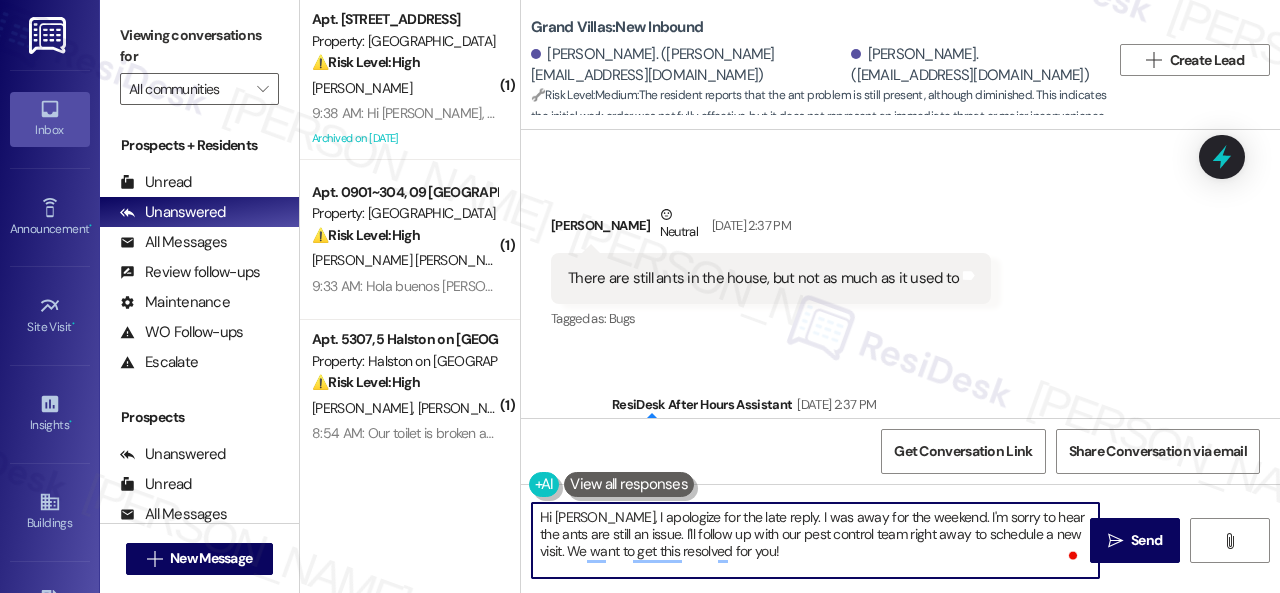 drag, startPoint x: 634, startPoint y: 531, endPoint x: 785, endPoint y: 552, distance: 152.45328 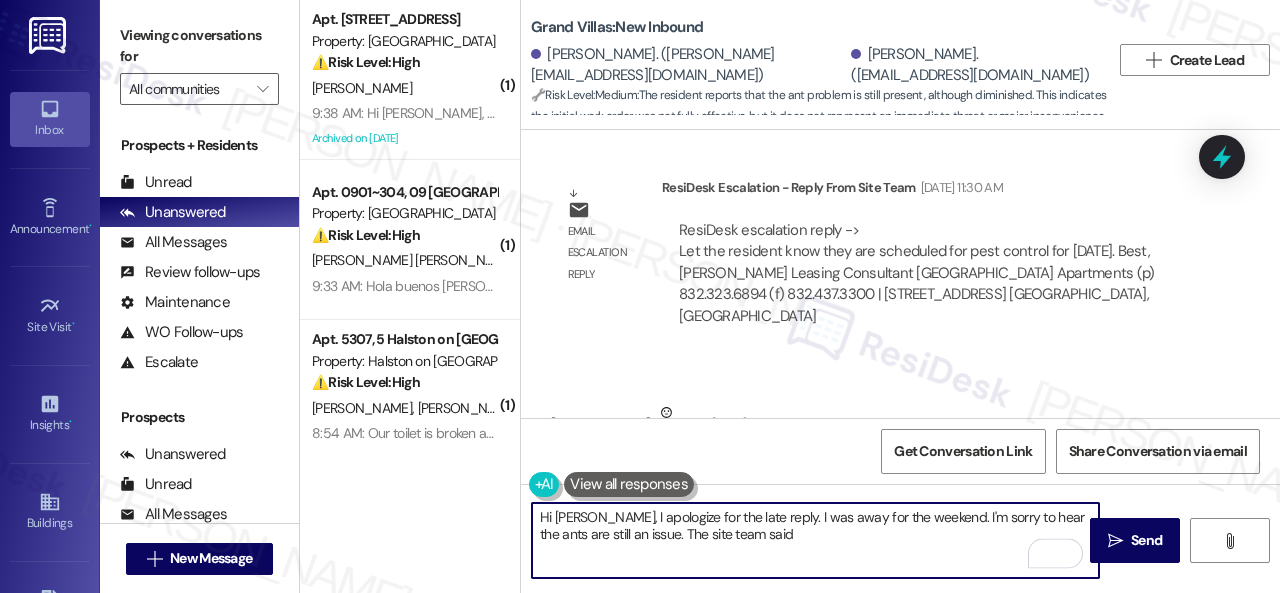 scroll, scrollTop: 1804, scrollLeft: 0, axis: vertical 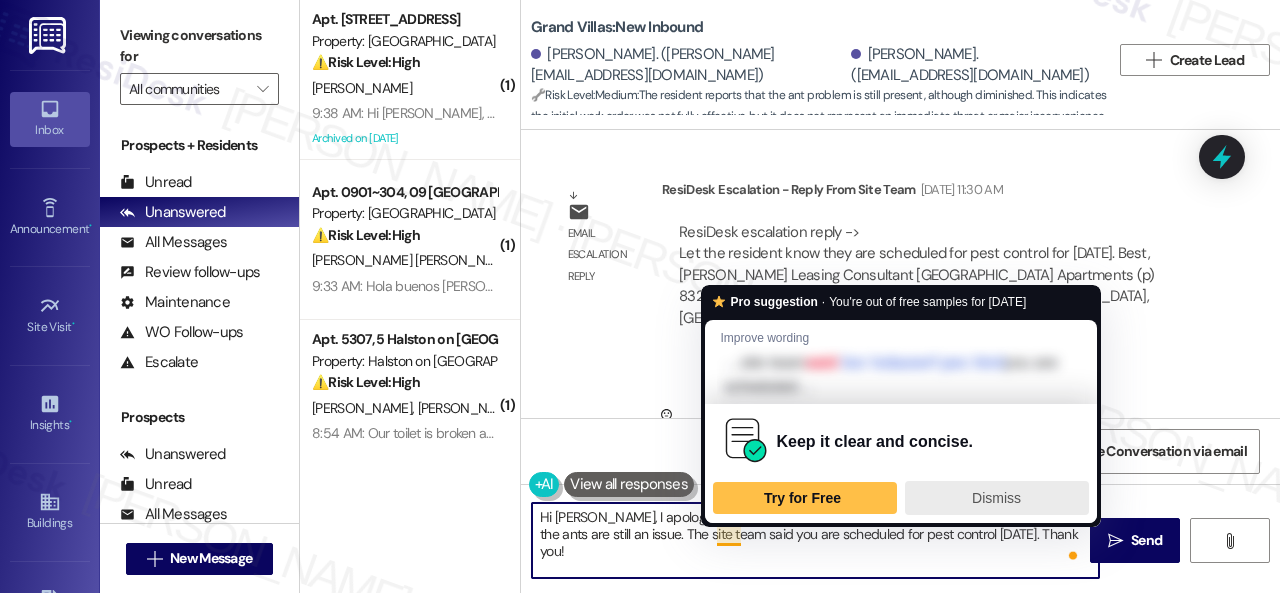 click on "Dismiss" at bounding box center [996, 498] 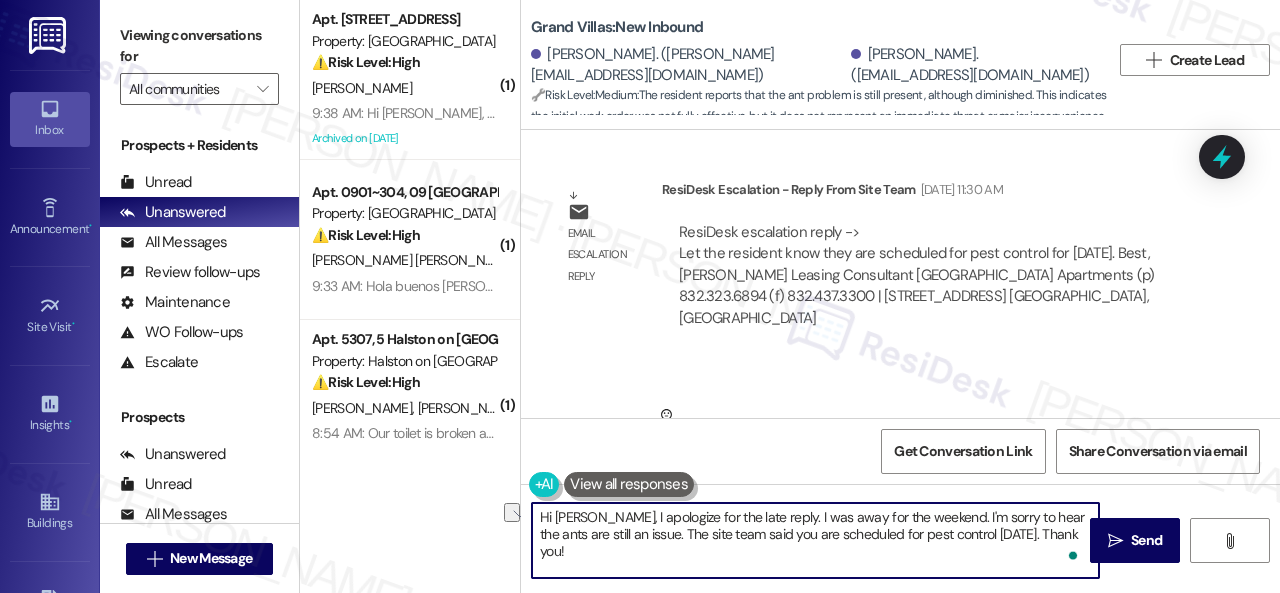 drag, startPoint x: 740, startPoint y: 535, endPoint x: 636, endPoint y: 536, distance: 104.00481 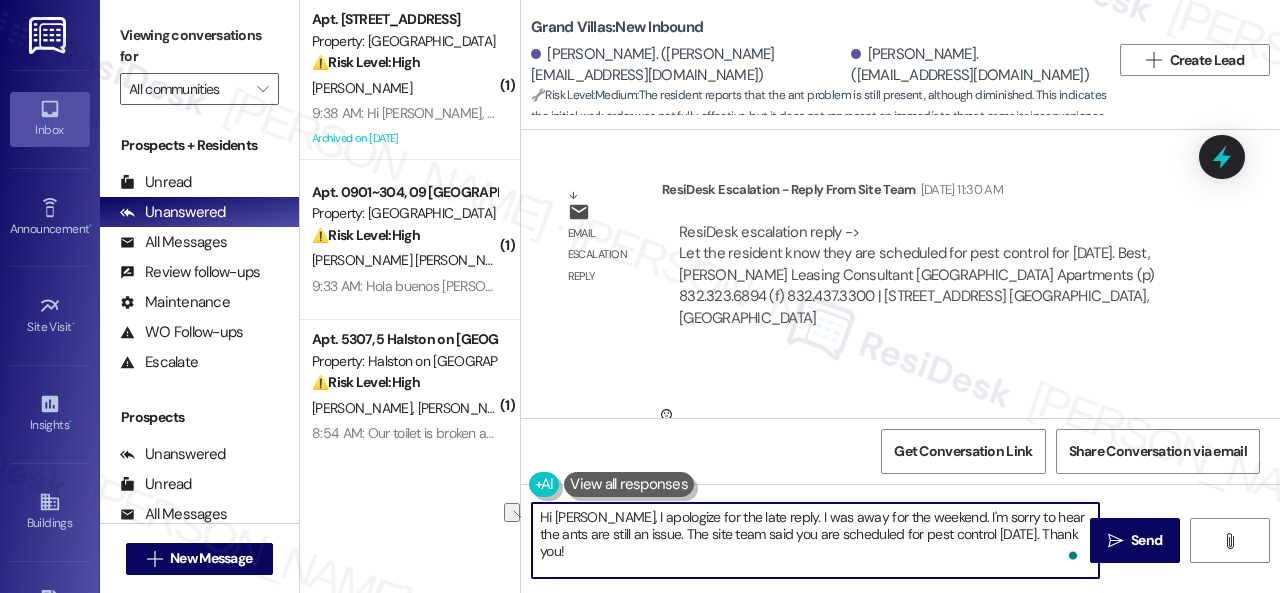 click on "Hi Floripe, I apologize for the late reply. I was away for the weekend. I'm sorry to hear the ants are still an issue. The site team said you are scheduled for pest control today. Thank you!" at bounding box center (815, 540) 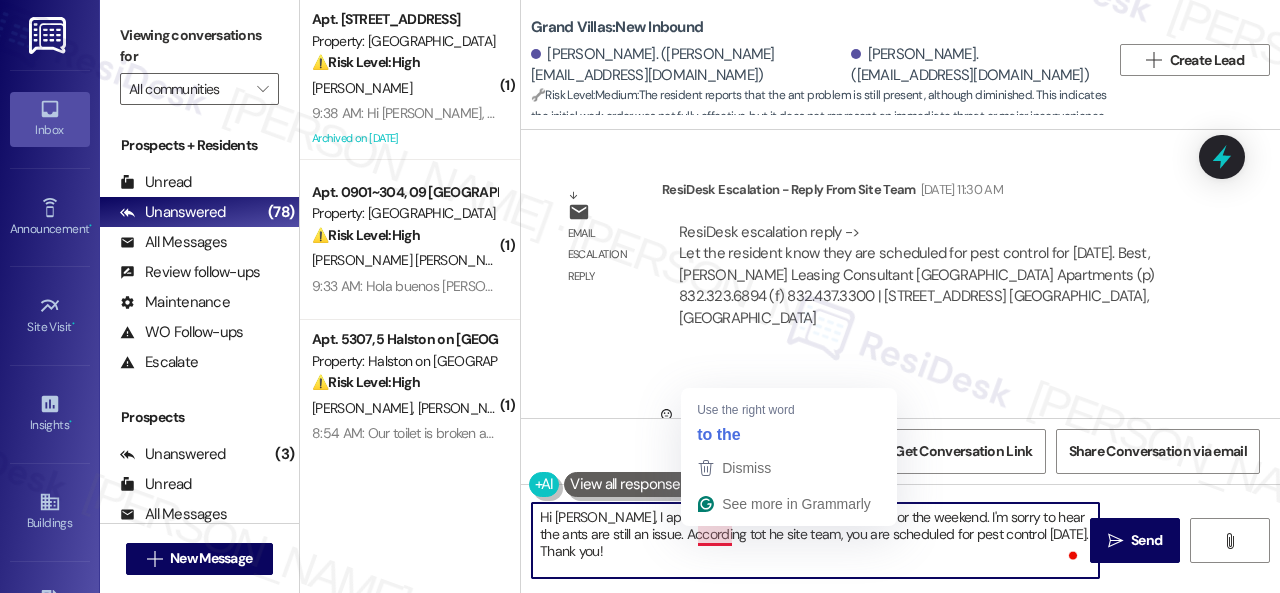 click on "Hi Floripe, I apologize for the late reply. I was away for the weekend. I'm sorry to hear the ants are still an issue. According tot he site team, you are scheduled for pest control today. Thank you!" at bounding box center (815, 540) 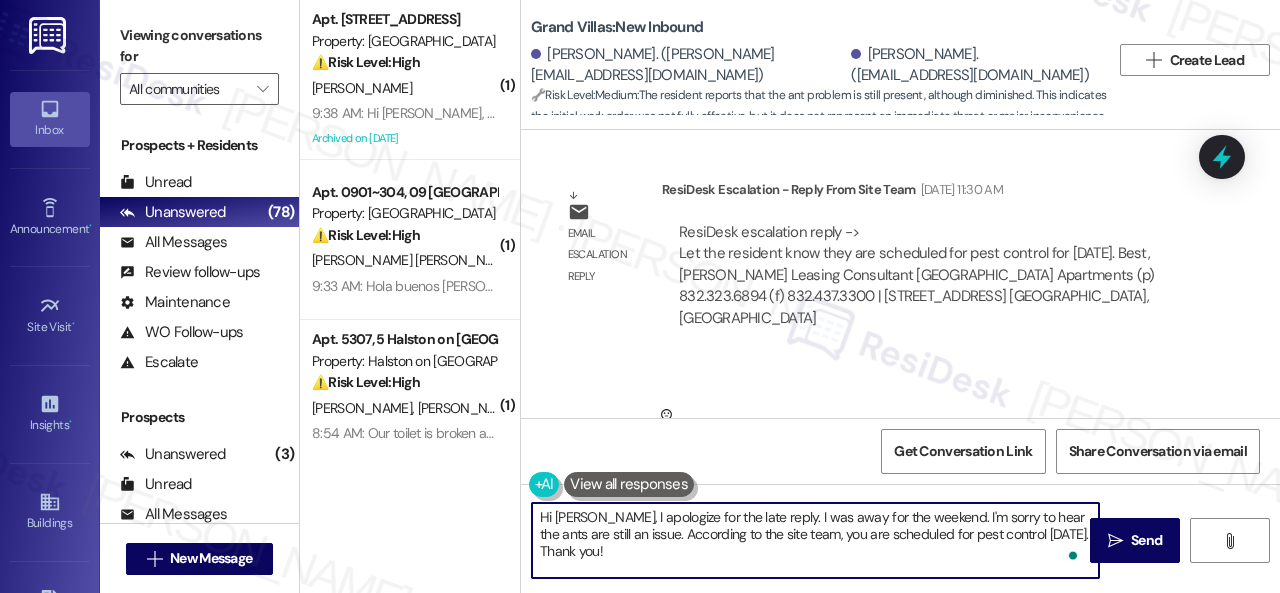 click on "Hi Floripe, I apologize for the late reply. I was away for the weekend. I'm sorry to hear the ants are still an issue. According to the site team, you are scheduled for pest control today. Thank you!" at bounding box center (815, 540) 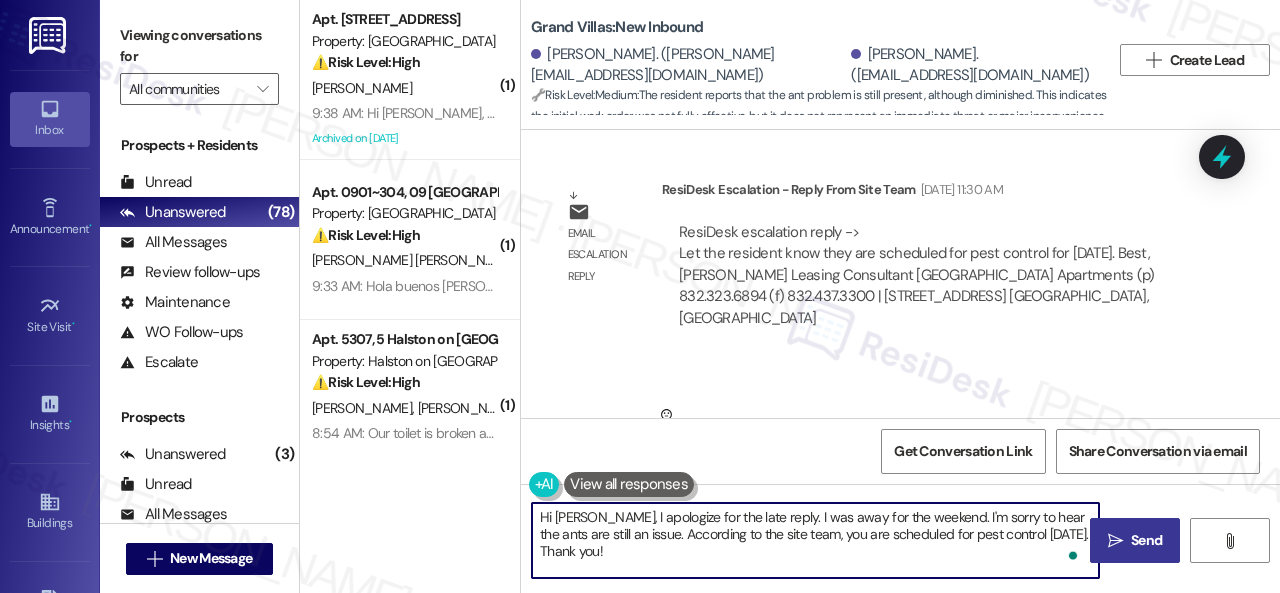 type on "Hi Floripe, I apologize for the late reply. I was away for the weekend. I'm sorry to hear the ants are still an issue. According to the site team, you are scheduled for pest control today. Thank you!" 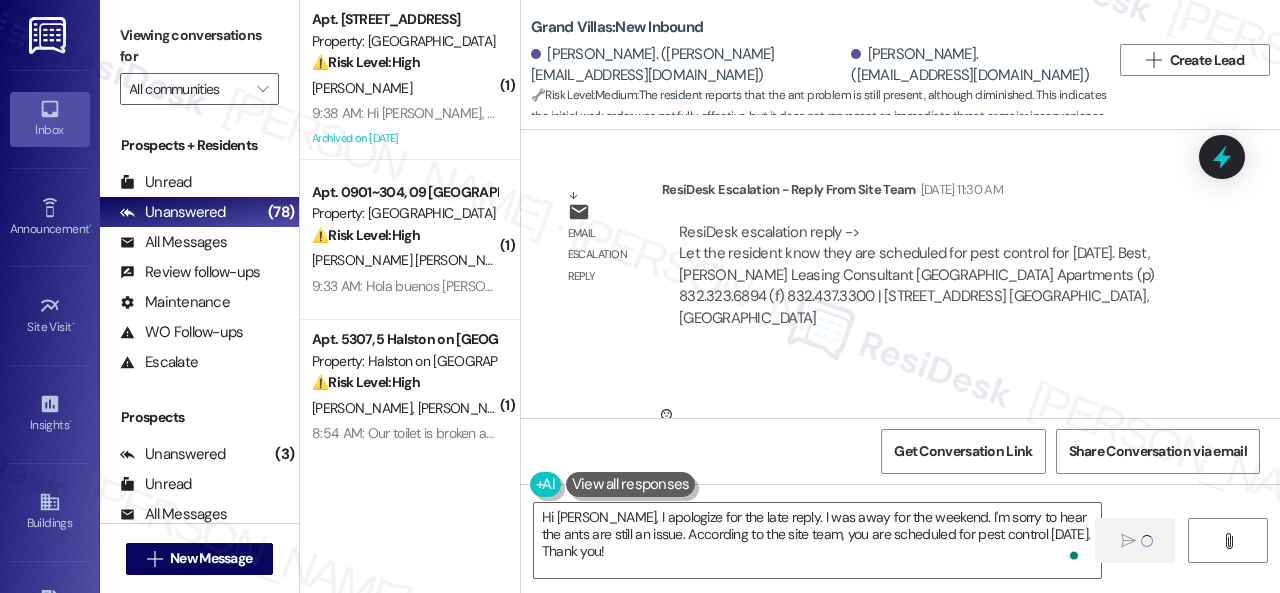 type 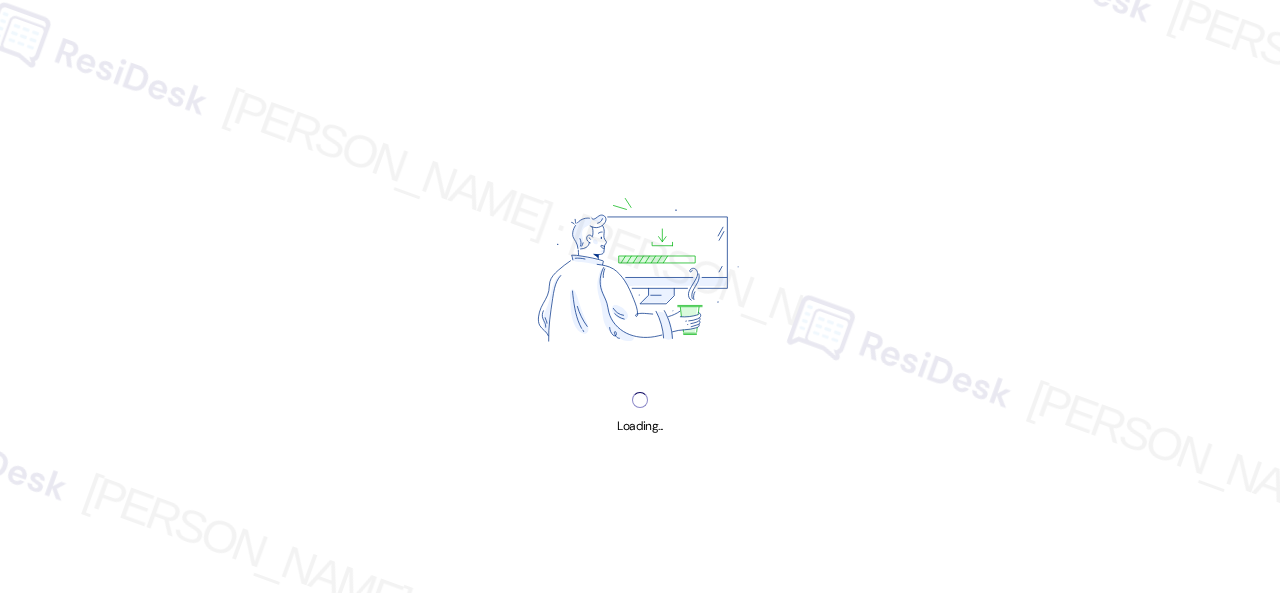 scroll, scrollTop: 0, scrollLeft: 0, axis: both 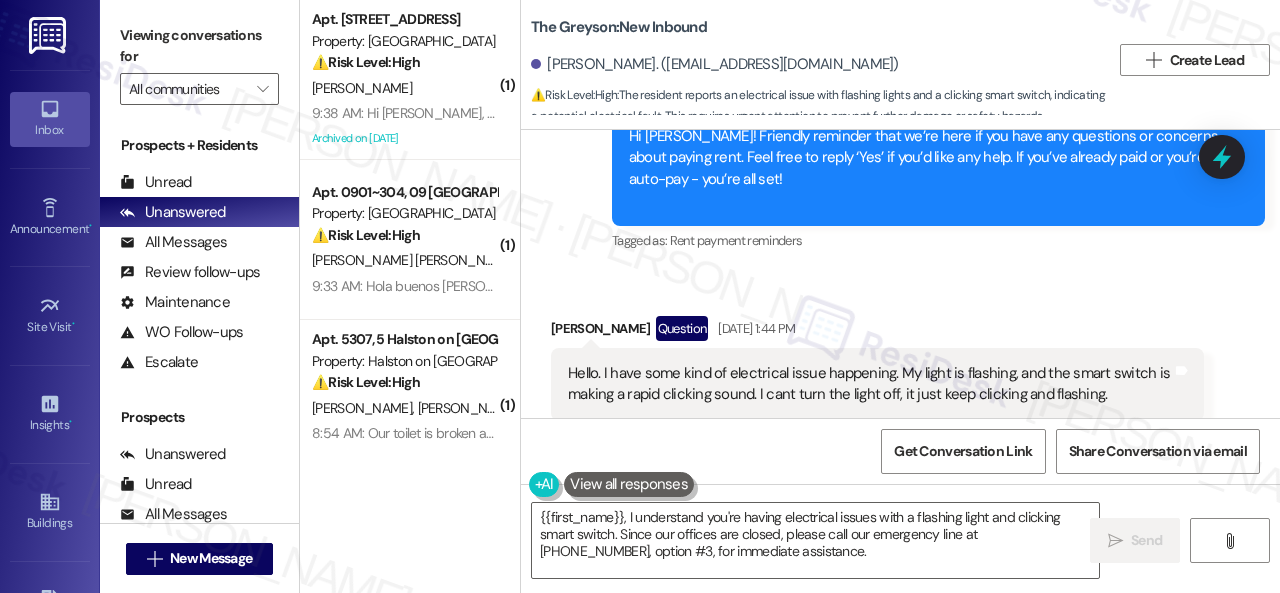 click on "Received via SMS [PERSON_NAME] Question [DATE] 1:44 PM Hello. I have some kind of electrical issue happening. My light is flashing, and the smart switch is making a rapid clicking sound. I cant turn the light off, it just keep clicking and flashing.  Tags and notes Tagged as:   Electrical services ,  Click to highlight conversations about Electrical services Maintenance request Click to highlight conversations about Maintenance request  Related guidelines Hide Suggestions [PERSON_NAME] - The Greyson: Maintenance is required to check the door keypad and replace batteries if needed. Residents need to contact Dwelo customer service support to resolve any code/keypad issues, as the office staff does not have access to fix those problems. Created  a year ago Property level guideline  ( 68 % match) FAQs generated by ResiDesk AI What do I do if the keypad is not working? What is the contact information for [PERSON_NAME] support? The contact information for Dwelo support is: [EMAIL_ADDRESS][DOMAIN_NAME] and [PHONE_NUMBER]. Created   ( 67" at bounding box center [900, 516] 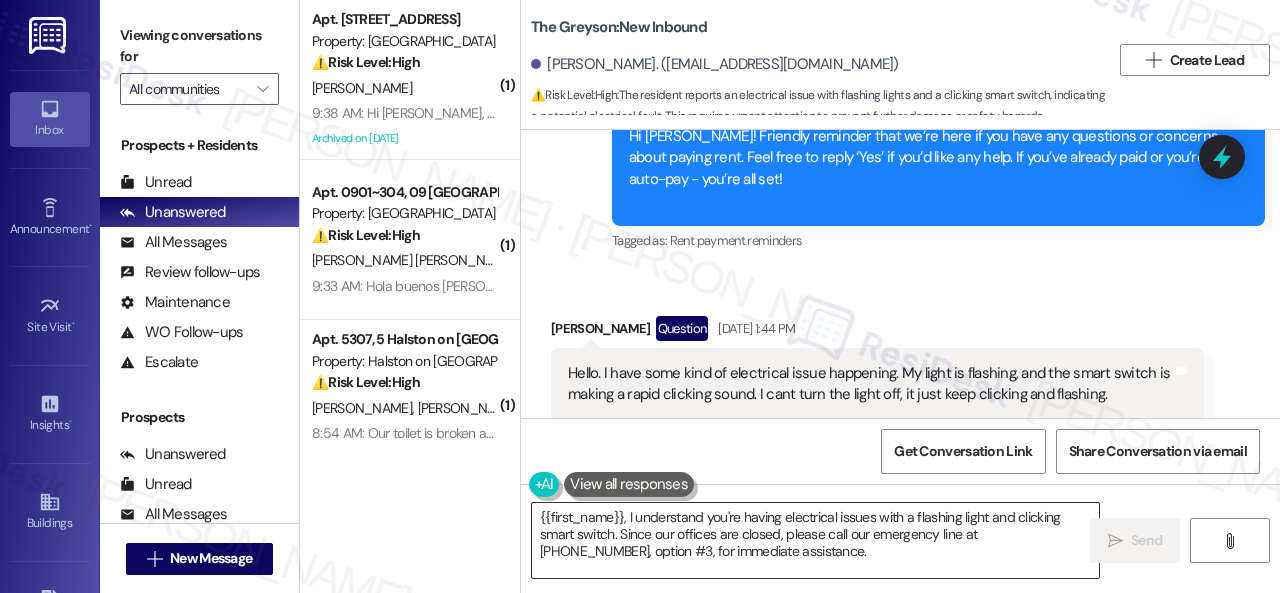 click on "{{first_name}}, I understand you're having electrical issues with a flashing light and clicking smart switch. Since our offices are closed, please call our emergency line at [PHONE_NUMBER], option #3, for immediate assistance." at bounding box center (815, 540) 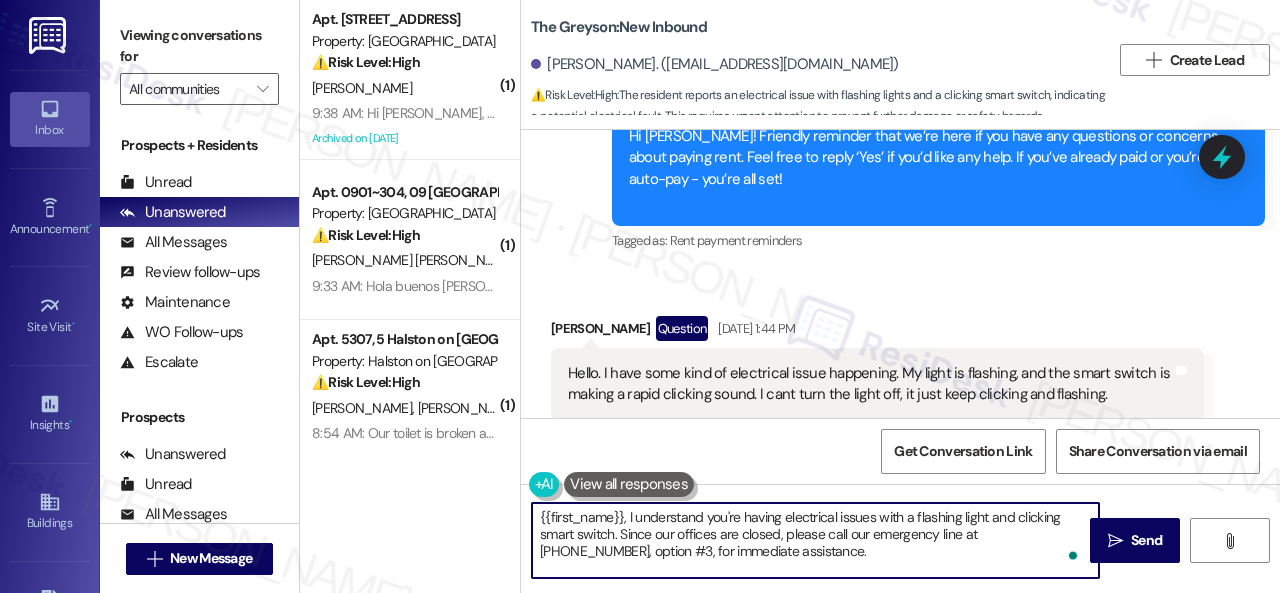 click on "{{first_name}}, I understand you're having electrical issues with a flashing light and clicking smart switch. Since our offices are closed, please call our emergency line at [PHONE_NUMBER], option #3, for immediate assistance." at bounding box center [815, 540] 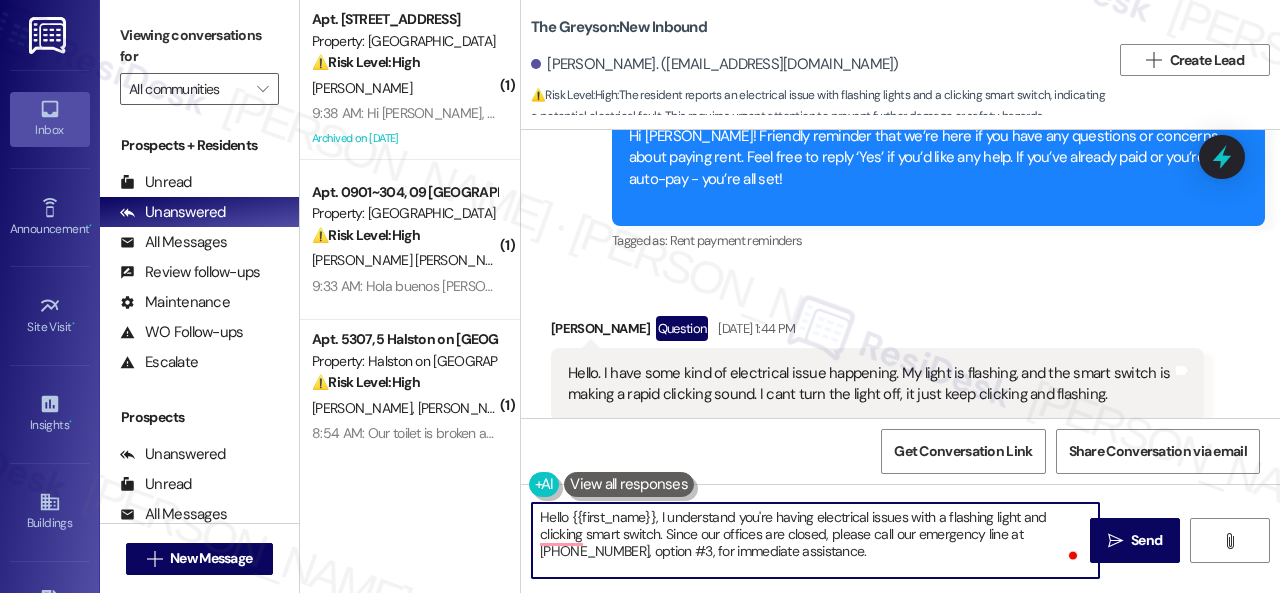 click on "Hello {{first_name}}, I understand you're having electrical issues with a flashing light and clicking smart switch. Since our offices are closed, please call our emergency line at [PHONE_NUMBER], option #3, for immediate assistance." at bounding box center (815, 540) 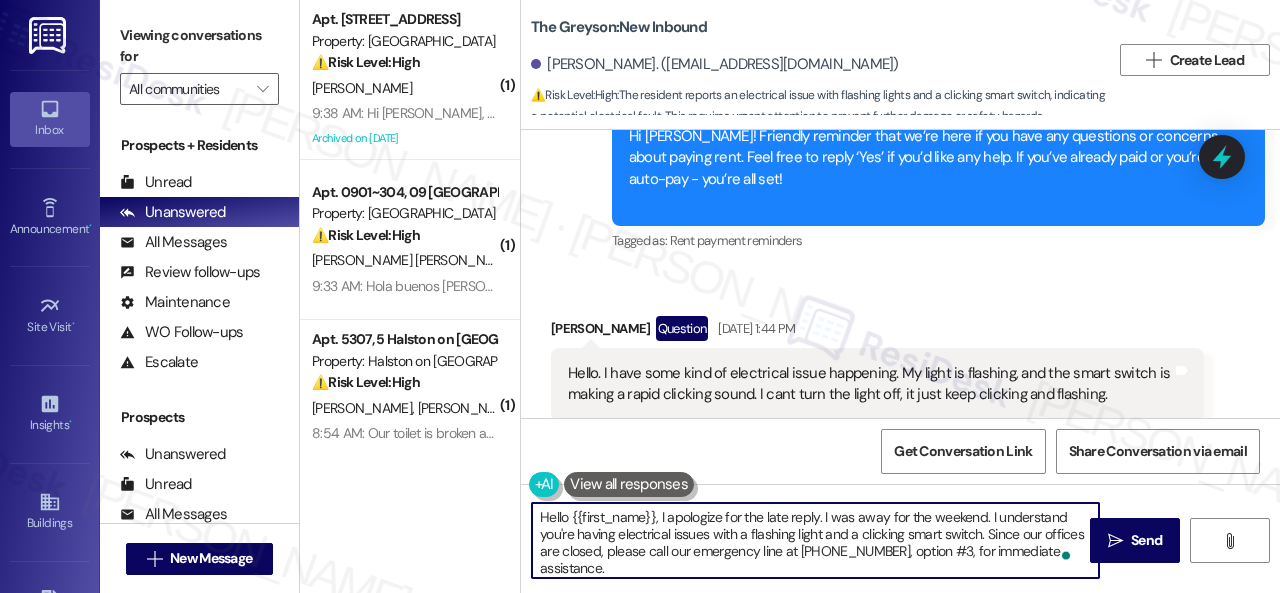 scroll, scrollTop: 4, scrollLeft: 0, axis: vertical 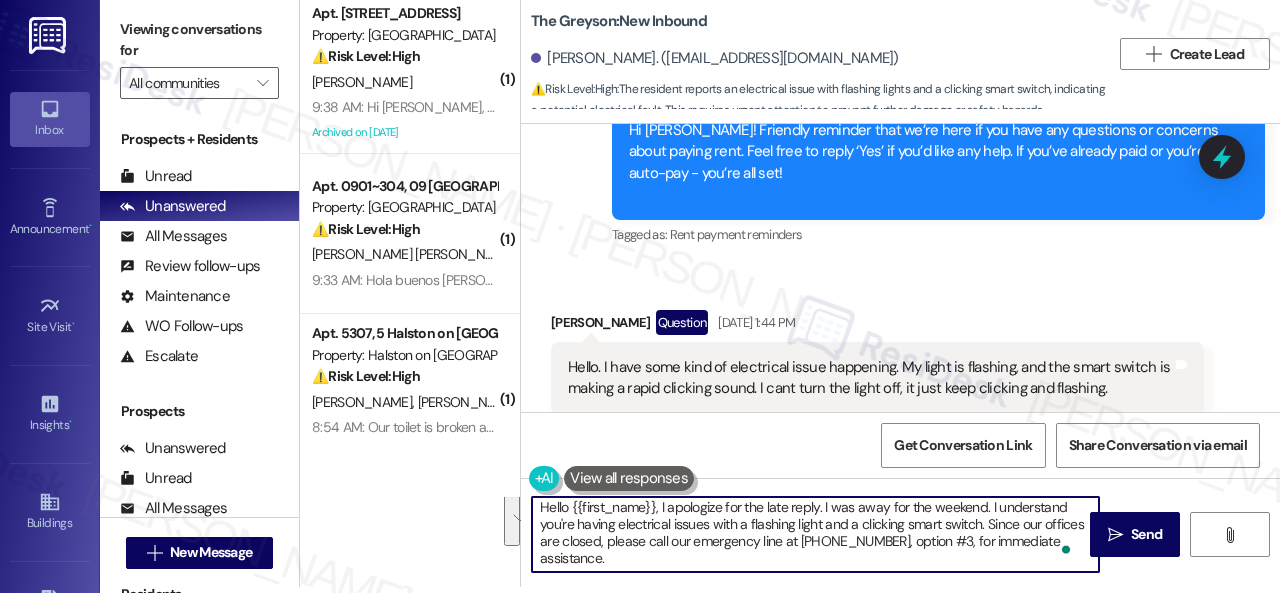 drag, startPoint x: 985, startPoint y: 531, endPoint x: 1036, endPoint y: 588, distance: 76.48529 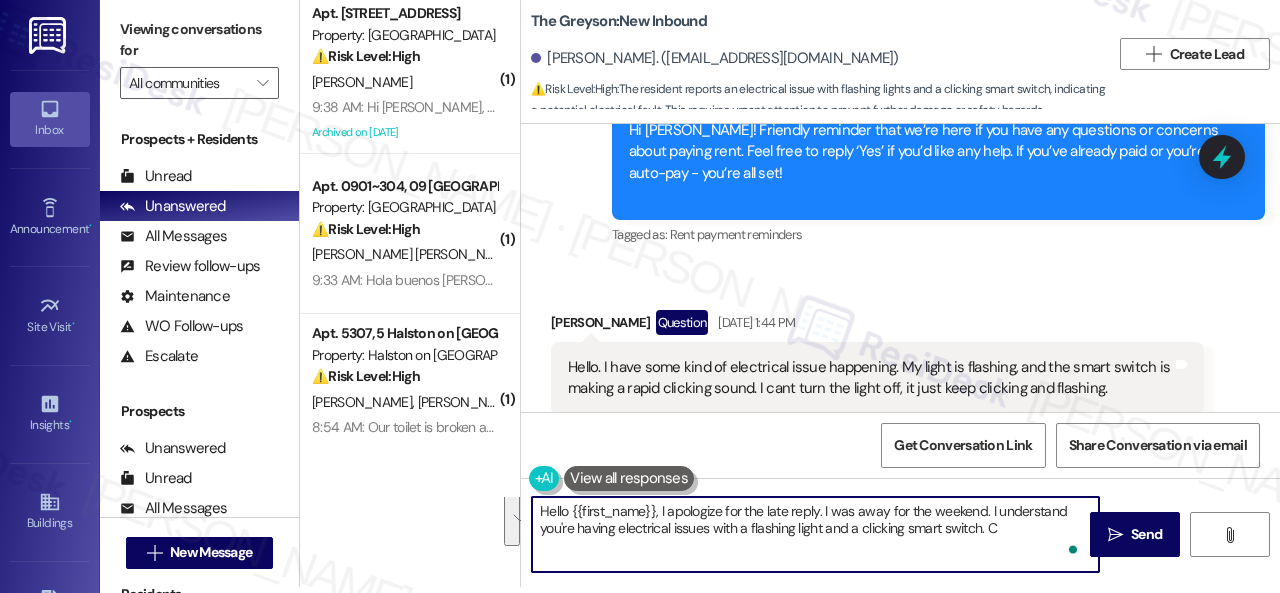 scroll, scrollTop: 0, scrollLeft: 0, axis: both 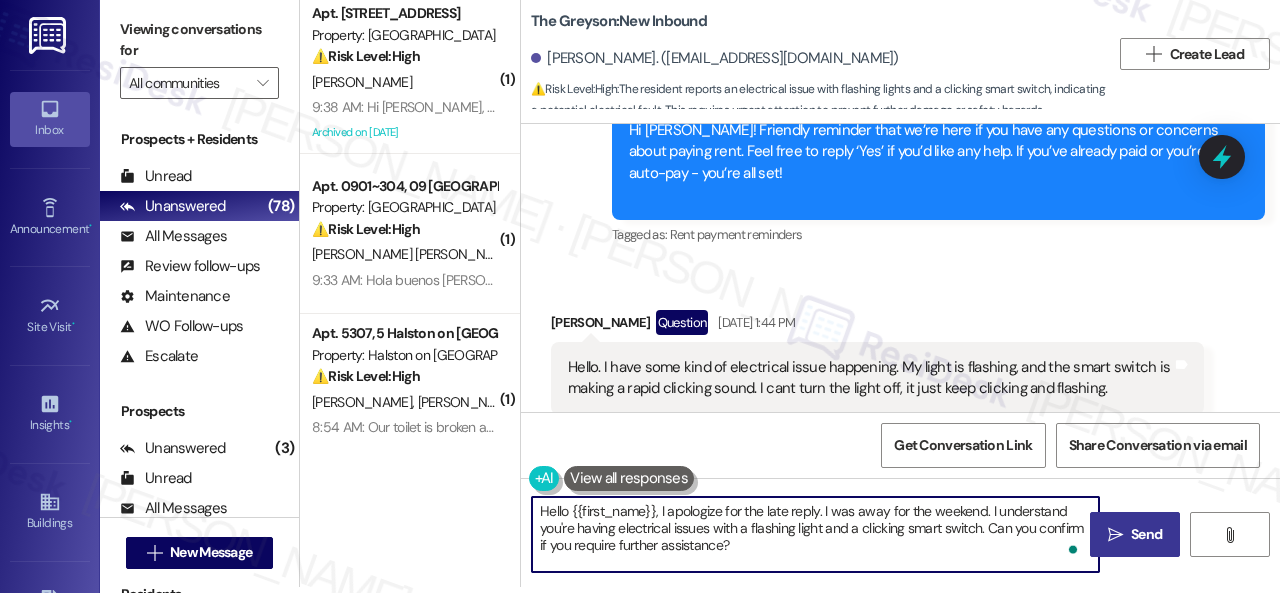 type on "Hello {{first_name}}, I apologize for the late reply. I was away for the weekend. I understand you're having electrical issues with a flashing light and a clicking smart switch. Can you confirm if you require further assistance?" 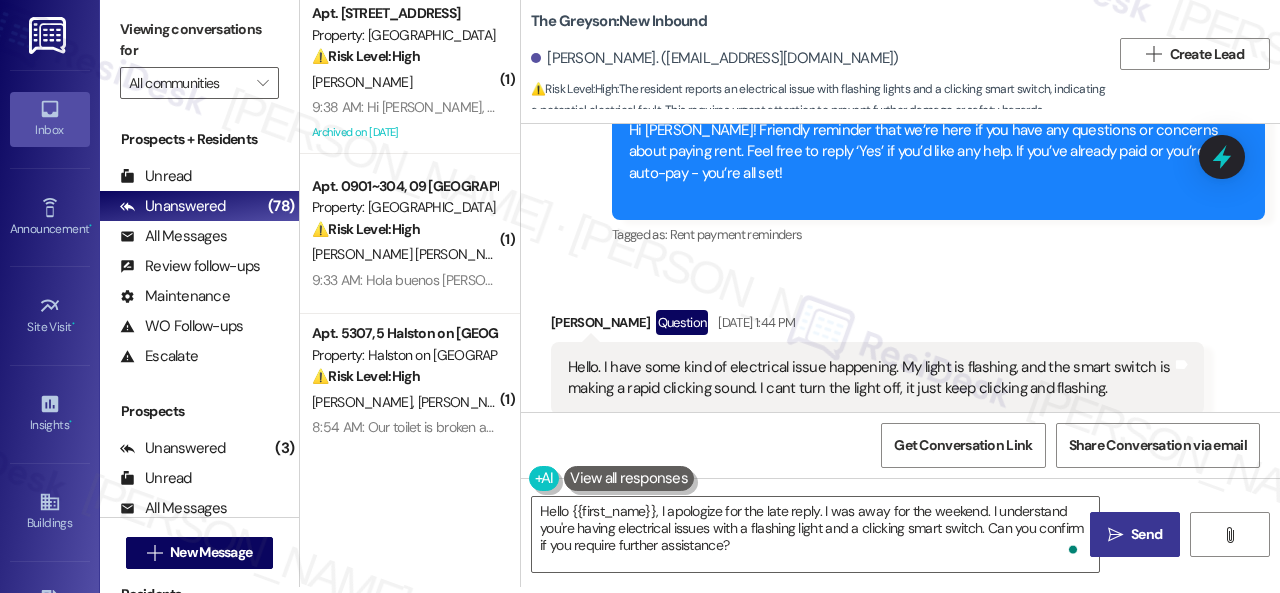 click on "Send" at bounding box center (1146, 534) 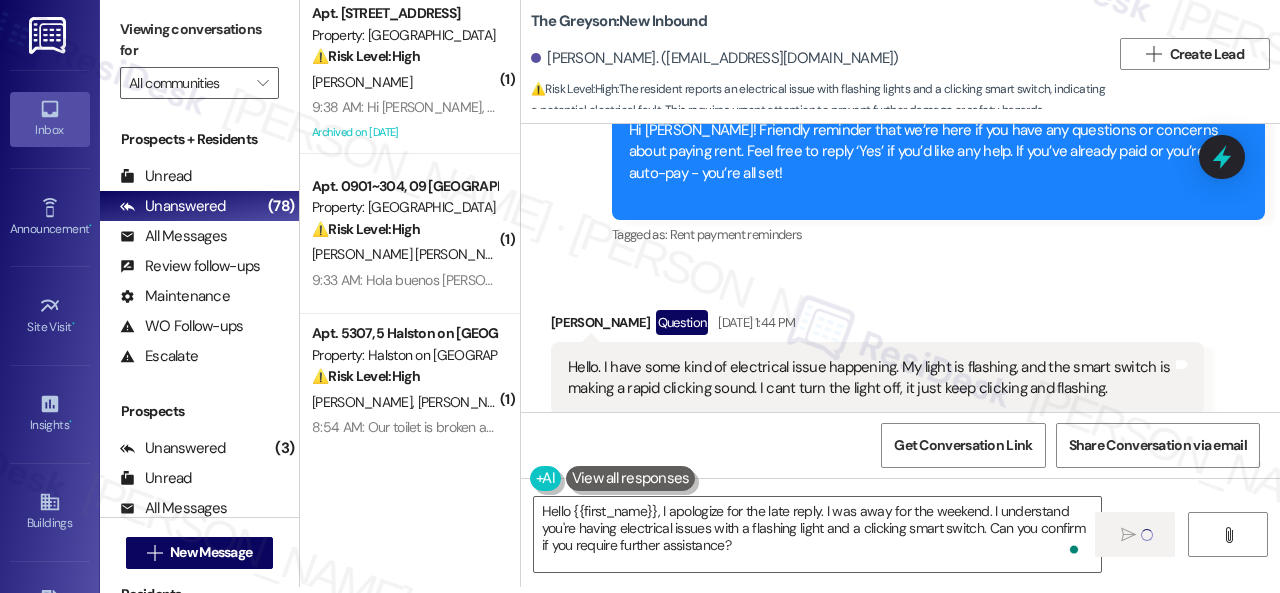 type 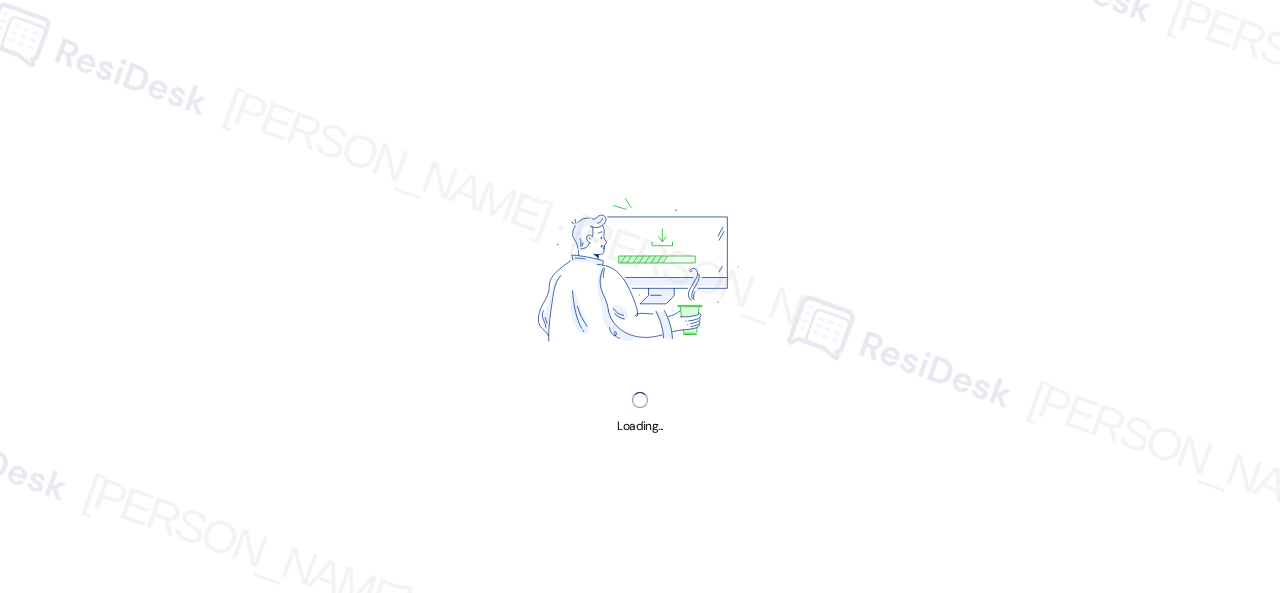 scroll, scrollTop: 0, scrollLeft: 0, axis: both 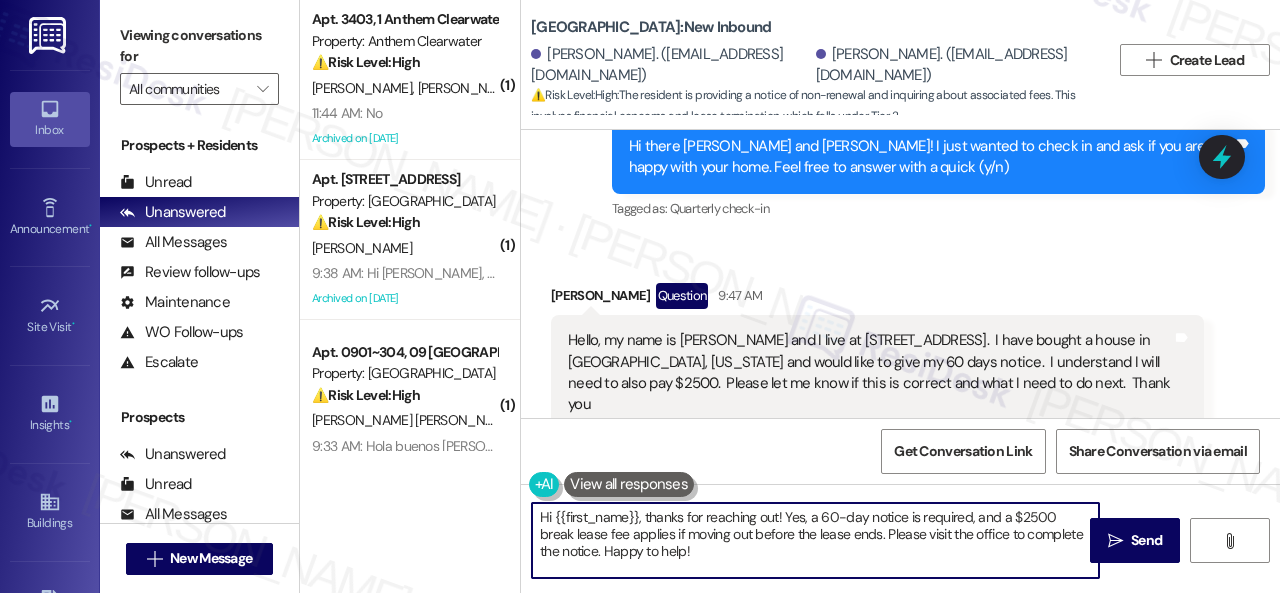 drag, startPoint x: 556, startPoint y: 513, endPoint x: 592, endPoint y: 513, distance: 36 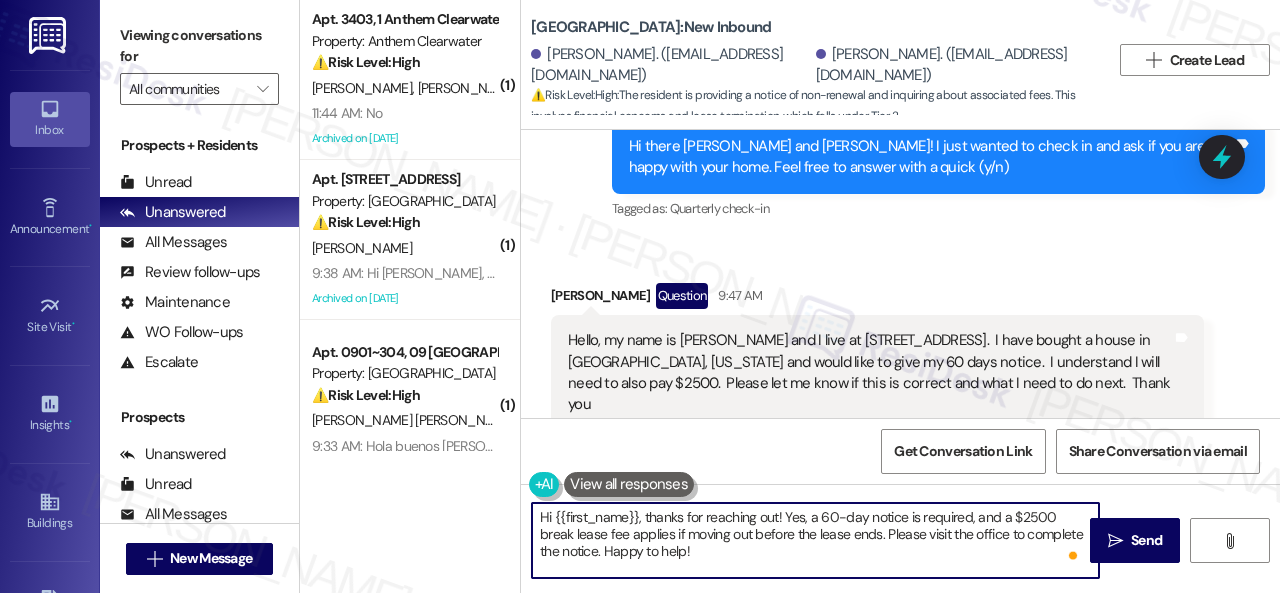 drag, startPoint x: 554, startPoint y: 515, endPoint x: 638, endPoint y: 522, distance: 84.29116 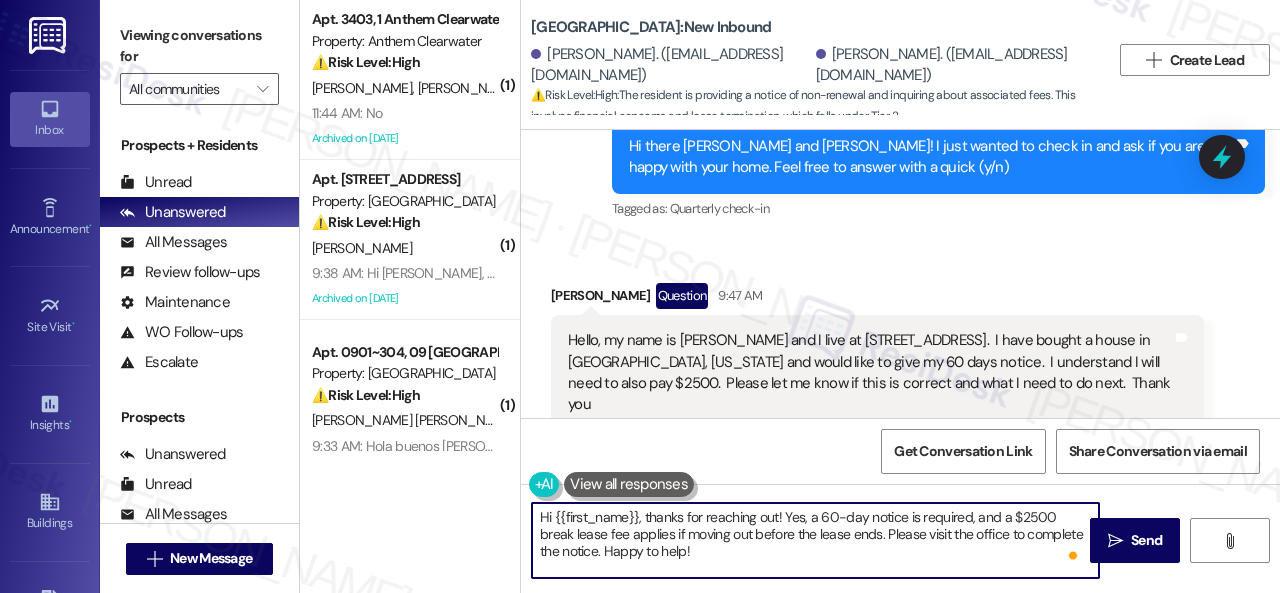 click on "Hi {{first_name}}, thanks for reaching out! Yes, a 60-day notice is required, and a $2500 break lease fee applies if moving out before the lease ends. Please visit the office to complete the notice. Happy to help!" at bounding box center (815, 540) 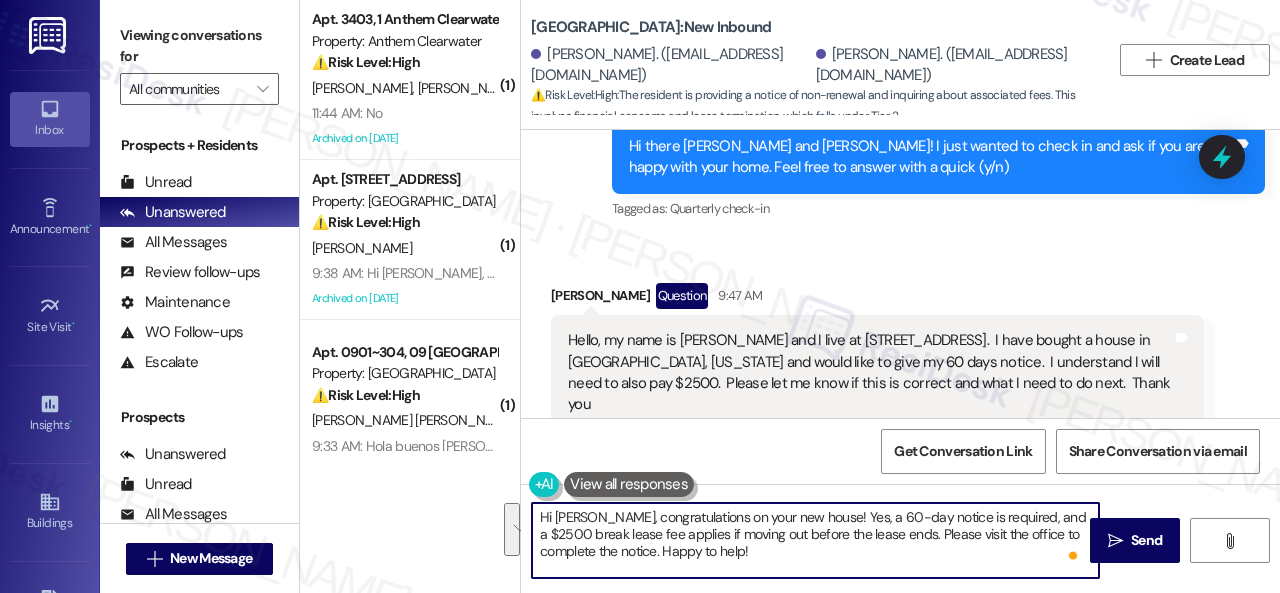drag, startPoint x: 798, startPoint y: 515, endPoint x: 818, endPoint y: 557, distance: 46.518814 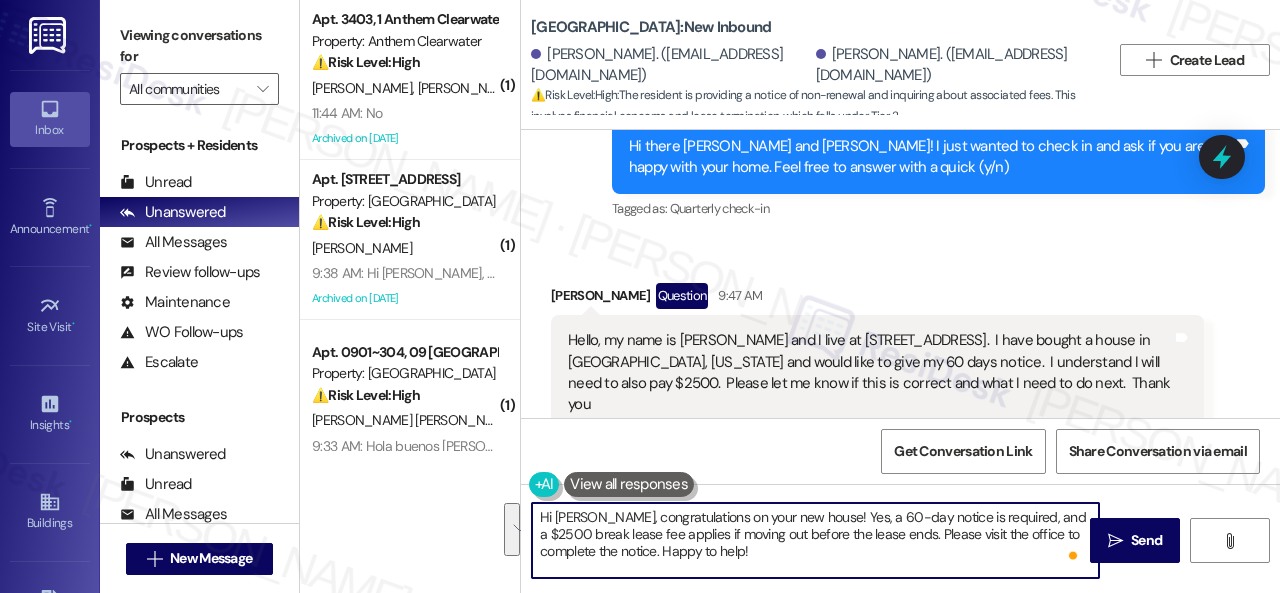 click on "Hi Josh, congratulations on your new house! Yes, a 60-day notice is required, and a $2500 break lease fee applies if moving out before the lease ends. Please visit the office to complete the notice. Happy to help!" at bounding box center (815, 540) 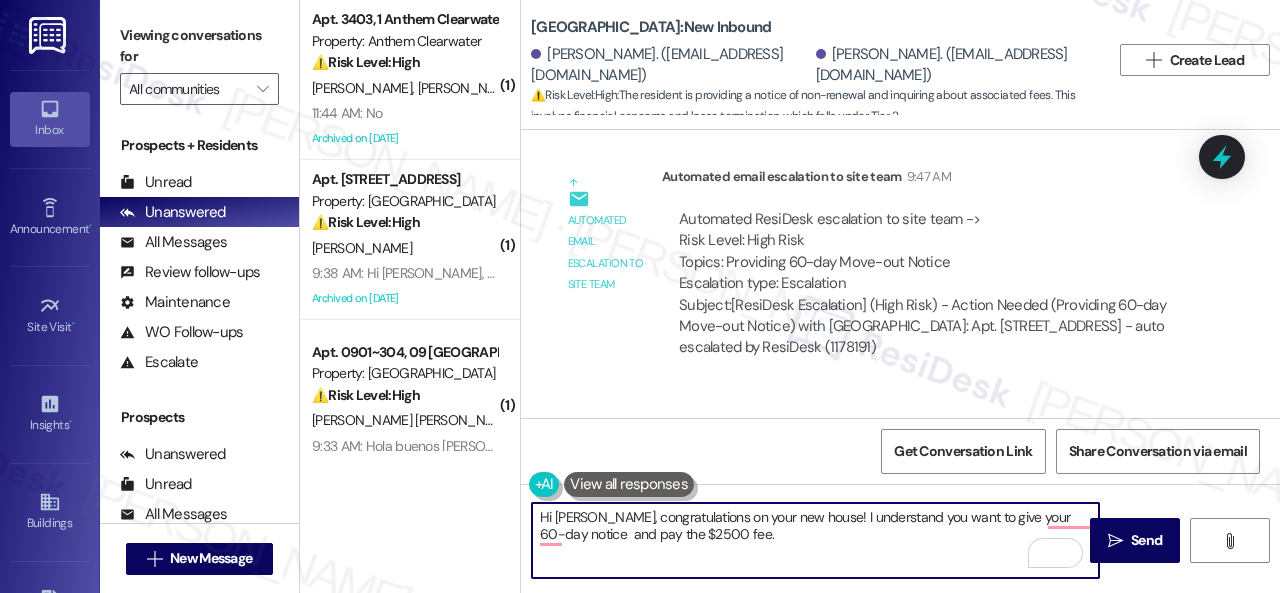 scroll, scrollTop: 14796, scrollLeft: 0, axis: vertical 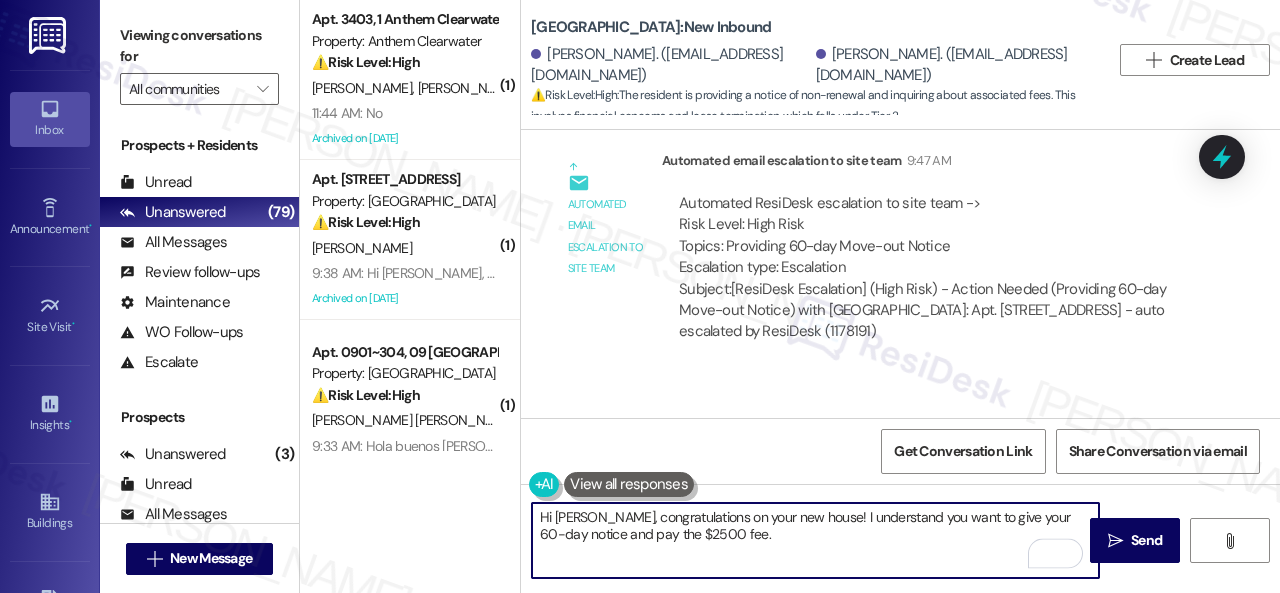 click on "Hi Josh, congratulations on your new house! I understand you want to give your 60-day notice and pay the $2500 fee." at bounding box center (815, 540) 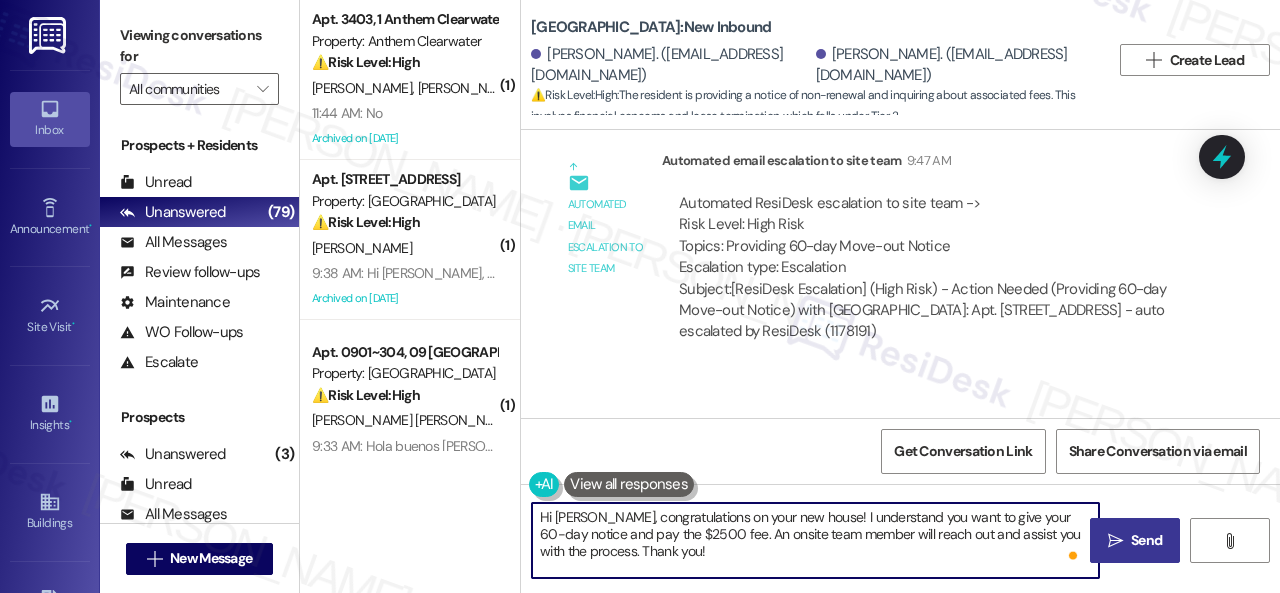 type on "Hi Josh, congratulations on your new house! I understand you want to give your 60-day notice and pay the $2500 fee. An onsite team member will reach out and assist you with the process. Thank you!" 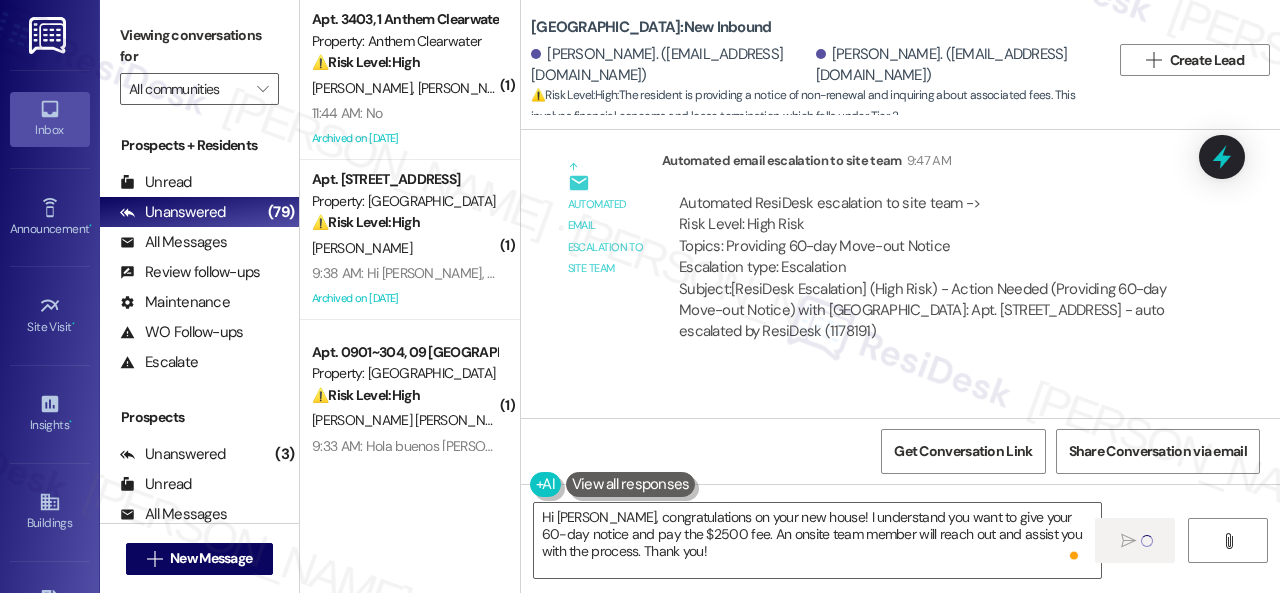 type 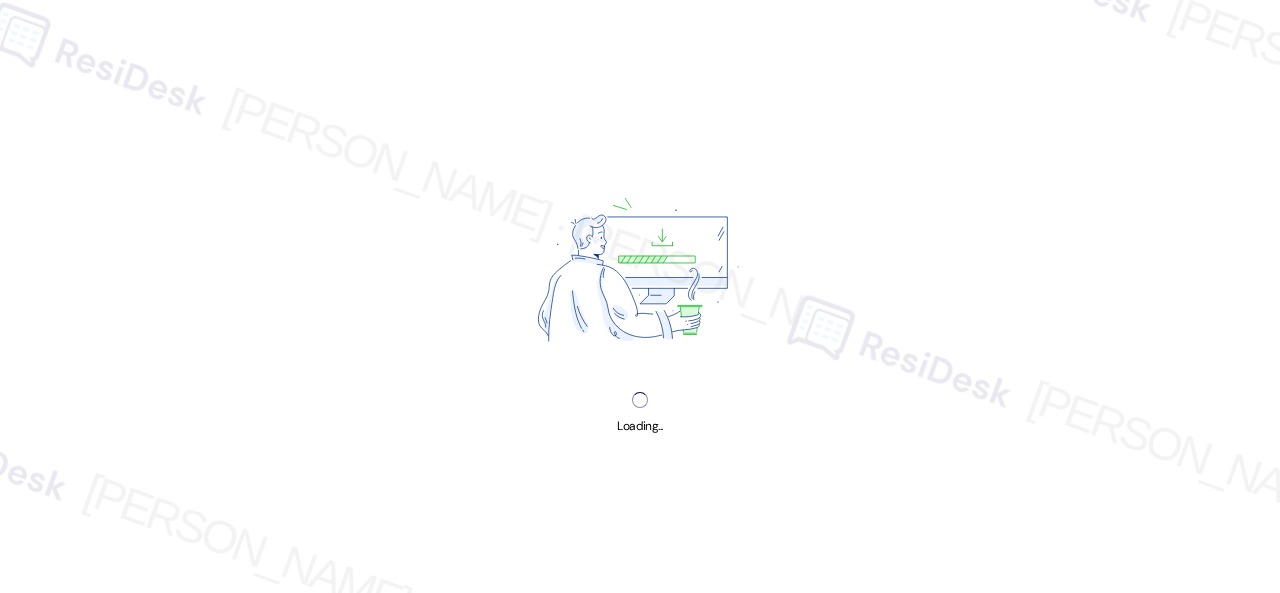 scroll, scrollTop: 0, scrollLeft: 0, axis: both 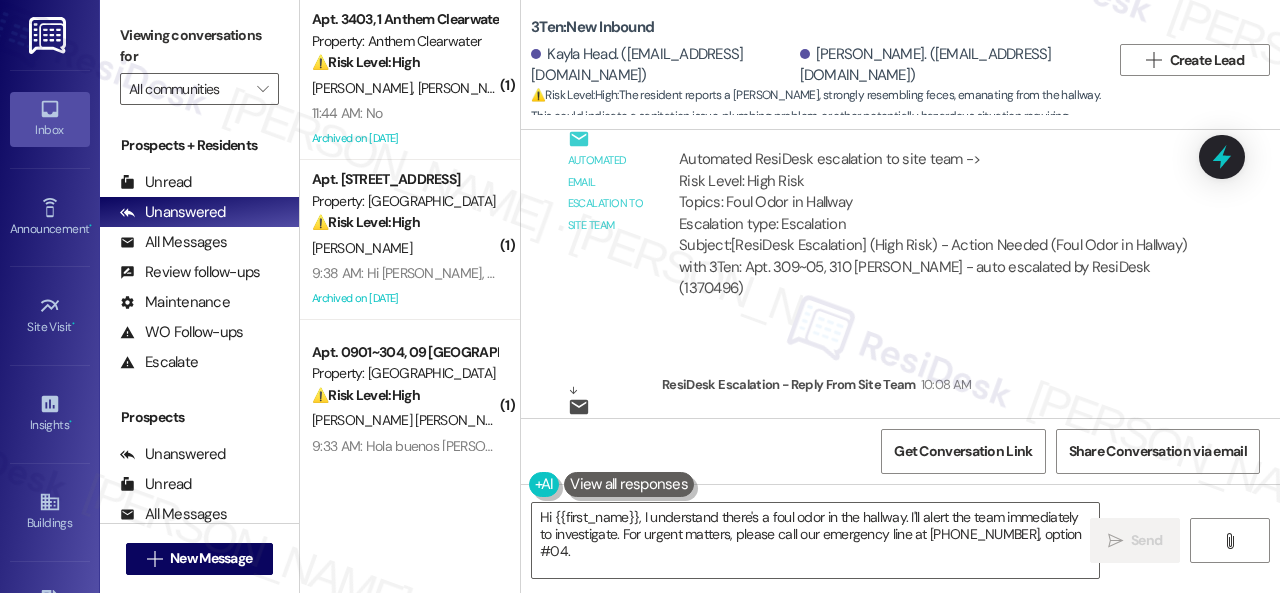 click on "Automated email escalation to site team Automated email escalation to site team Yesterday at 1:41 PM Automated ResiDesk escalation to site team ->
Risk Level: High Risk
Topics: Foul Odor in Hallway
Escalation type: Escalation Subject:  [ResiDesk Escalation] (High Risk) - Action Needed (Foul Odor in Hallway) with 3Ten: Apt. 309~05, 310 Dickinson Rd - auto escalated by ResiDesk (1370496)" at bounding box center (877, 210) 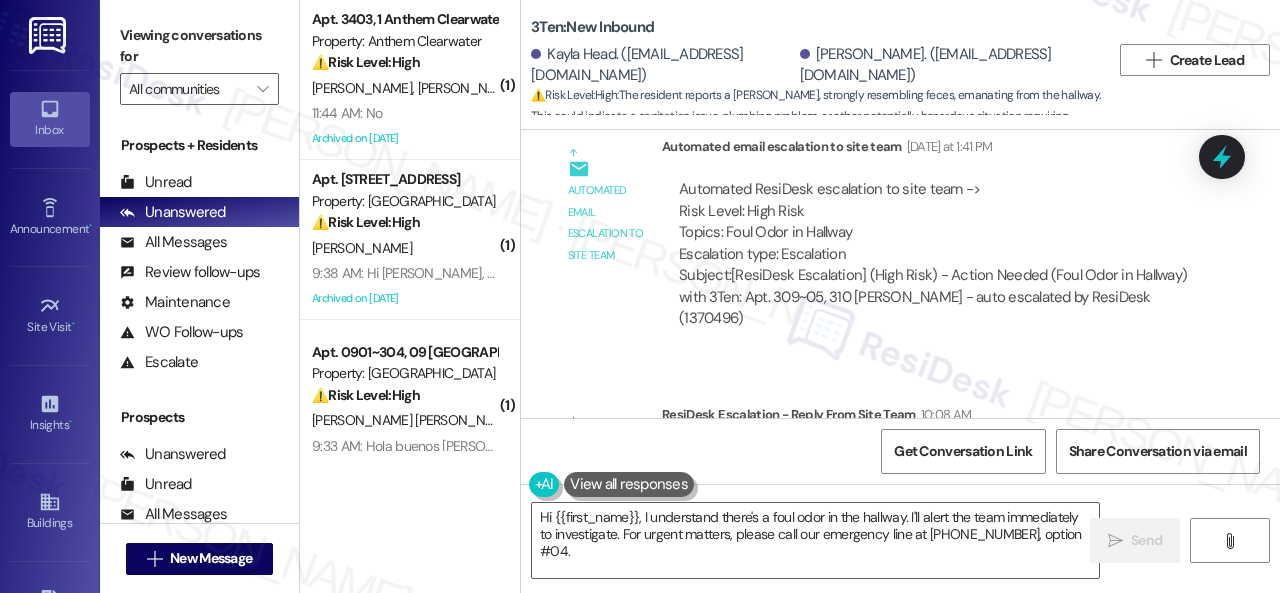 scroll, scrollTop: 16232, scrollLeft: 0, axis: vertical 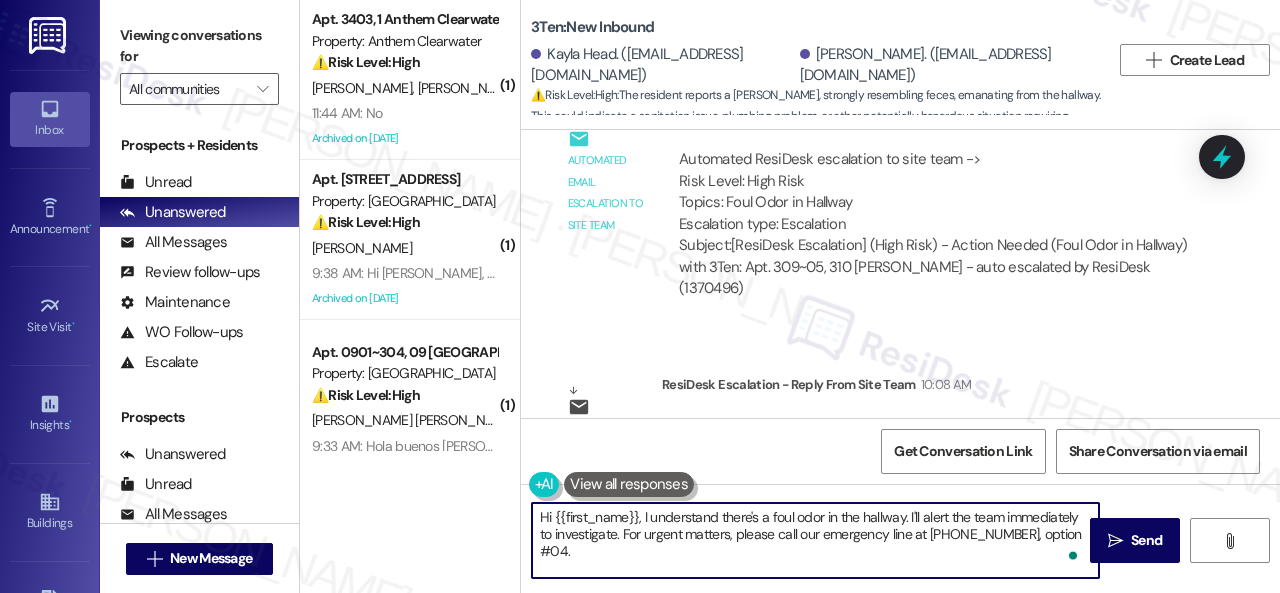 drag, startPoint x: 556, startPoint y: 515, endPoint x: 638, endPoint y: 511, distance: 82.0975 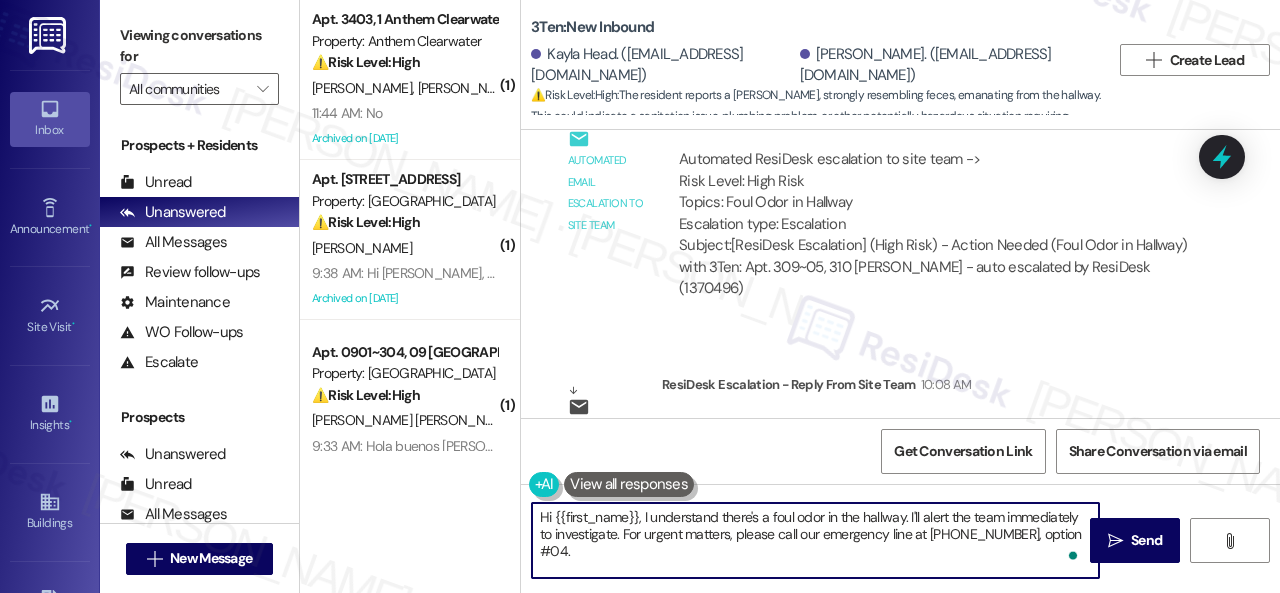 click on "Hi {{first_name}}, I understand there's a foul odor in the hallway. I'll alert the team immediately to investigate. For urgent matters, please call our emergency line at 217-960-8488, option #04." at bounding box center [815, 540] 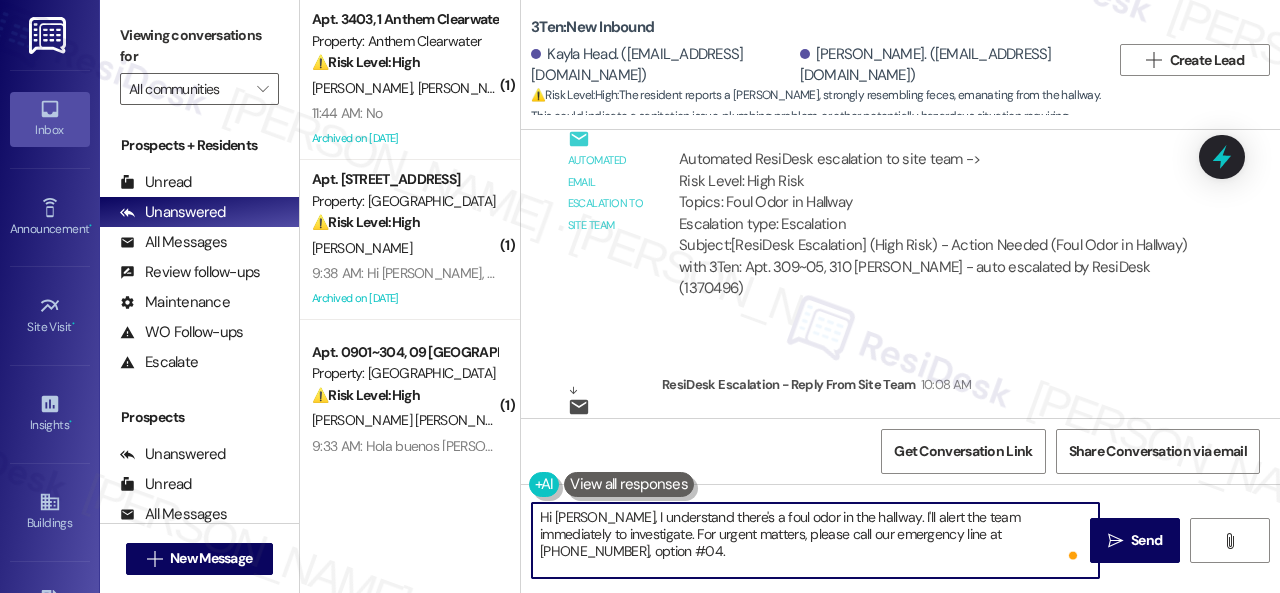 click on "Hi Kayla, I understand there's a foul odor in the hallway. I'll alert the team immediately to investigate. For urgent matters, please call our emergency line at 217-960-8488, option #04." at bounding box center [815, 540] 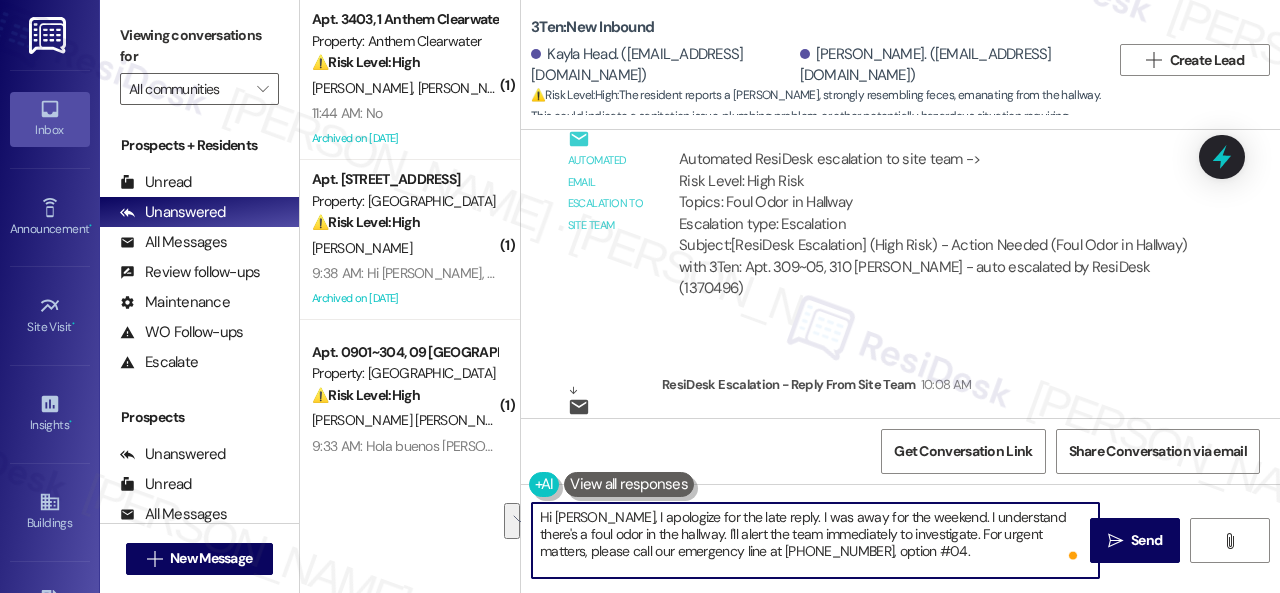 drag, startPoint x: 649, startPoint y: 534, endPoint x: 844, endPoint y: 573, distance: 198.86176 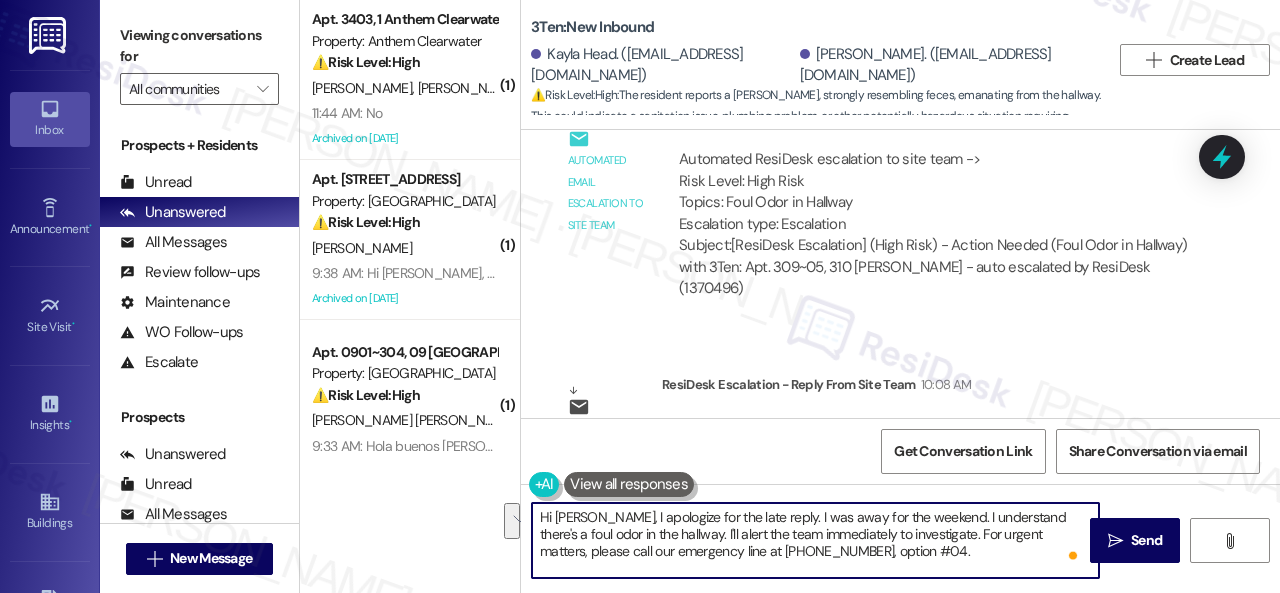 click on "Hi Kayla, I apologize for the late reply. I was away for the weekend. I understand there's a foul odor in the hallway. I'll alert the team immediately to investigate. For urgent matters, please call our emergency line at 217-960-8488, option #04." at bounding box center (815, 540) 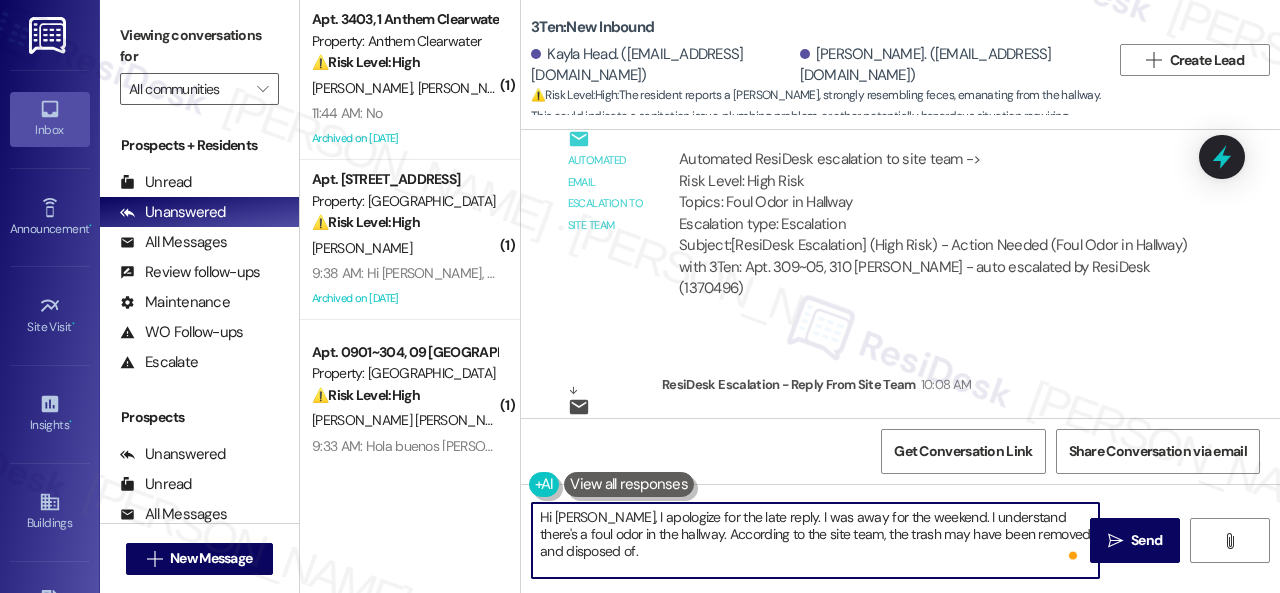 click on "Hi Kayla, I apologize for the late reply. I was away for the weekend. I understand there's a foul odor in the hallway. According to the site team, the trash may have been removed and disposed of." at bounding box center (815, 540) 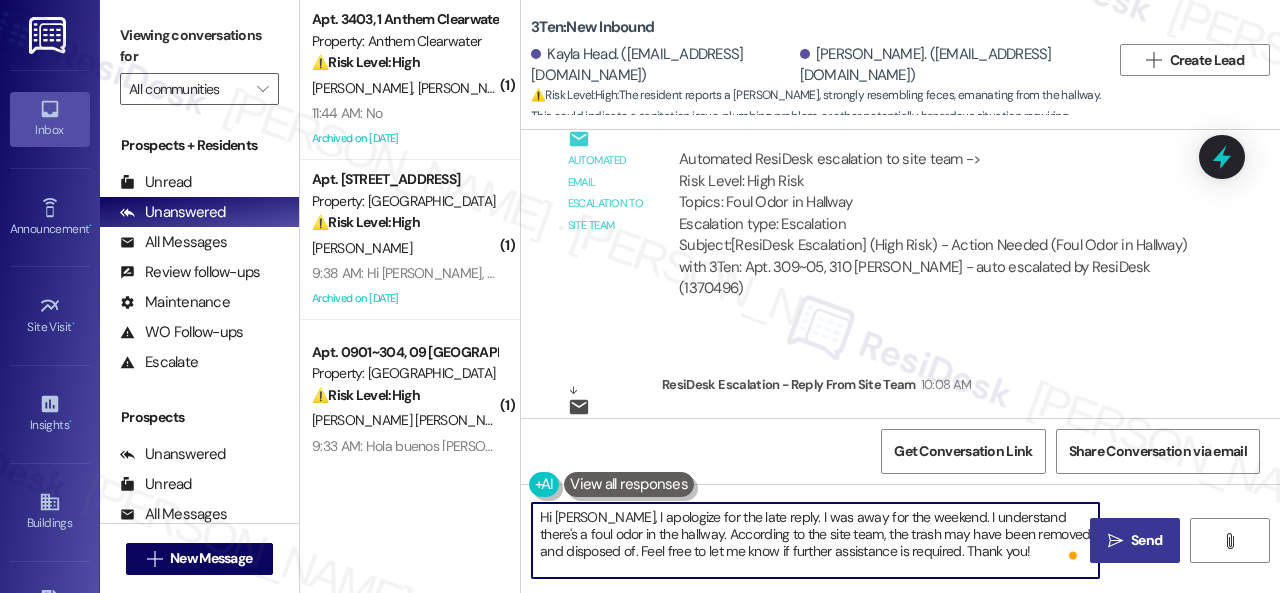 type on "Hi Kayla, I apologize for the late reply. I was away for the weekend. I understand there's a foul odor in the hallway. According to the site team, the trash may have been removed and disposed of. Feel free to let me know if further assistance is required. Thank you!" 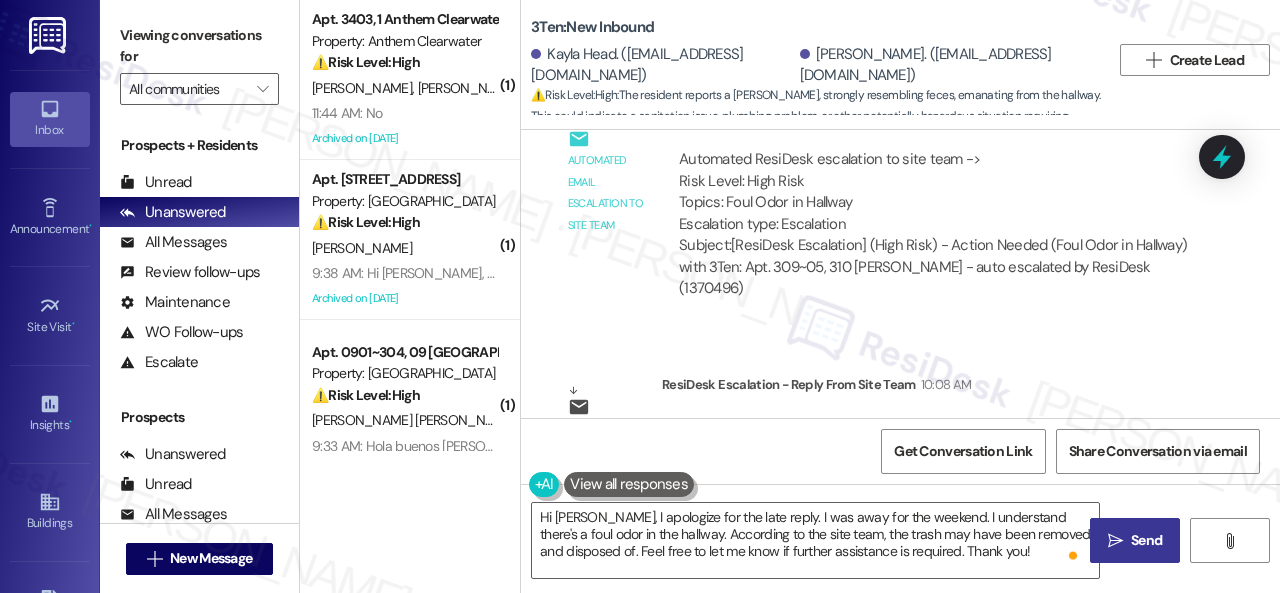 click on "Send" at bounding box center [1146, 540] 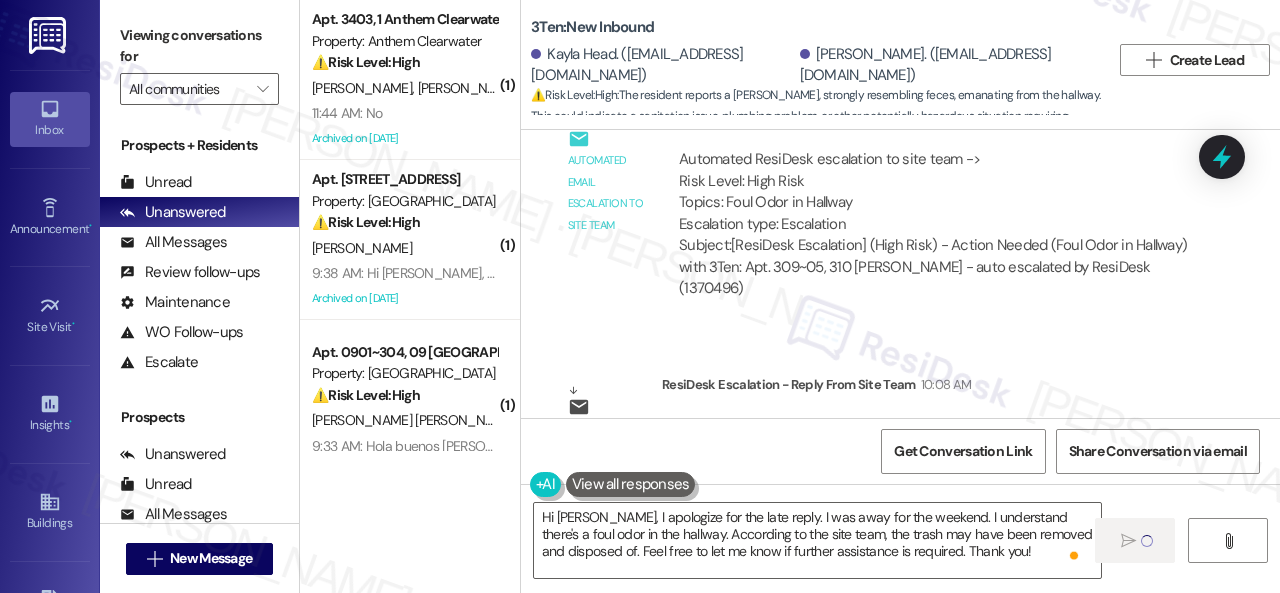 type 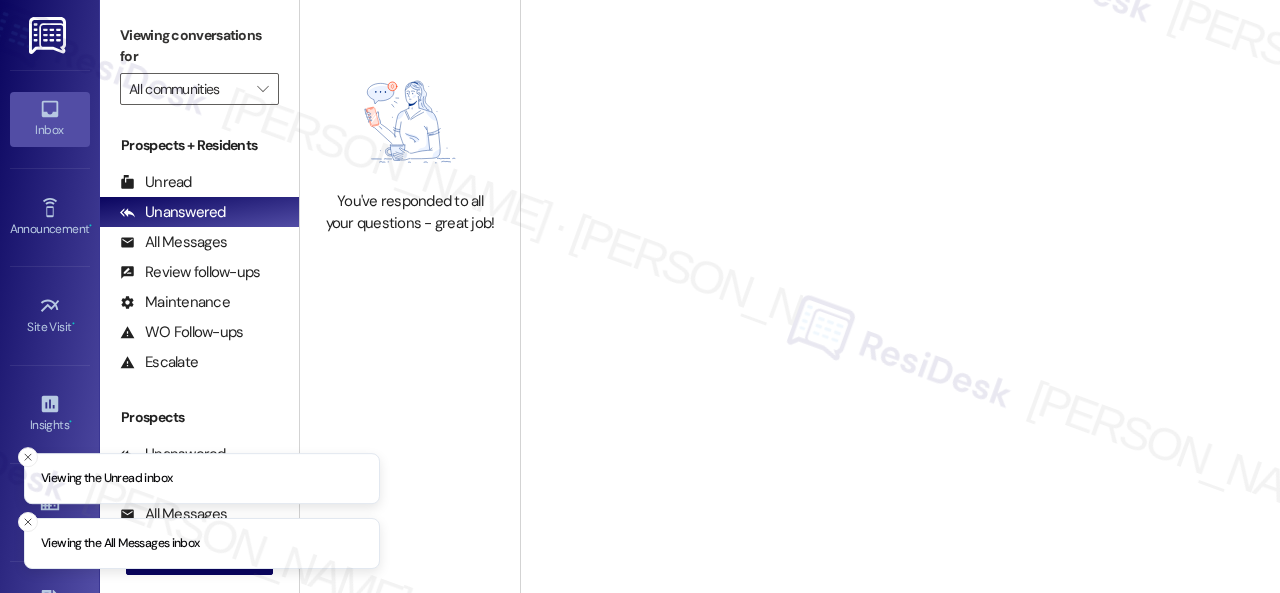 scroll, scrollTop: 0, scrollLeft: 0, axis: both 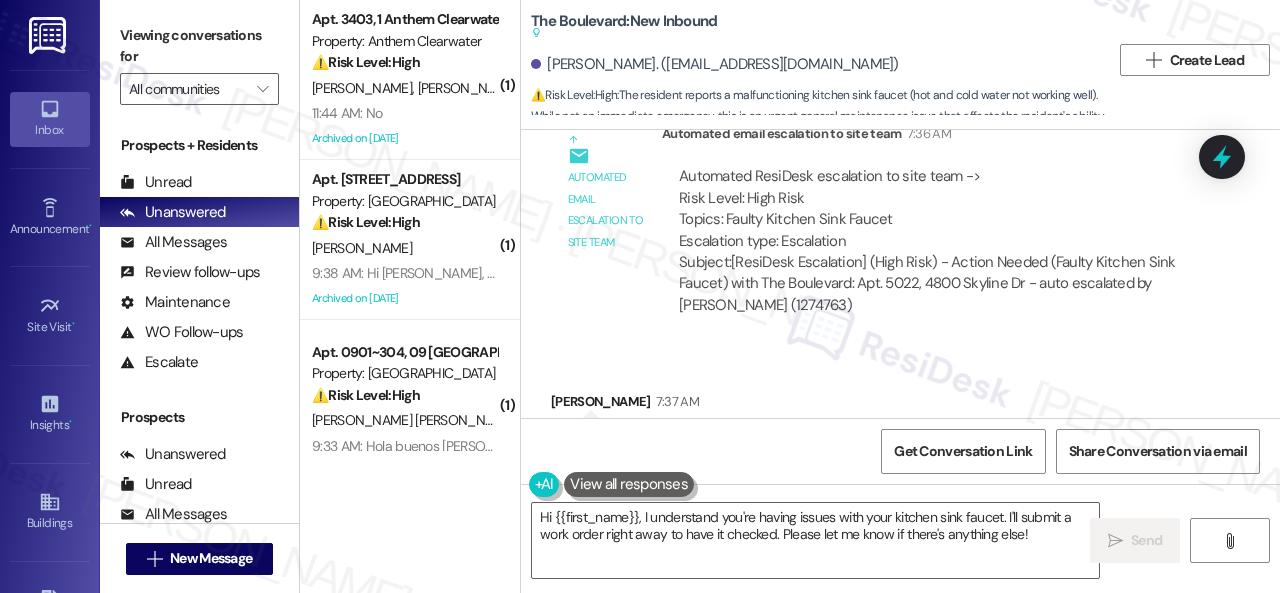 click on "Received via SMS [PERSON_NAME] 7:37 AM Okay Thank You  Tags and notes Tagged as:   Positive response Click to highlight conversations about Positive response" at bounding box center (900, 430) 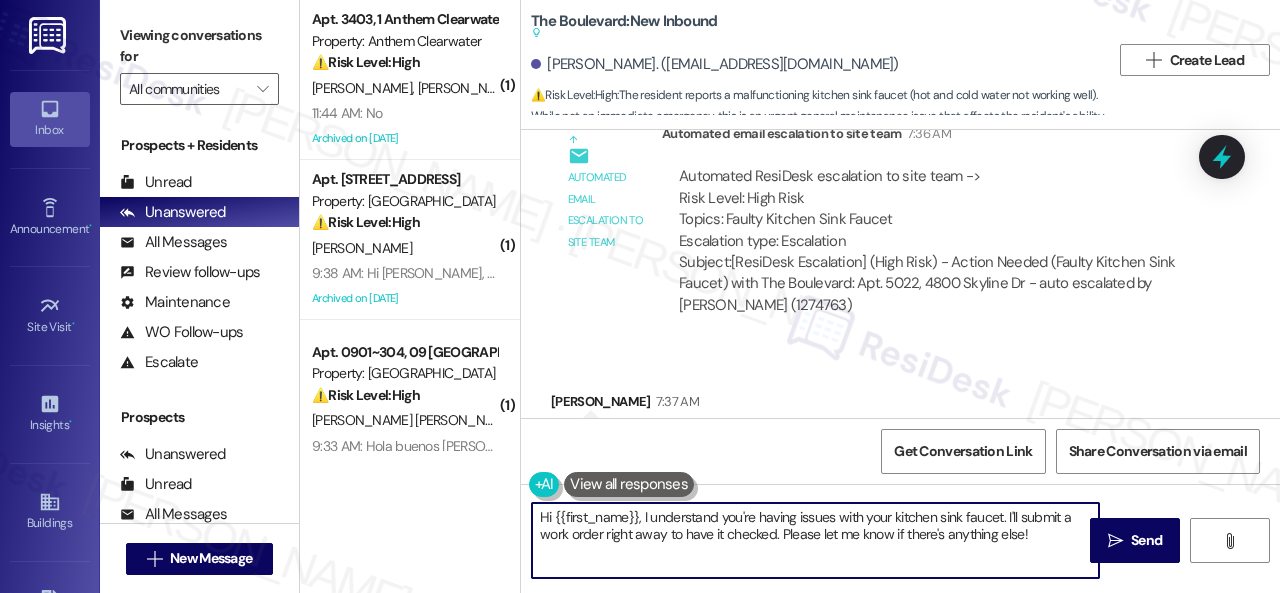 drag, startPoint x: 1041, startPoint y: 534, endPoint x: 216, endPoint y: 433, distance: 831.1594 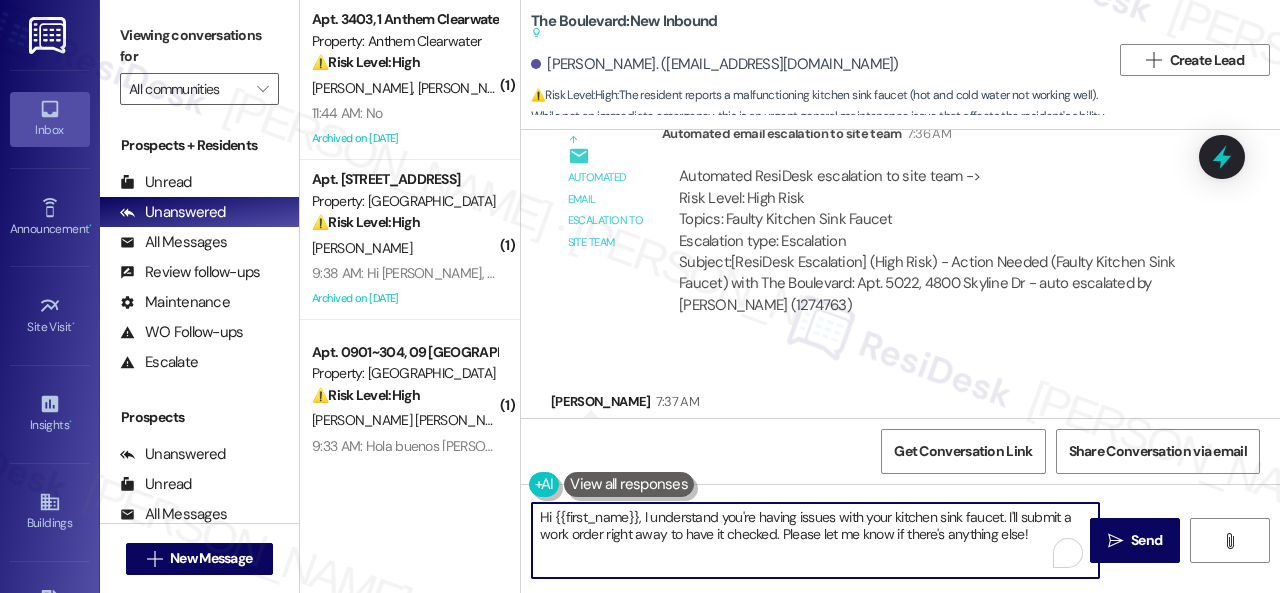 paste on "Thank you for reaching out, {{first_name}}. I'm sorry to hear about the ____. We apologize for any inconvenience this may have caused. Is there a work order for the issue already? If so, may I have the work order number to follow up with the site team? If not yet, I'll be happy to submit it on your behalf. Please provide as much detail as possible and include photos if available.
Note: Due to limited availability, our maintenance team isn't able to call or schedule visits in advance. By submitting a work order, you're permitting them to enter your apartment, even if you're not home. If any children may be alone during the visit, please let me know so we can inform the team." 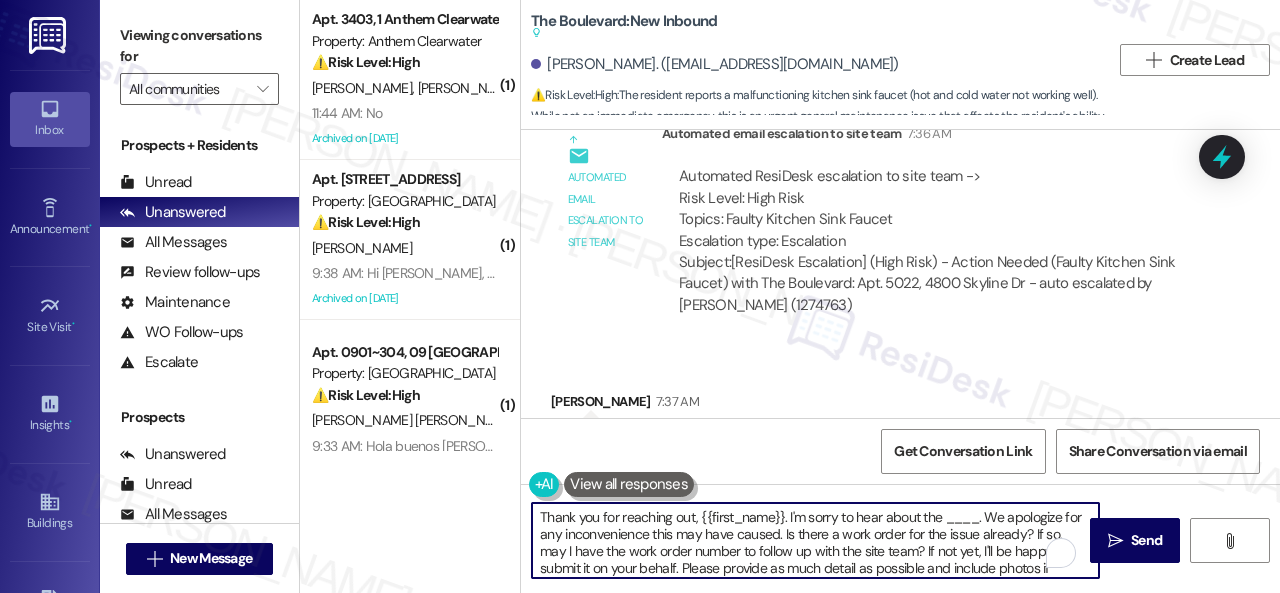 scroll, scrollTop: 0, scrollLeft: 0, axis: both 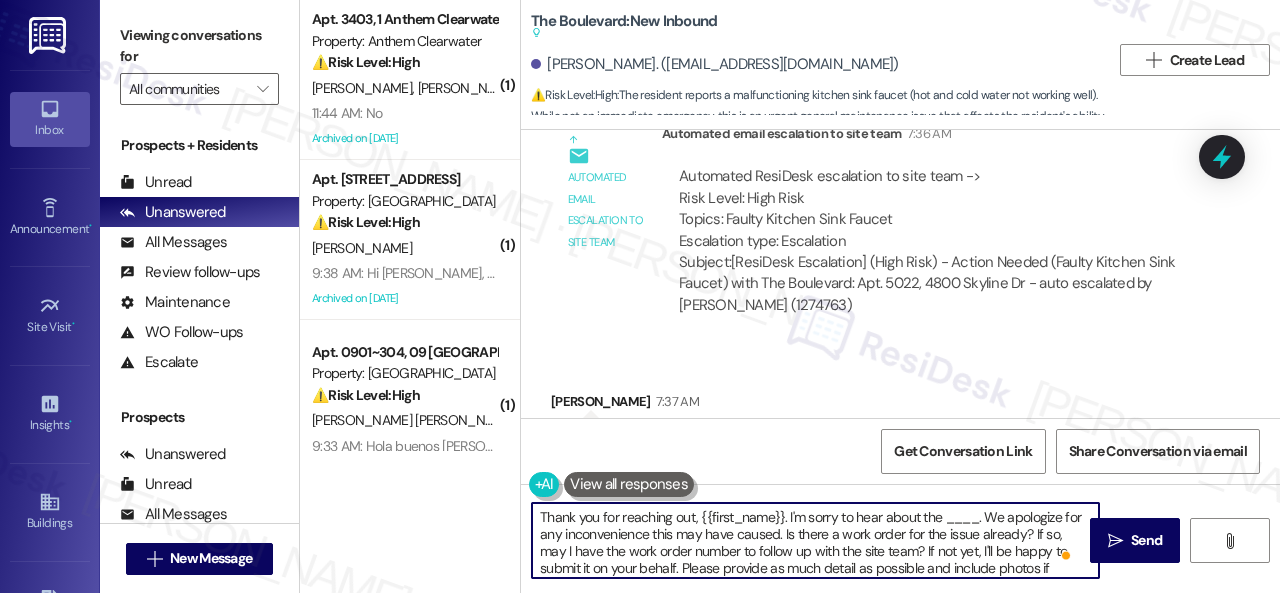 drag, startPoint x: 944, startPoint y: 515, endPoint x: 980, endPoint y: 517, distance: 36.05551 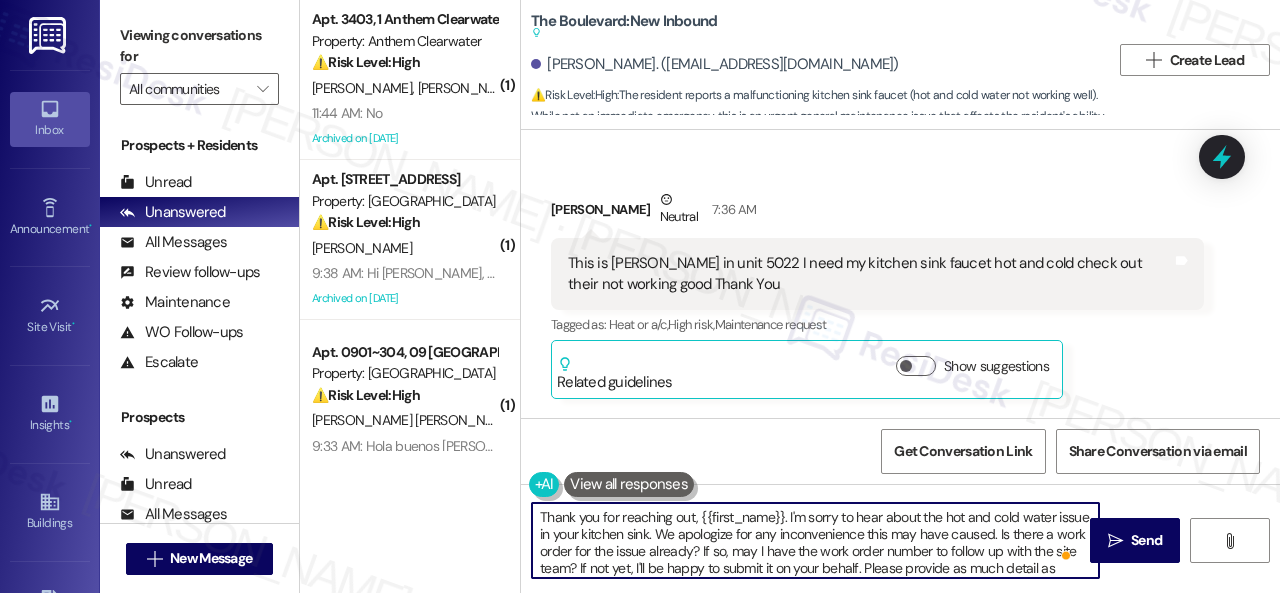 scroll, scrollTop: 1900, scrollLeft: 0, axis: vertical 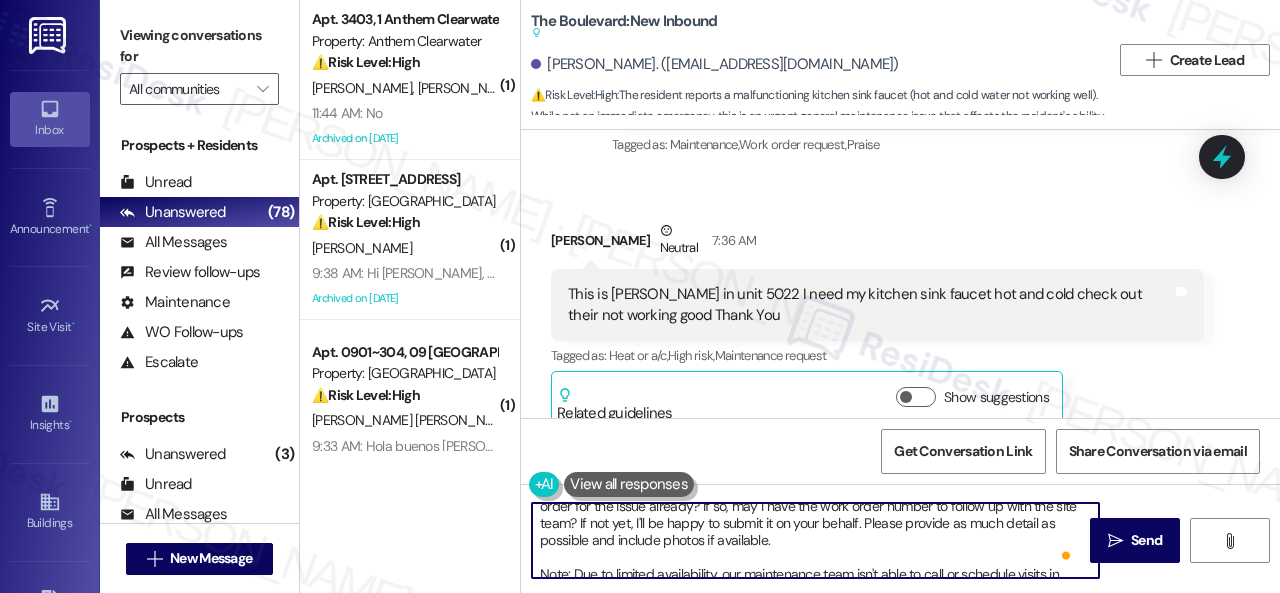 drag, startPoint x: 645, startPoint y: 541, endPoint x: 832, endPoint y: 541, distance: 187 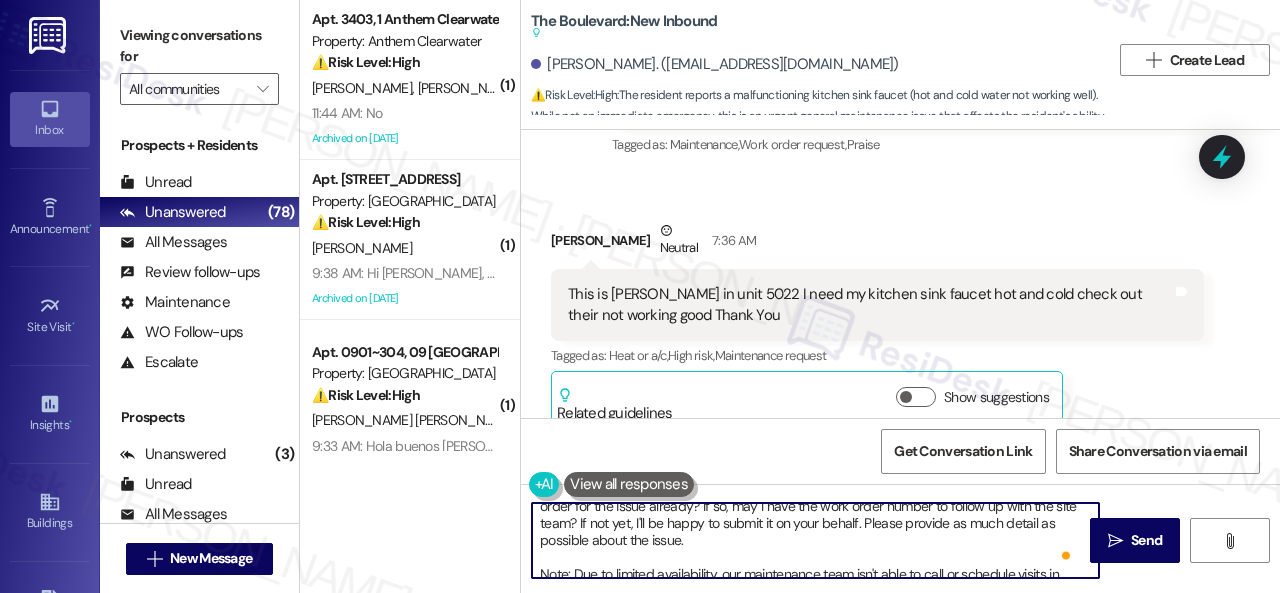 scroll, scrollTop: 106, scrollLeft: 0, axis: vertical 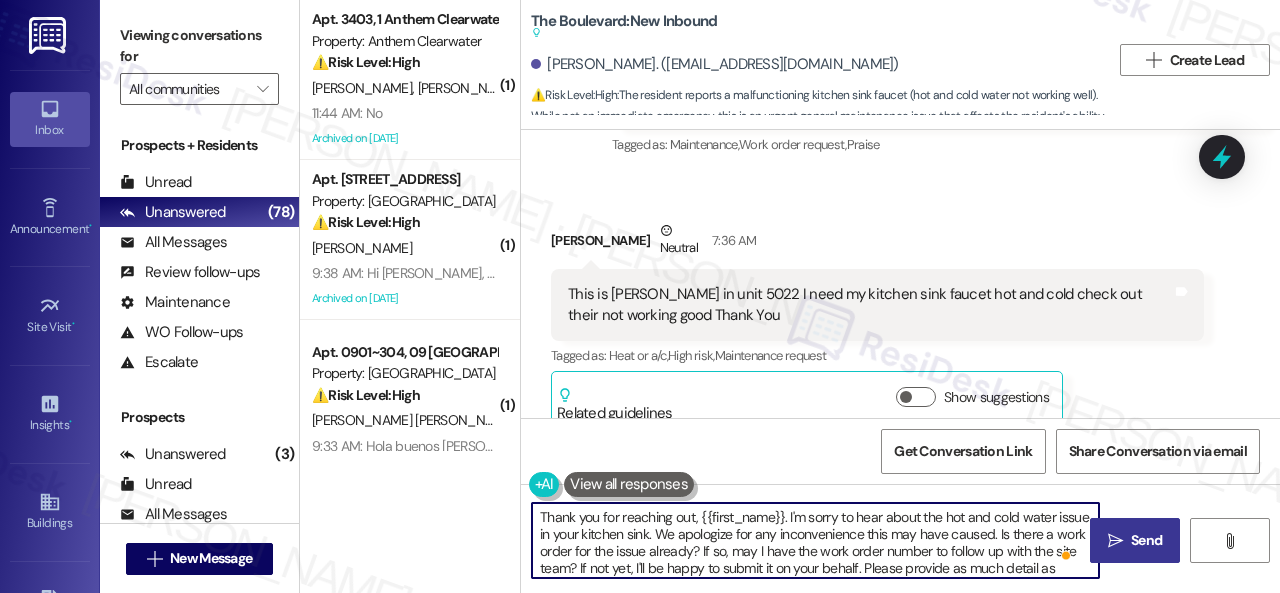 type on "Thank you for reaching out, {{first_name}}. I'm sorry to hear about the hot and cold water issue in your kitchen sink. We apologize for any inconvenience this may have caused. Is there a work order for the issue already? If so, may I have the work order number to follow up with the site team? If not yet, I'll be happy to submit it on your behalf. Please provide as much detail as possible about the issue.
Note: Due to limited availability, our maintenance team isn't able to call or schedule visits in advance. By submitting a work order, you're permitting them to enter your apartment, even if you're not home. If any children may be alone during the visit, please let me know so we can inform the team." 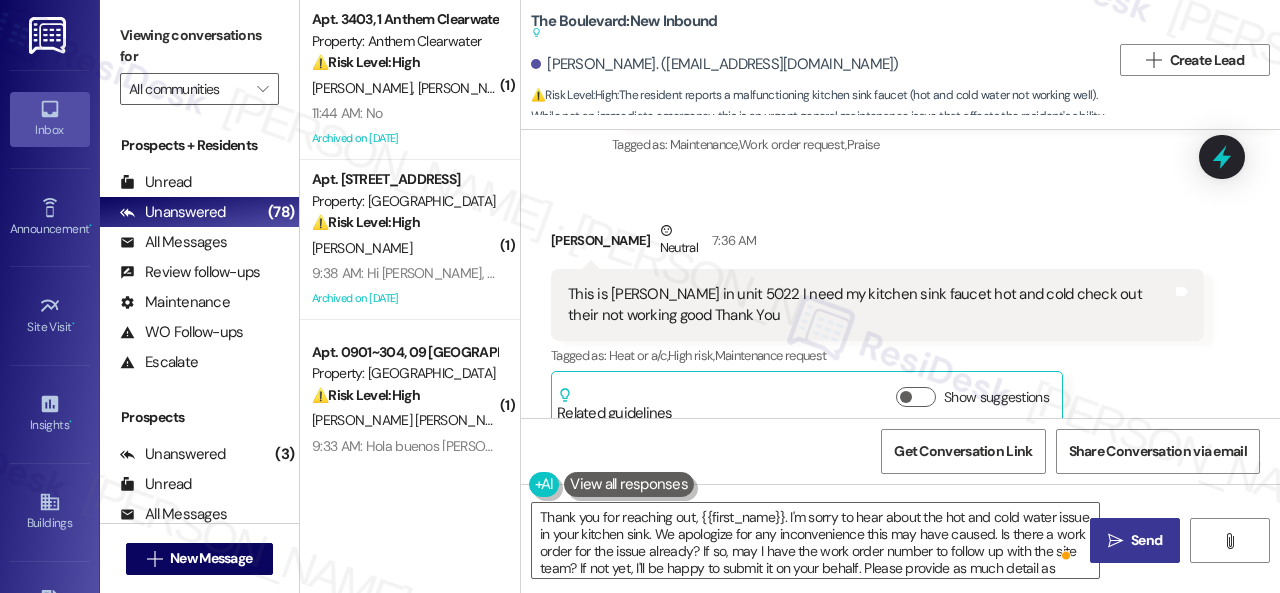click on " Send" at bounding box center [1135, 540] 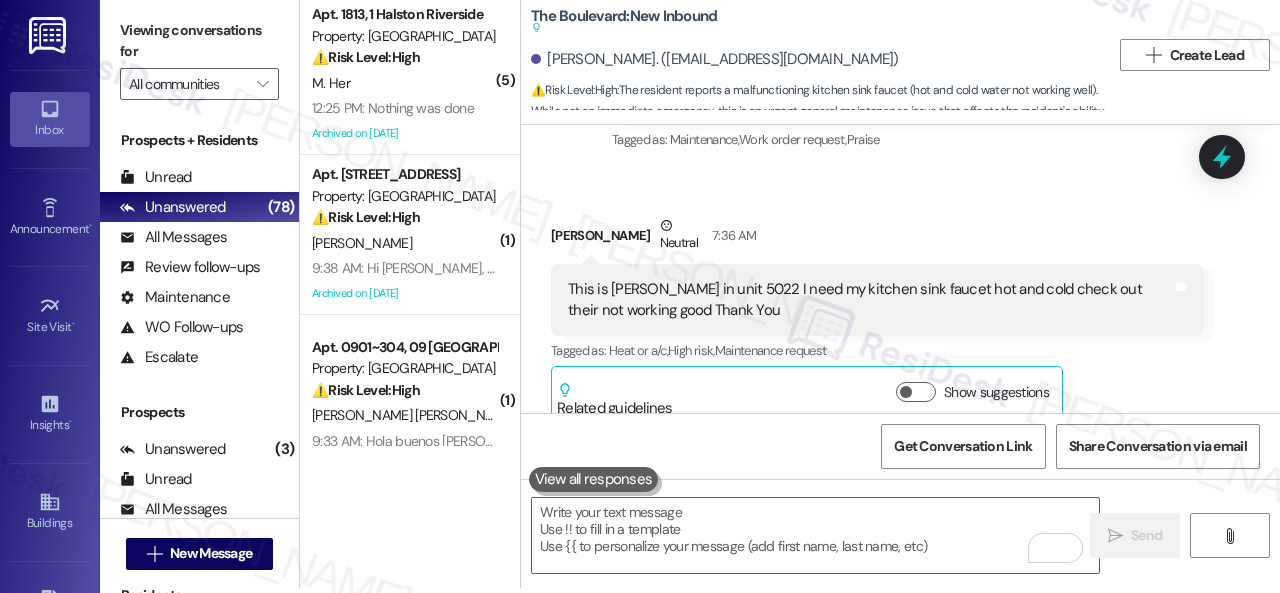 scroll, scrollTop: 6, scrollLeft: 0, axis: vertical 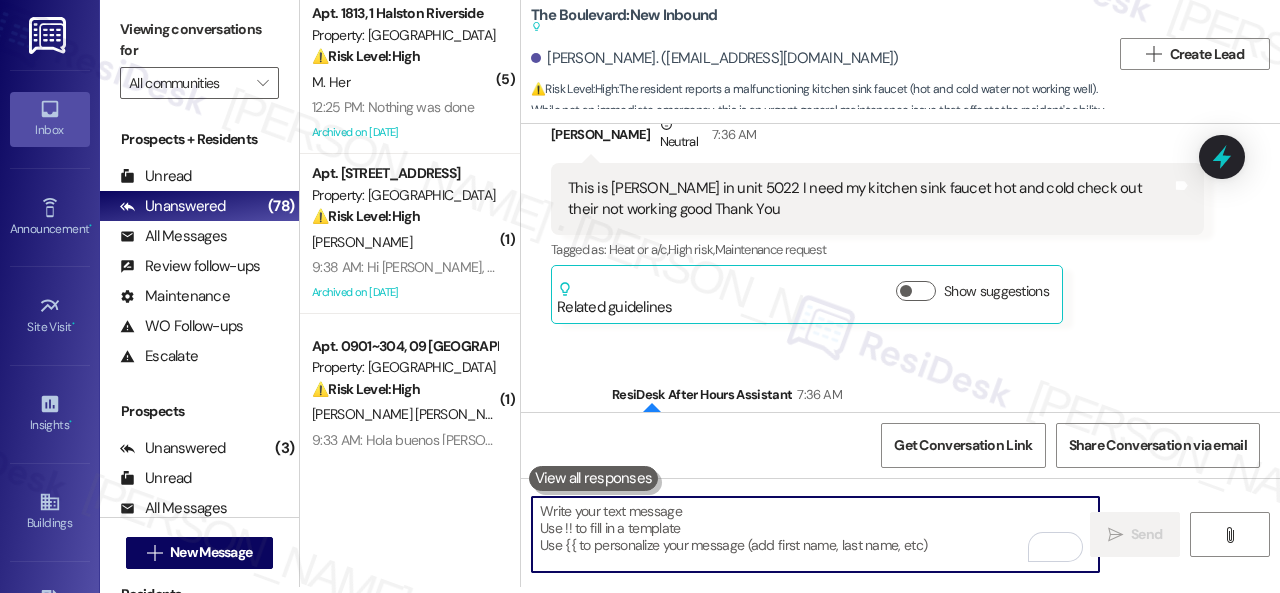 click at bounding box center [815, 534] 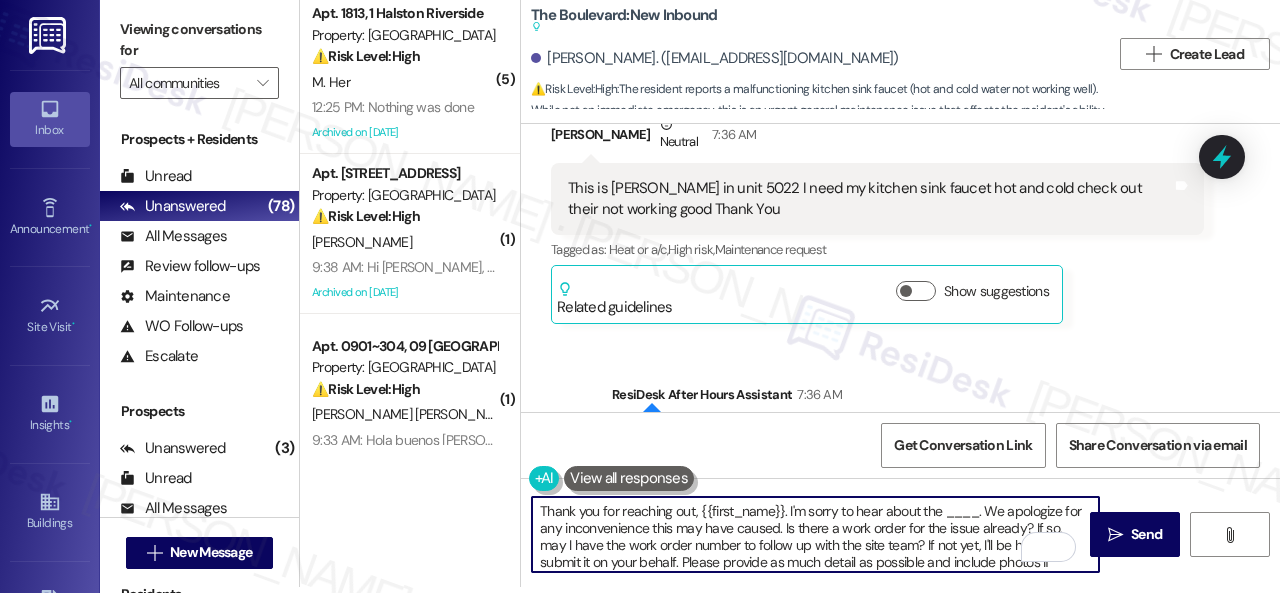 scroll, scrollTop: 102, scrollLeft: 0, axis: vertical 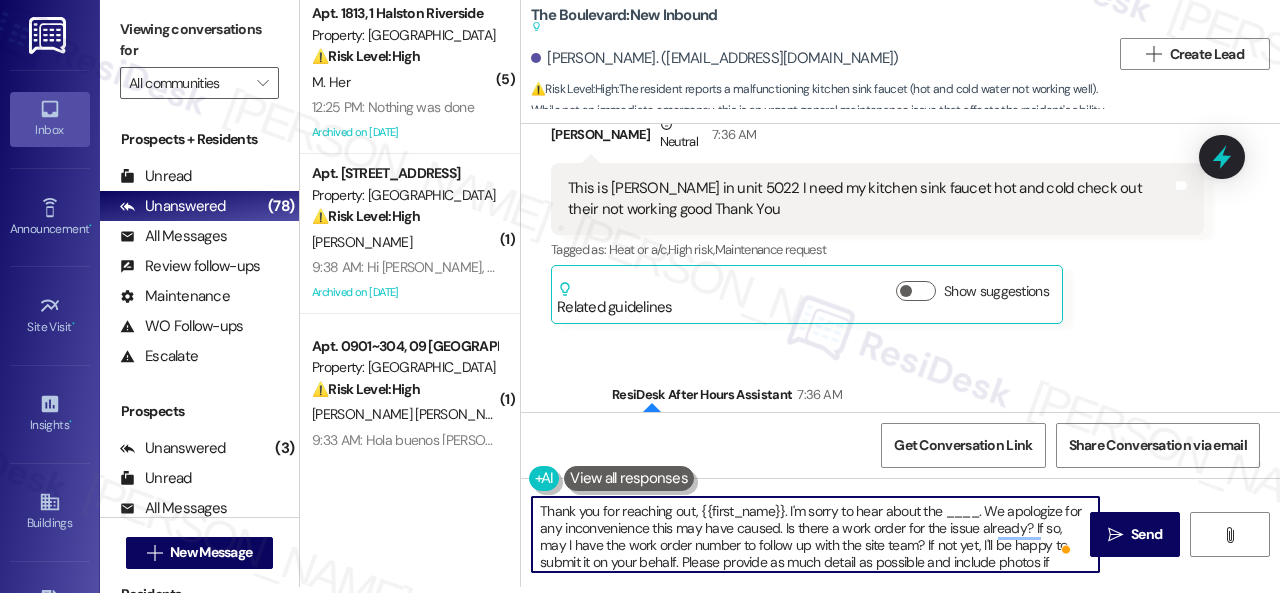 drag, startPoint x: 944, startPoint y: 517, endPoint x: 976, endPoint y: 517, distance: 32 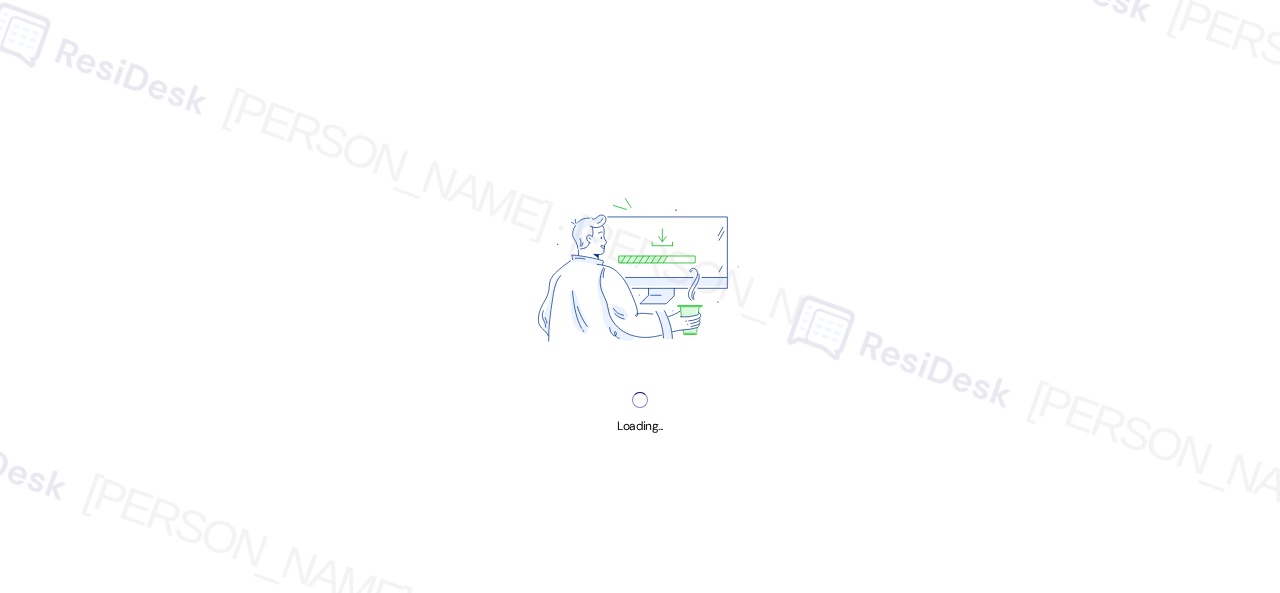 scroll, scrollTop: 0, scrollLeft: 0, axis: both 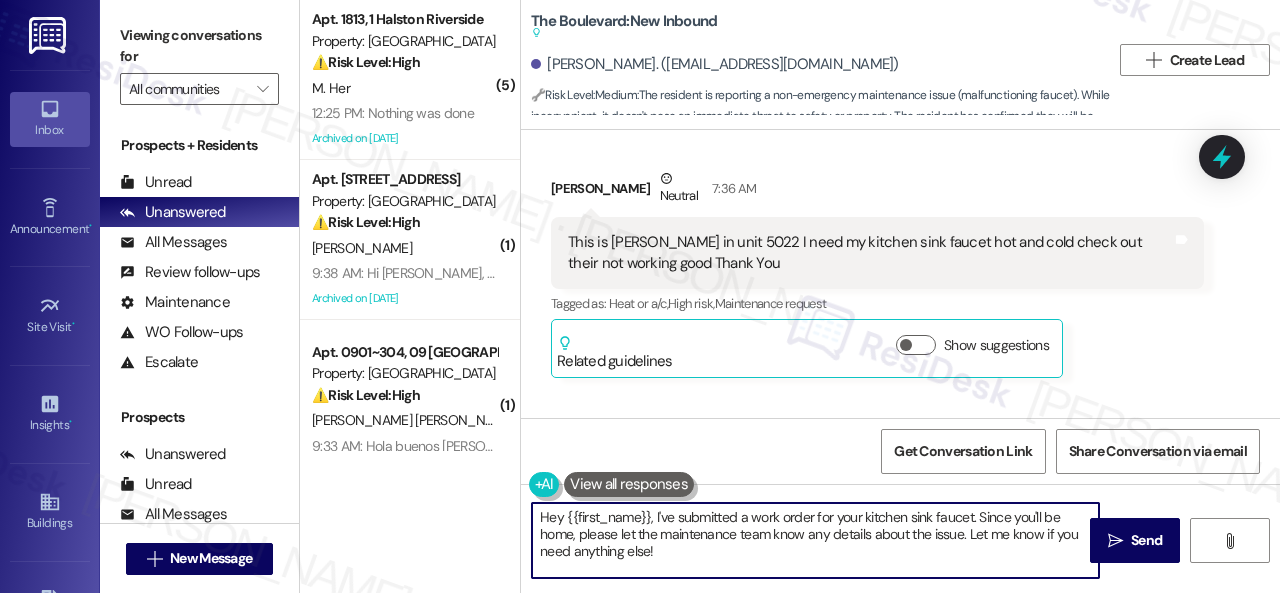 drag, startPoint x: 700, startPoint y: 557, endPoint x: 531, endPoint y: 514, distance: 174.38463 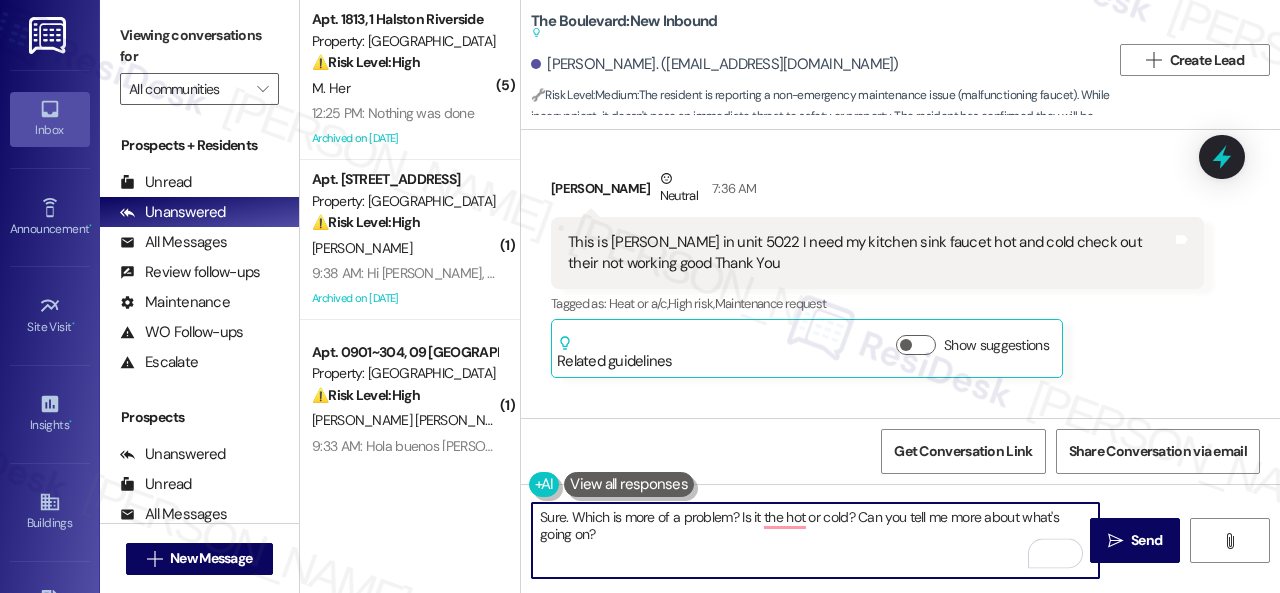 click on "Sure. Which is more of a problem? Is it the hot or cold? Can you tell me more about what's going on?" at bounding box center (815, 540) 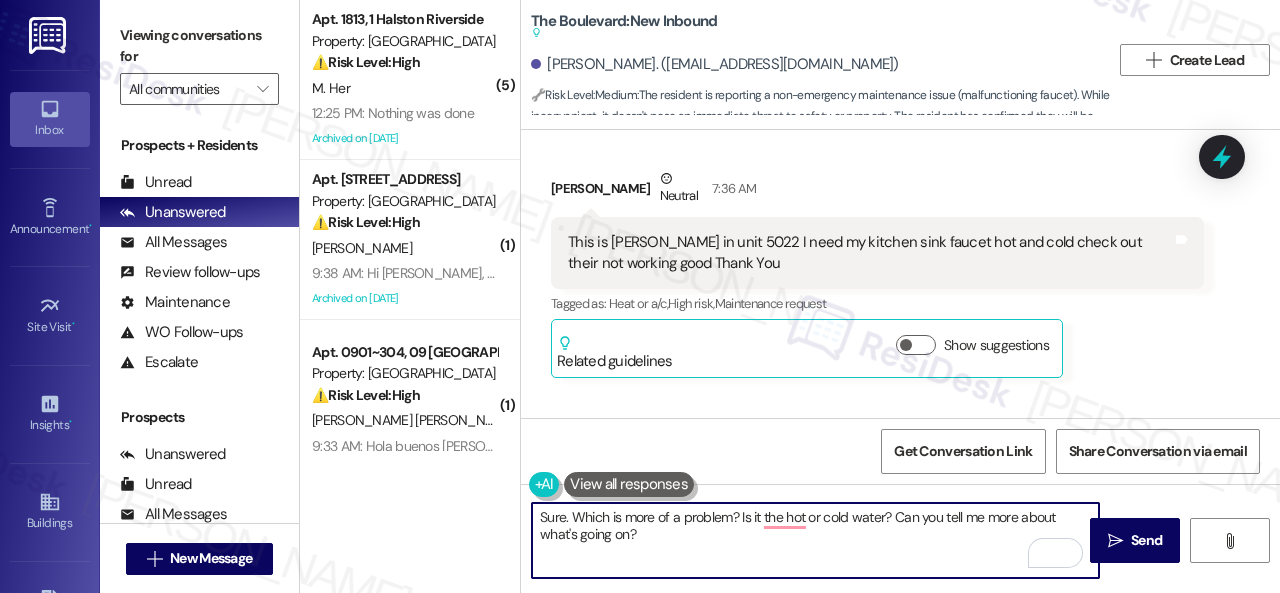 click on "Sure. Which is more of a problem? Is it the hot or cold water? Can you tell me more about what's going on?" at bounding box center [815, 540] 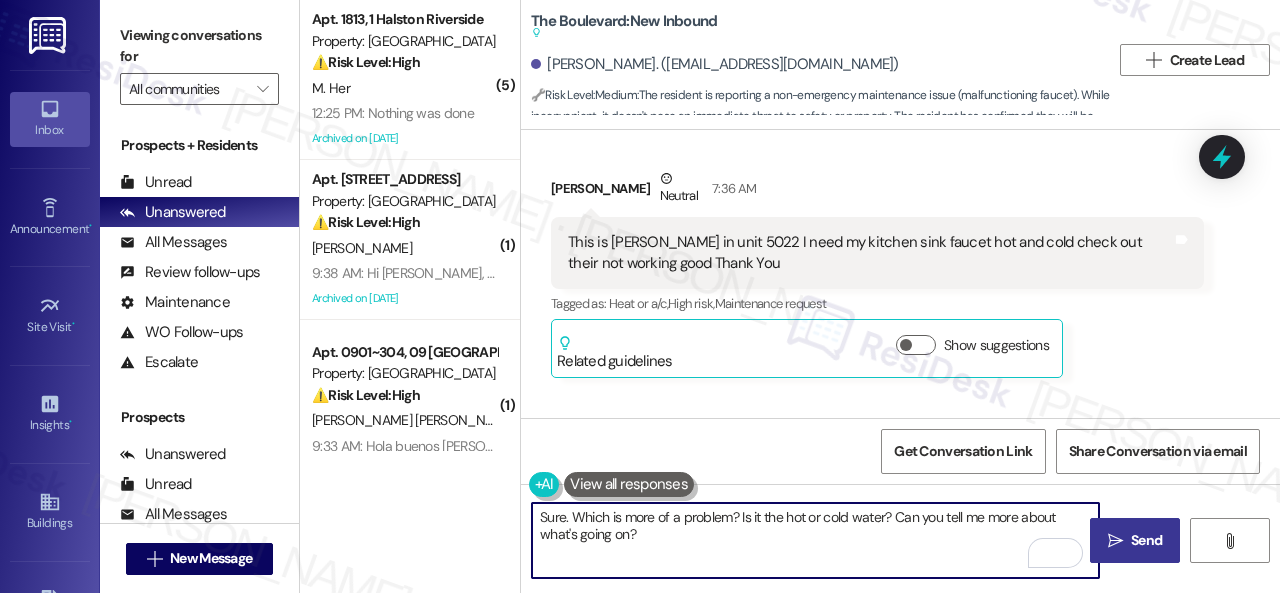 type on "Sure. Which is more of a problem? Is it the hot or cold water? Can you tell me more about what's going on?" 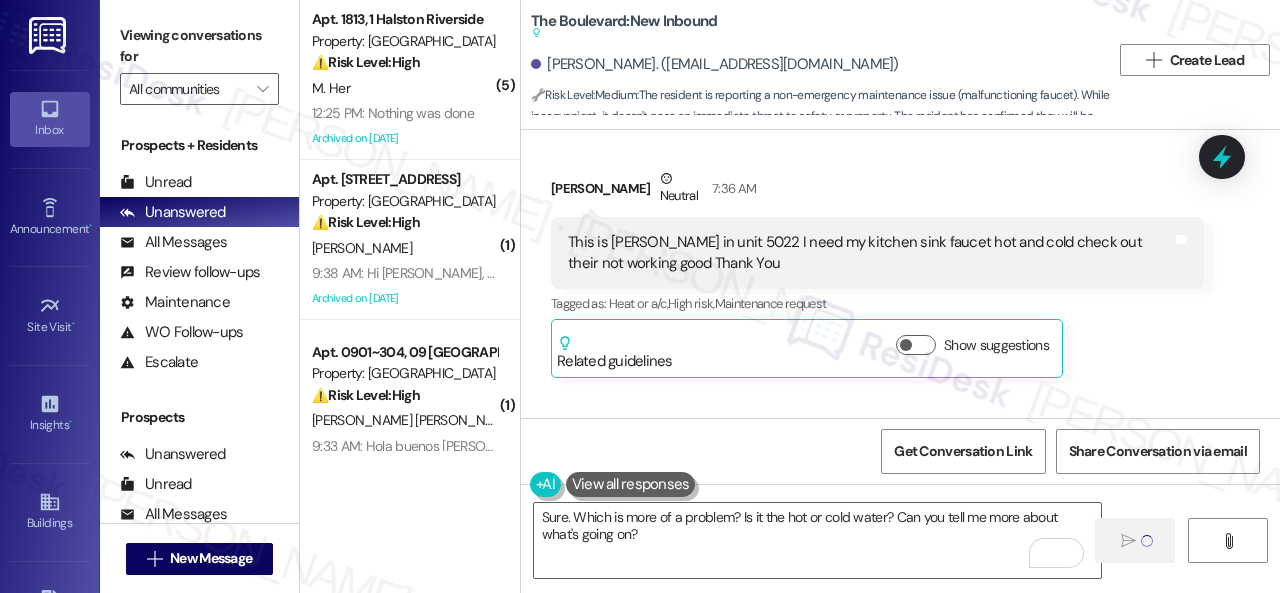 type 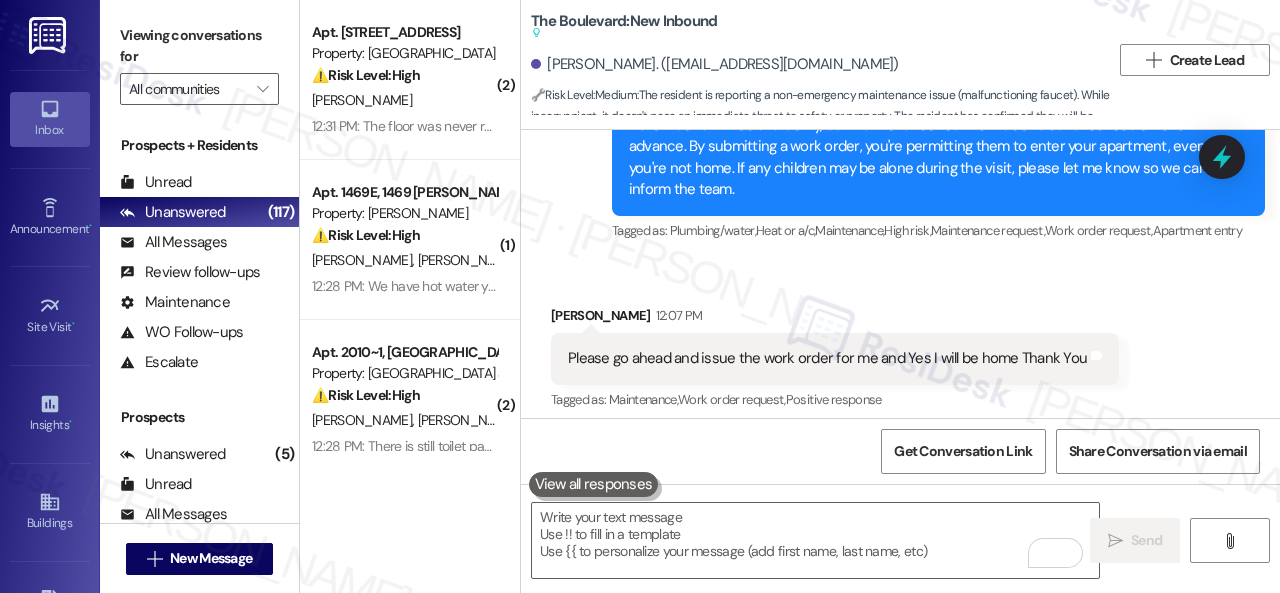 scroll, scrollTop: 3352, scrollLeft: 0, axis: vertical 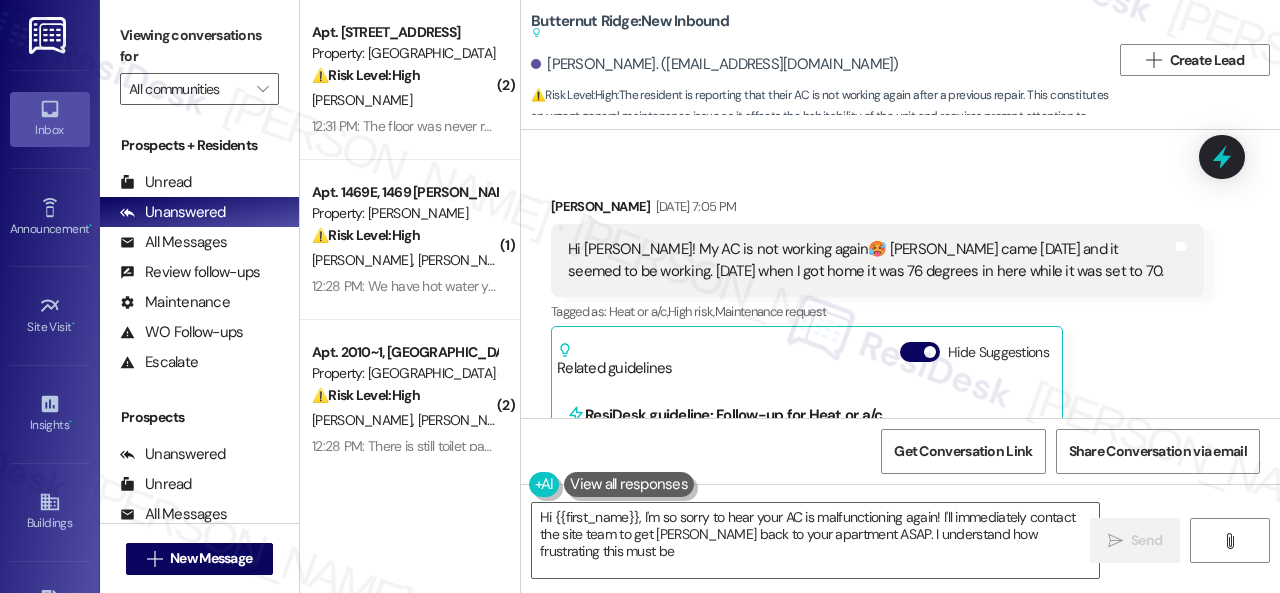 type on "Hi {{first_name}}, I'm so sorry to hear your AC is malfunctioning again! I'll immediately contact the site team to get [PERSON_NAME] back to your apartment ASAP. I understand how frustrating this must be!" 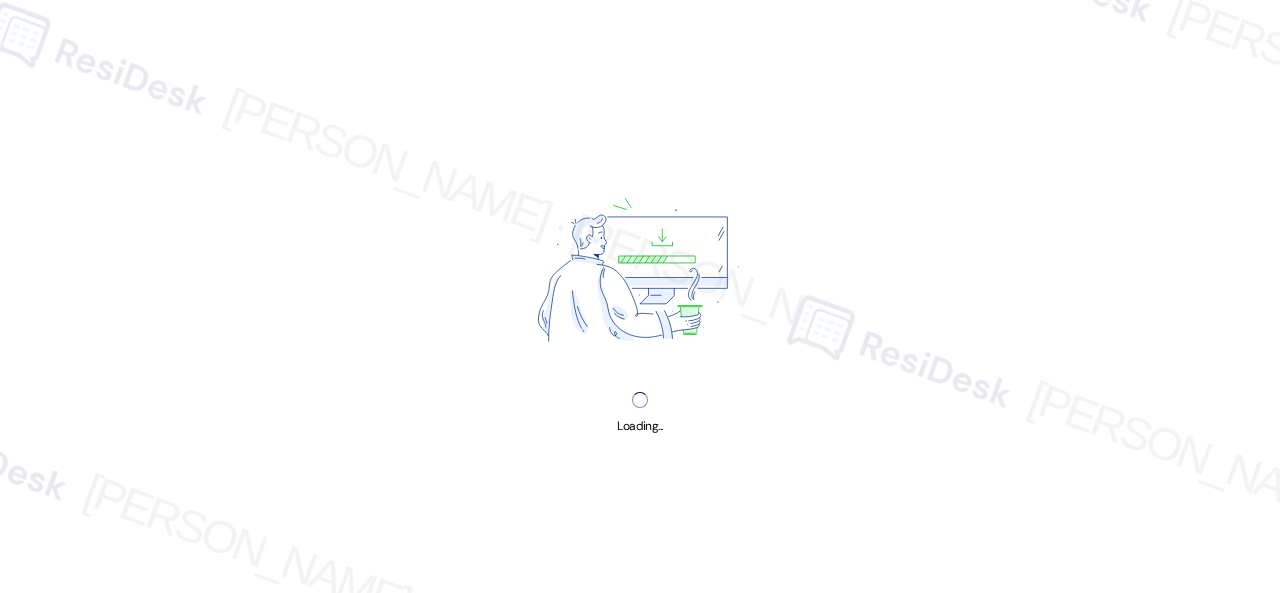 scroll, scrollTop: 0, scrollLeft: 0, axis: both 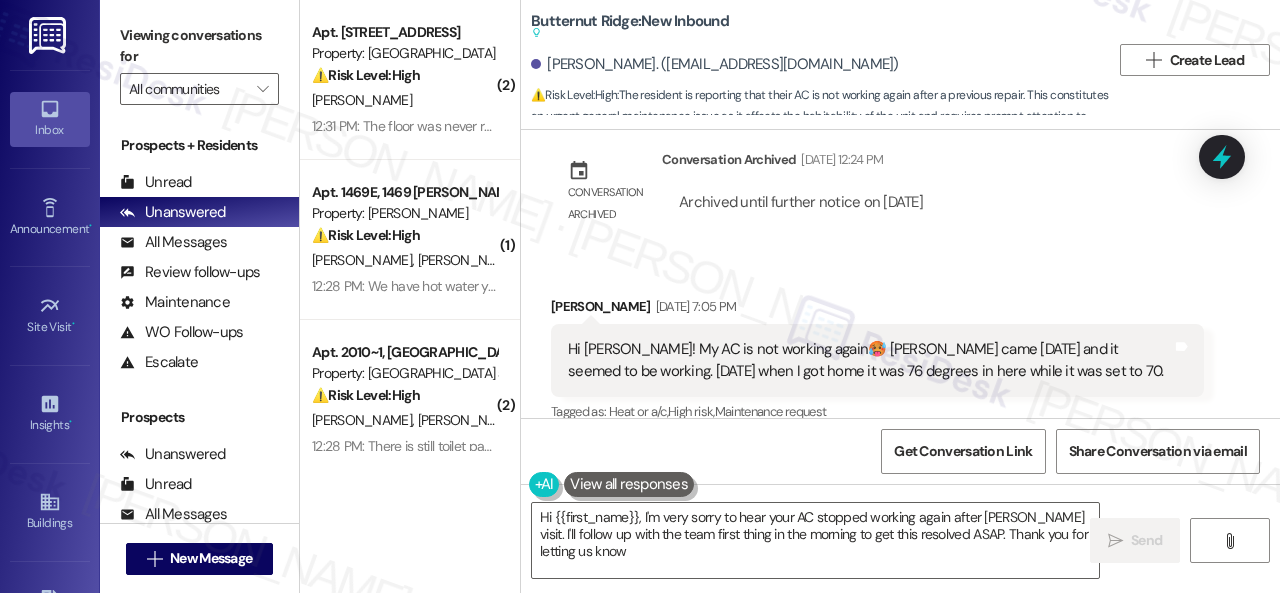 type on "Hi {{first_name}}, I'm very sorry to hear your AC stopped working again after [PERSON_NAME] visit. I'll follow up with the team first thing in the morning to get this resolved ASAP. Thank you for letting us know!" 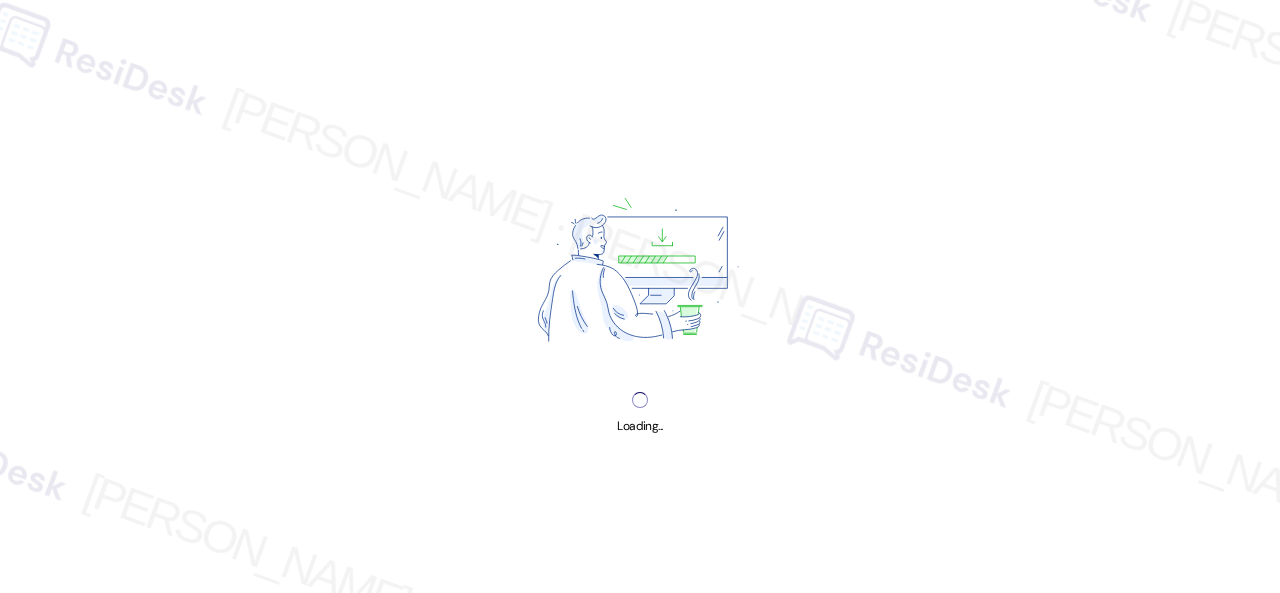 scroll, scrollTop: 0, scrollLeft: 0, axis: both 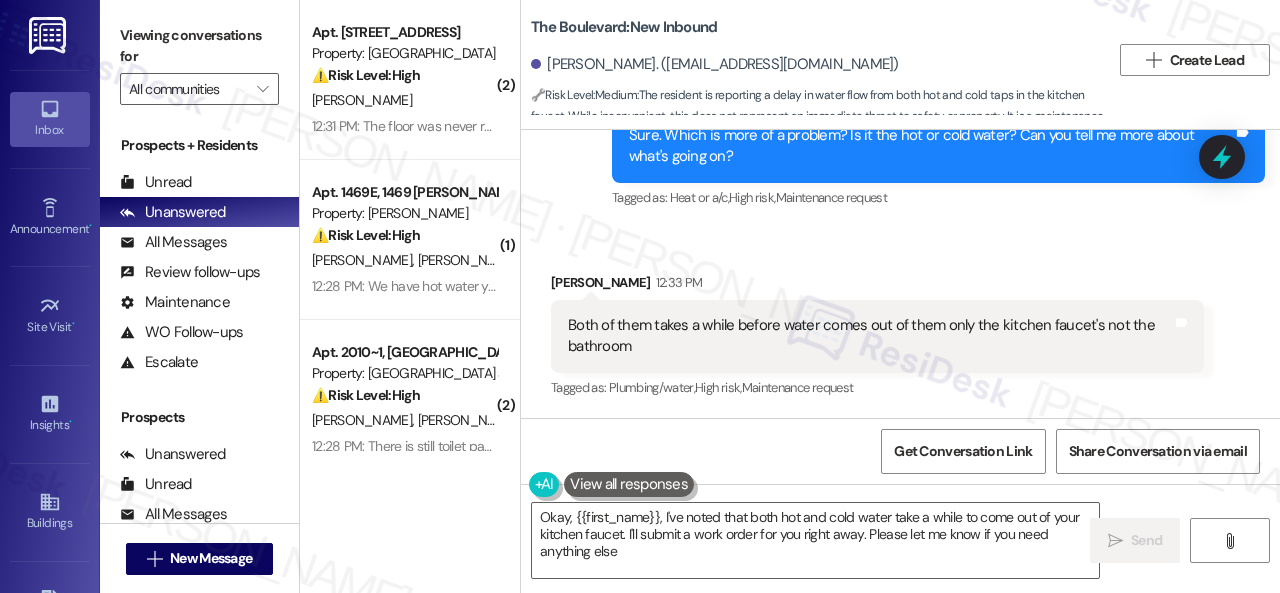 type on "Okay, {{first_name}}, I've noted that both hot and cold water take a while to come out of your kitchen faucet. I'll submit a work order for you right away. Please let me know if you need anything else!" 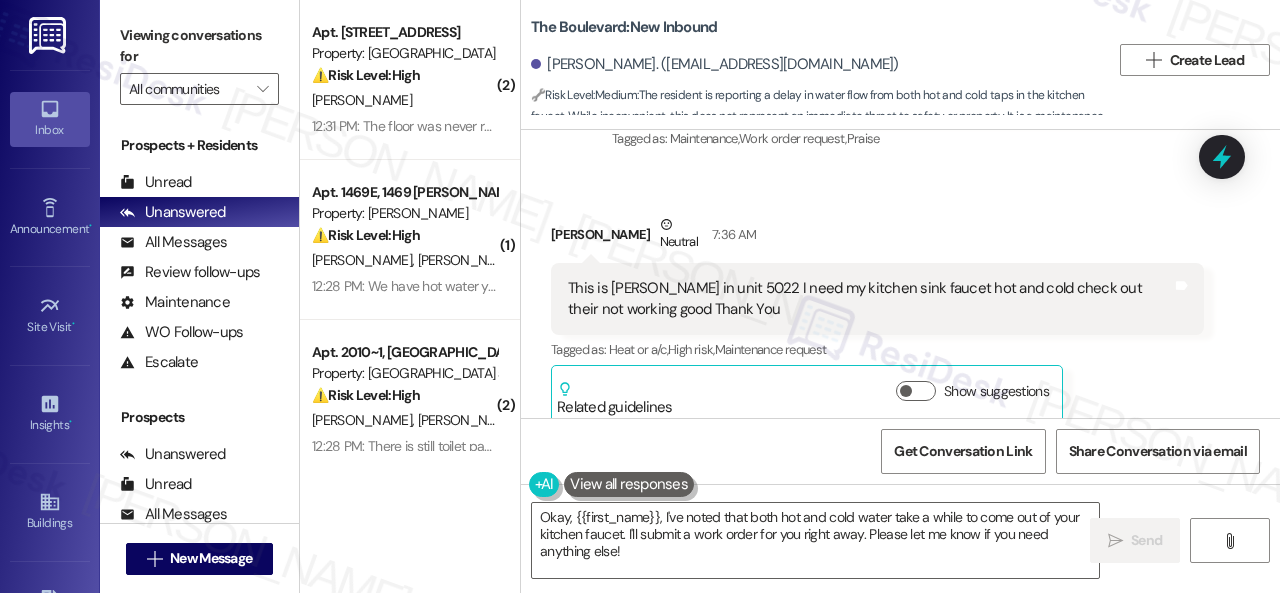 scroll, scrollTop: 1830, scrollLeft: 0, axis: vertical 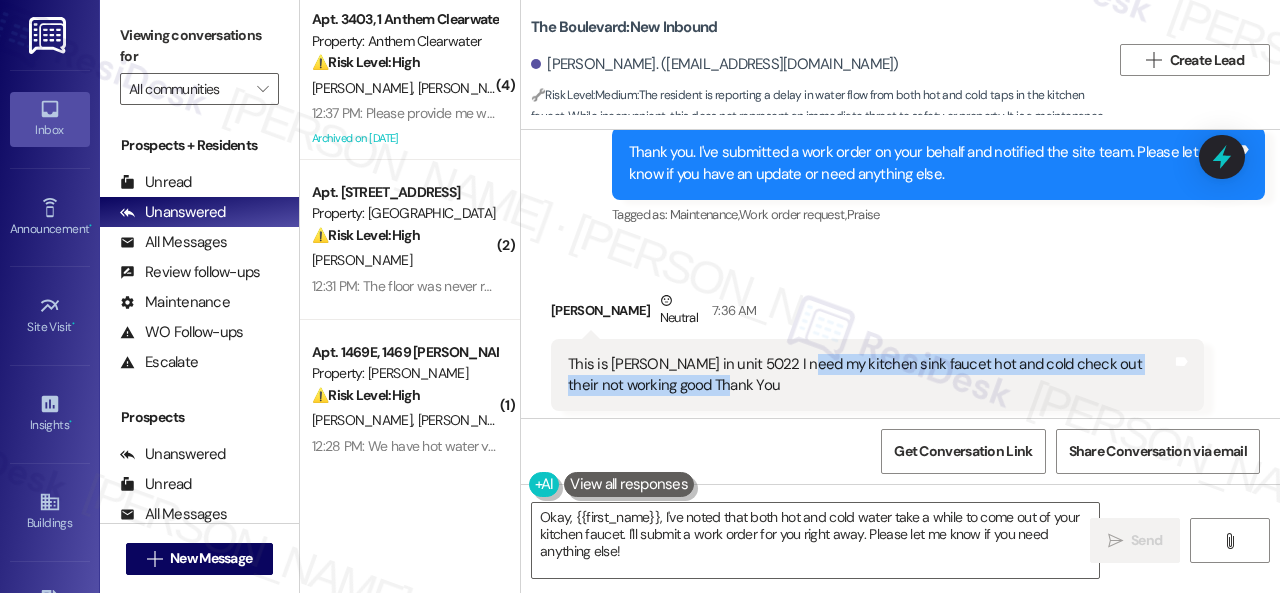 drag, startPoint x: 794, startPoint y: 359, endPoint x: 674, endPoint y: 385, distance: 122.78436 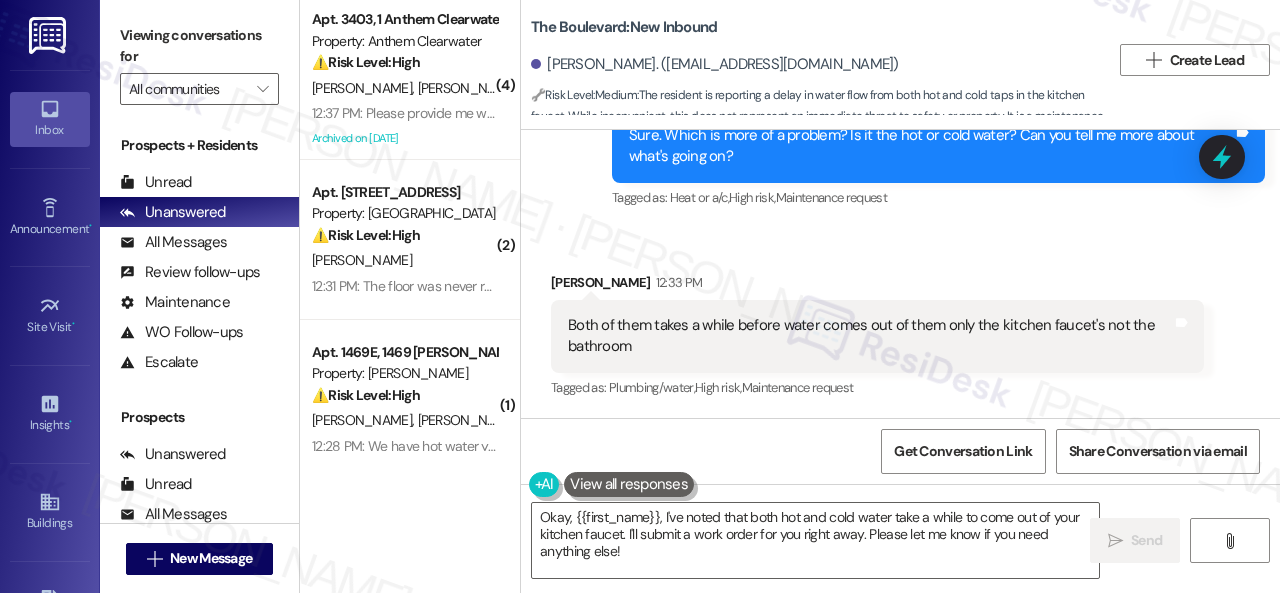 scroll, scrollTop: 3730, scrollLeft: 0, axis: vertical 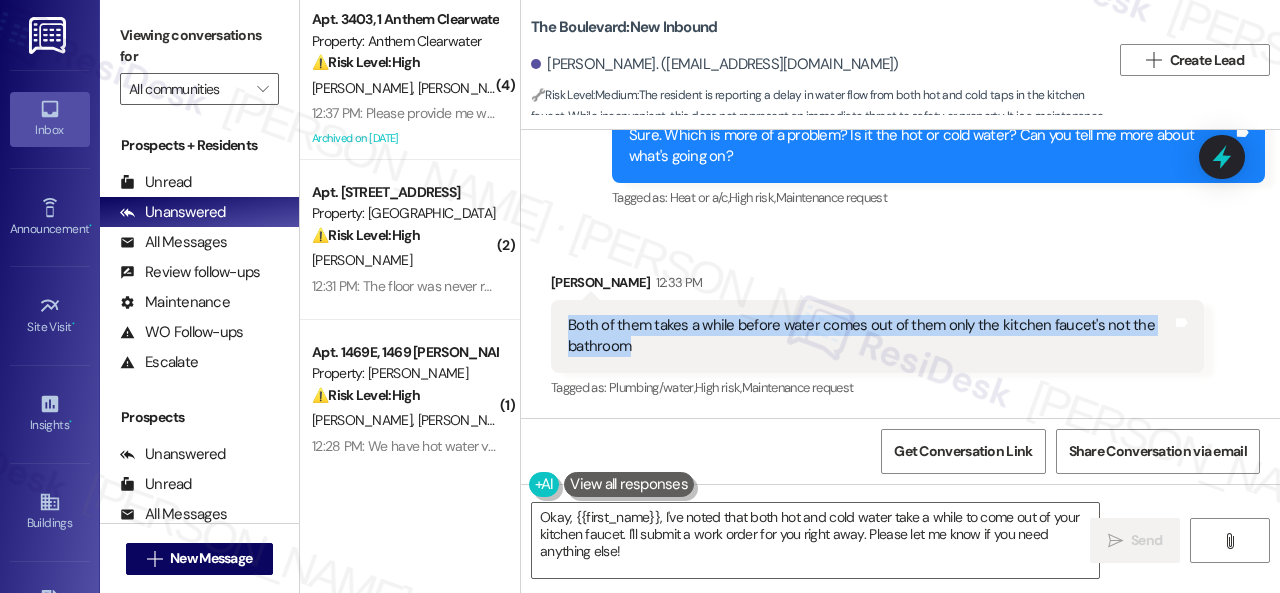drag, startPoint x: 566, startPoint y: 321, endPoint x: 938, endPoint y: 345, distance: 372.77338 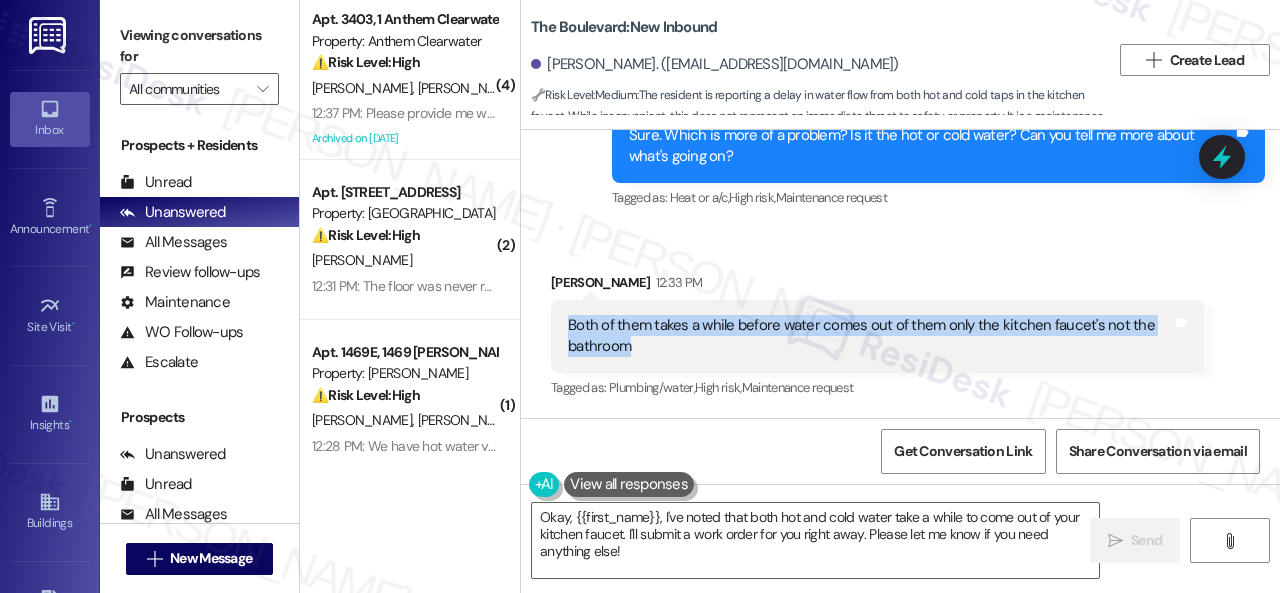 copy on "Both of them takes a while before water comes out of them only the kitchen faucet's not the bathroom" 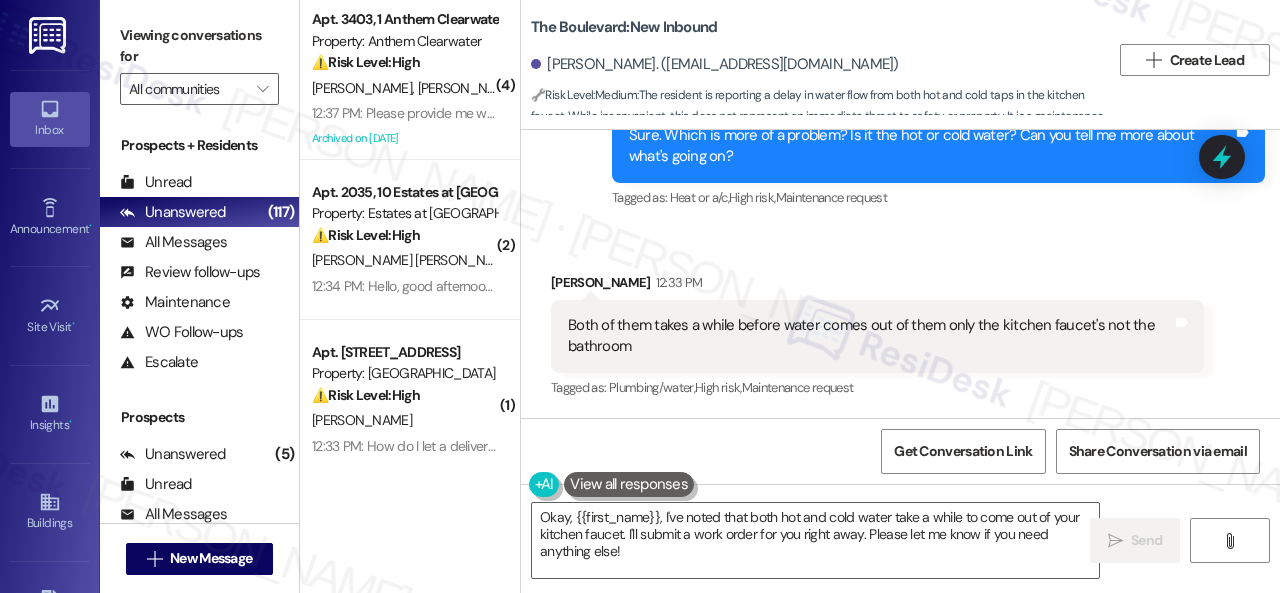 click on "Received via SMS Richard Hamilton 12:33 PM Both of them takes a while before water comes out of them only the kitchen faucet's not the bathroom  Tags and notes Tagged as:   Plumbing/water ,  Click to highlight conversations about Plumbing/water High risk ,  Click to highlight conversations about High risk Maintenance request Click to highlight conversations about Maintenance request" at bounding box center [900, 322] 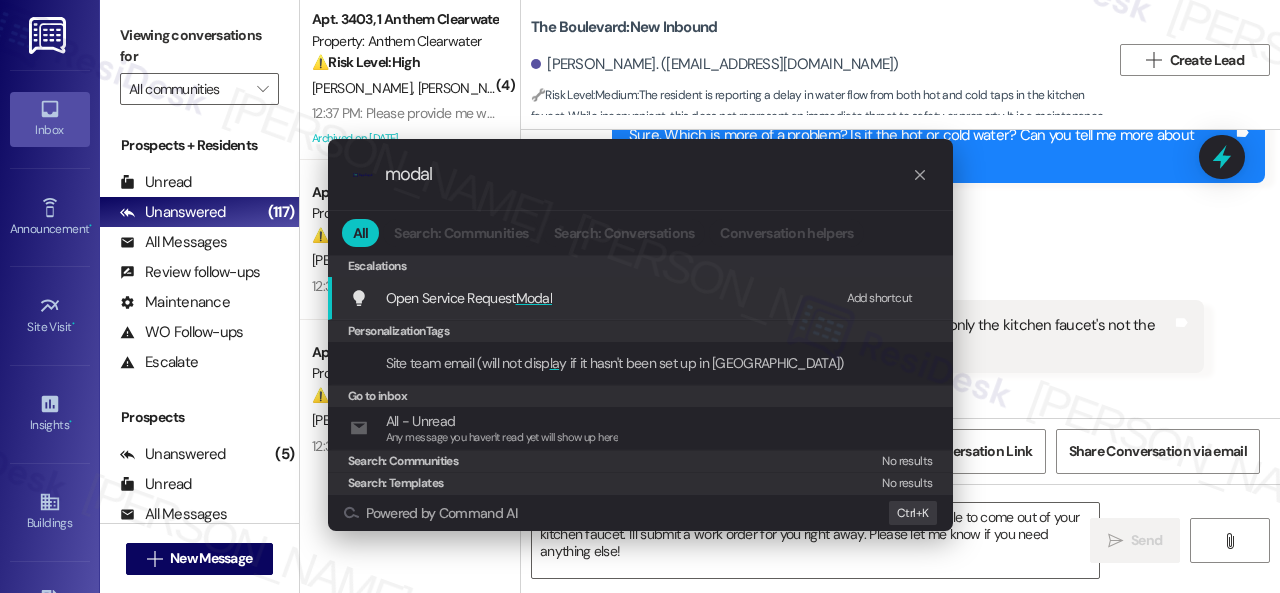 click on "Add shortcut" at bounding box center (880, 298) 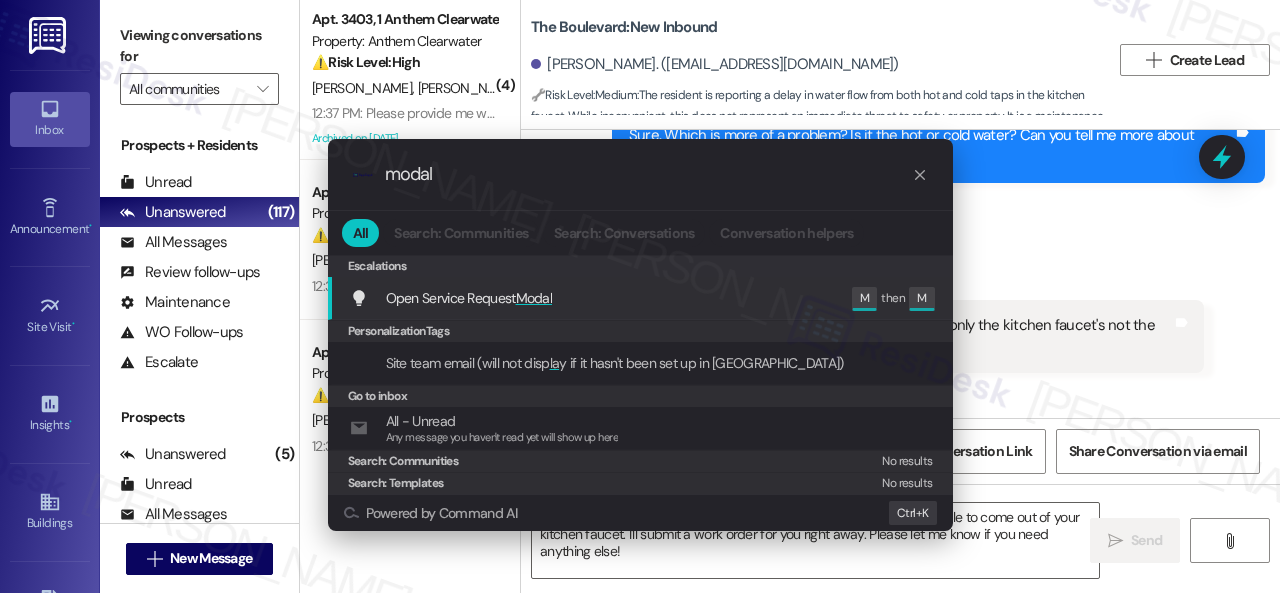 click on "Modal" at bounding box center (534, 298) 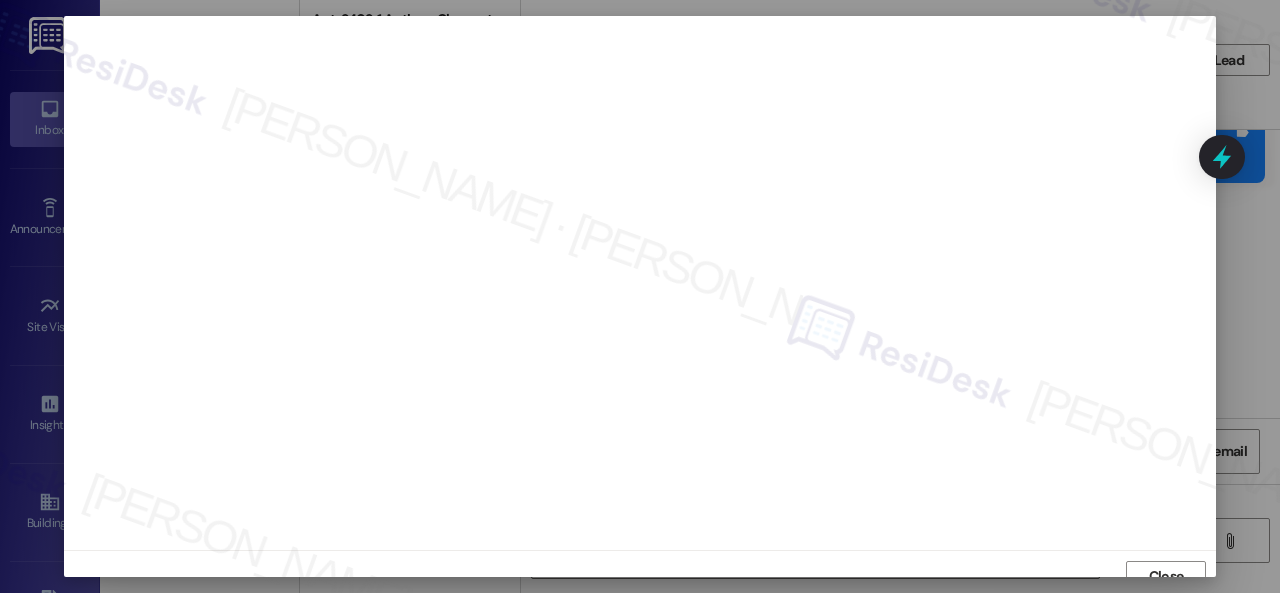 scroll, scrollTop: 15, scrollLeft: 0, axis: vertical 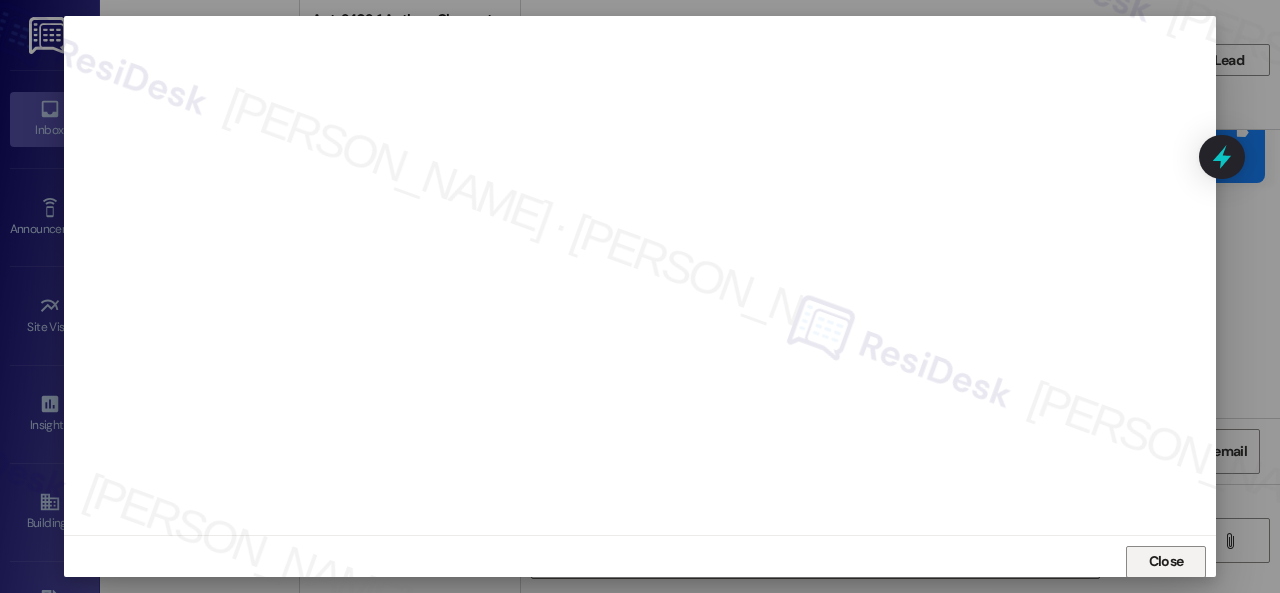 click on "Close" at bounding box center [1166, 561] 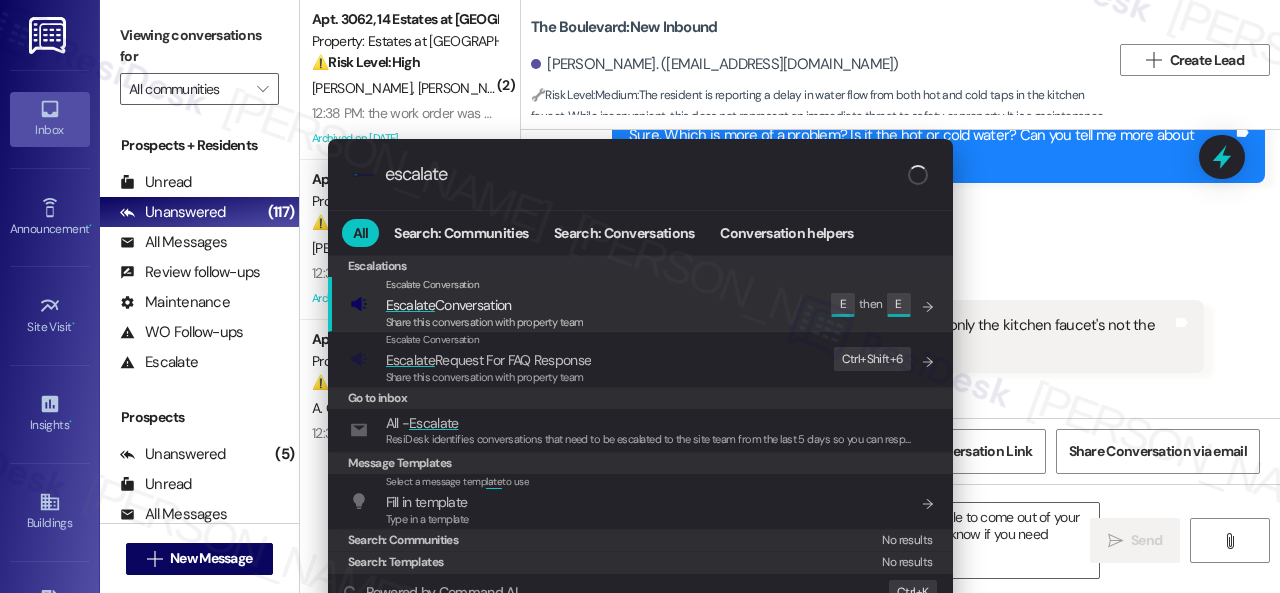 type on "escalate" 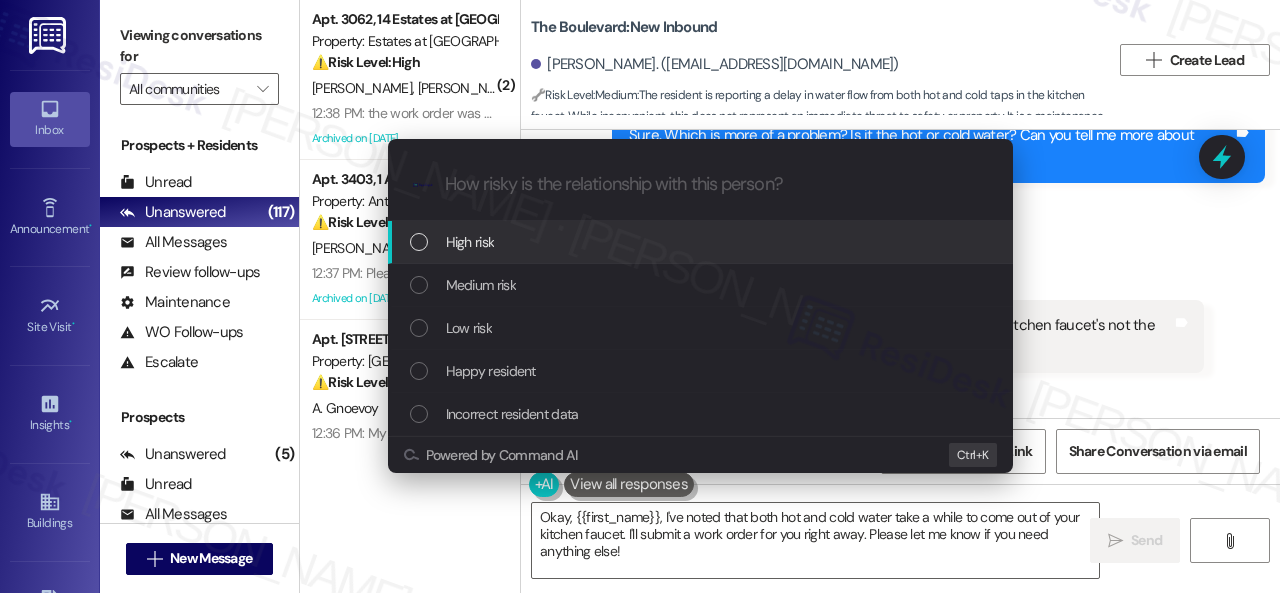click on "High risk" at bounding box center [470, 242] 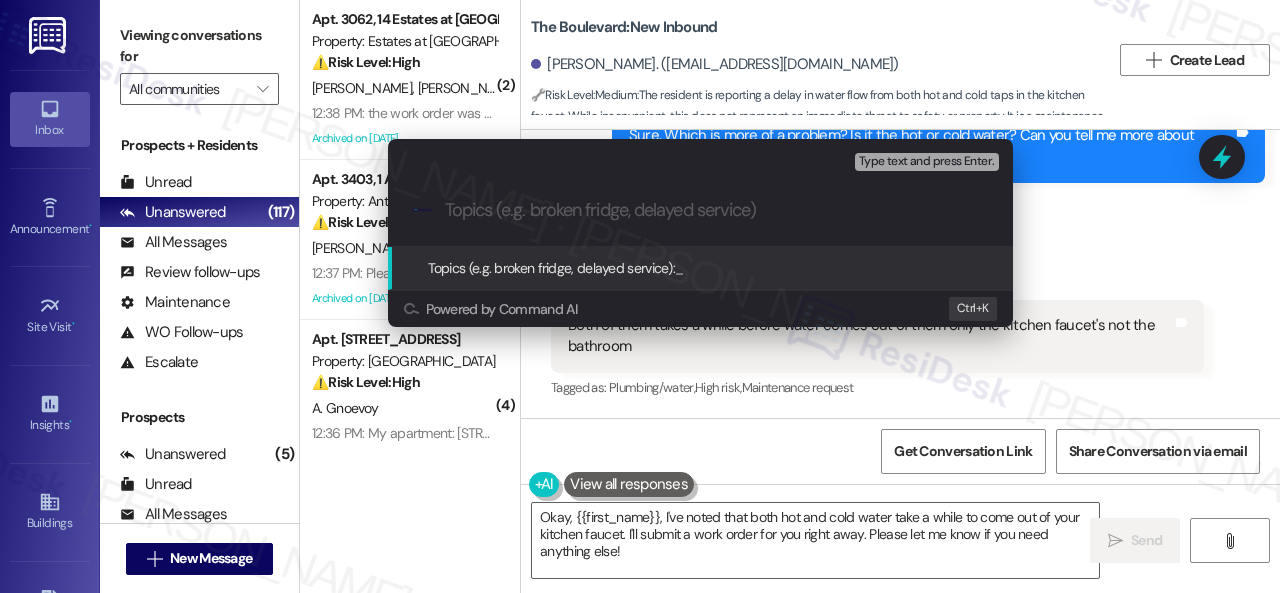 paste on "Work Order filed by ResiDesk 290858" 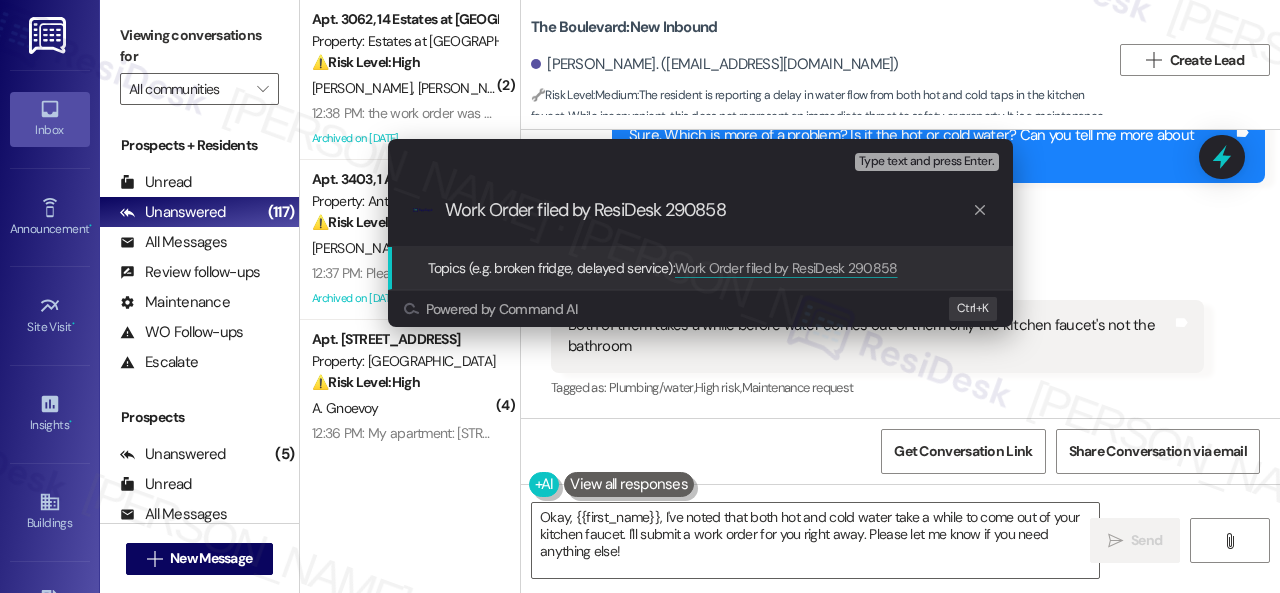 type 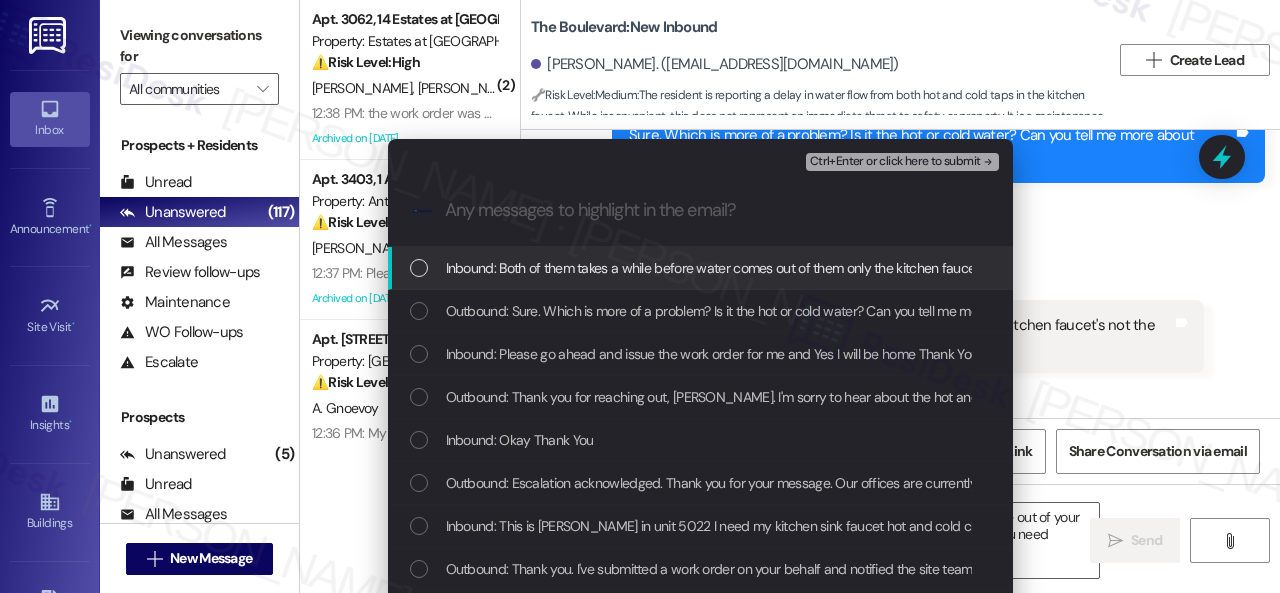 click on "Inbound: Both of them takes a while before water comes out of them only the kitchen faucet's not the bathroom" at bounding box center (769, 268) 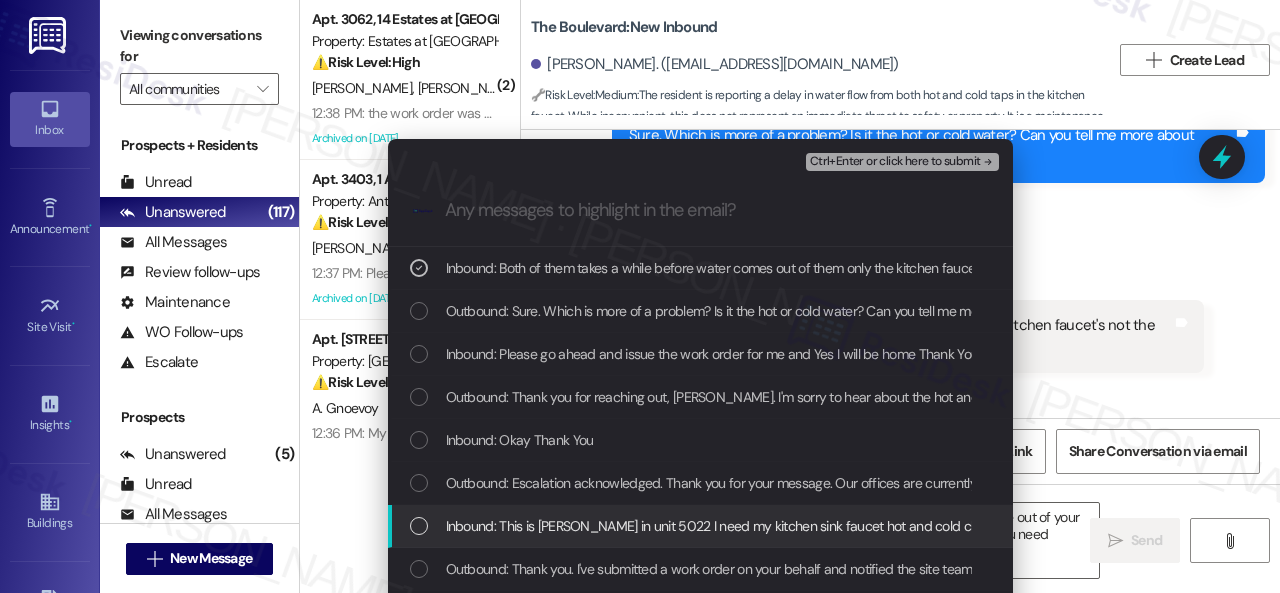 click on "Inbound: This is Richard Hamilton in unit 5022 I need my kitchen sink faucet hot and cold check out their not working good Thank You" at bounding box center (832, 526) 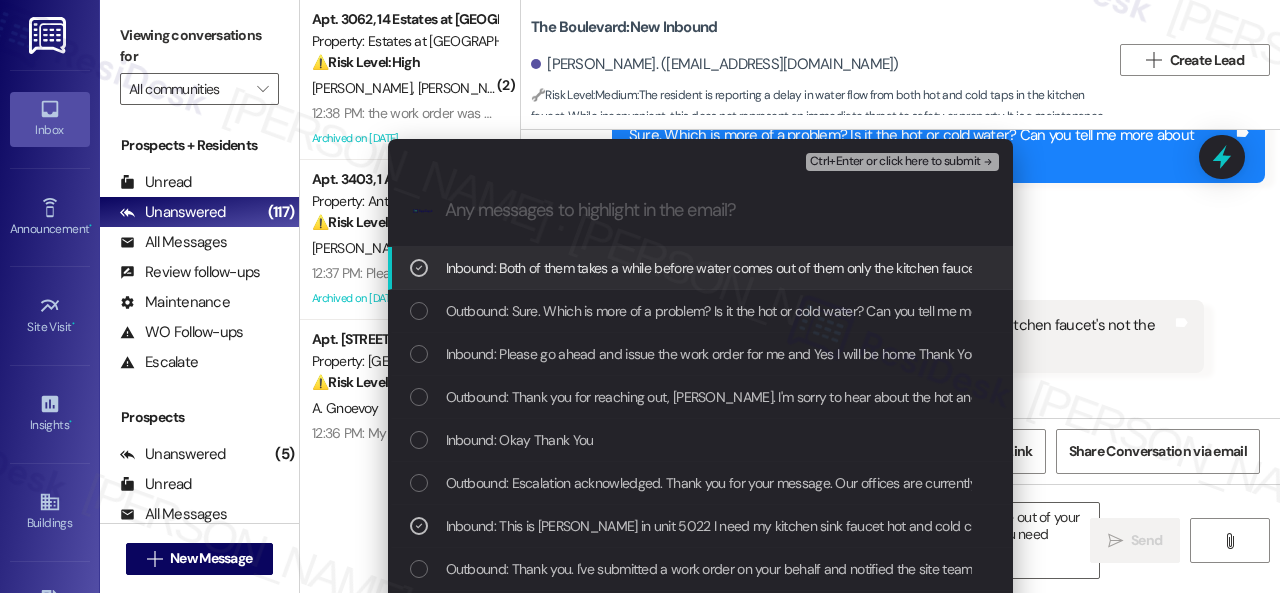 click on "Ctrl+Enter or click here to submit" at bounding box center [895, 162] 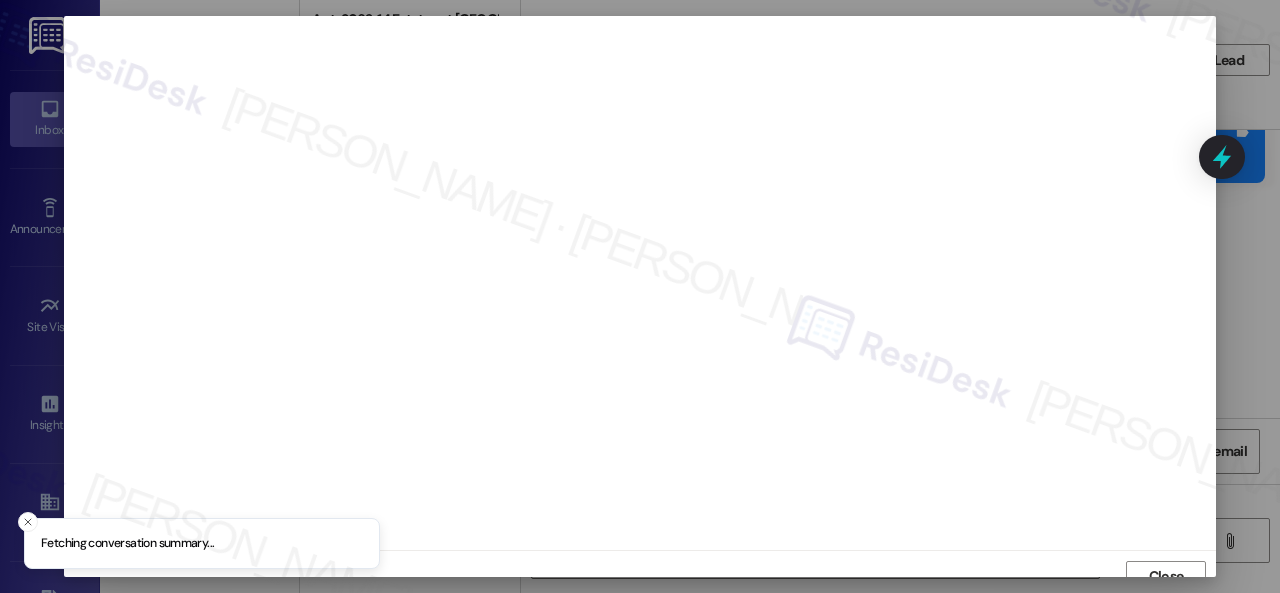 scroll, scrollTop: 15, scrollLeft: 0, axis: vertical 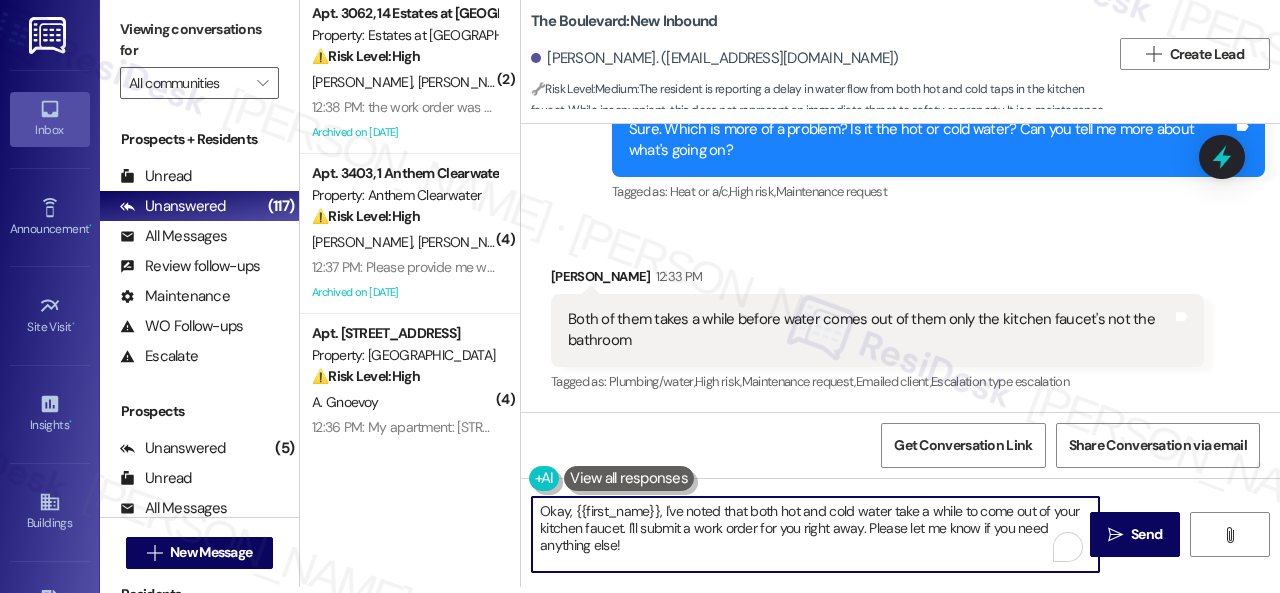 drag, startPoint x: 664, startPoint y: 545, endPoint x: 466, endPoint y: 485, distance: 206.89128 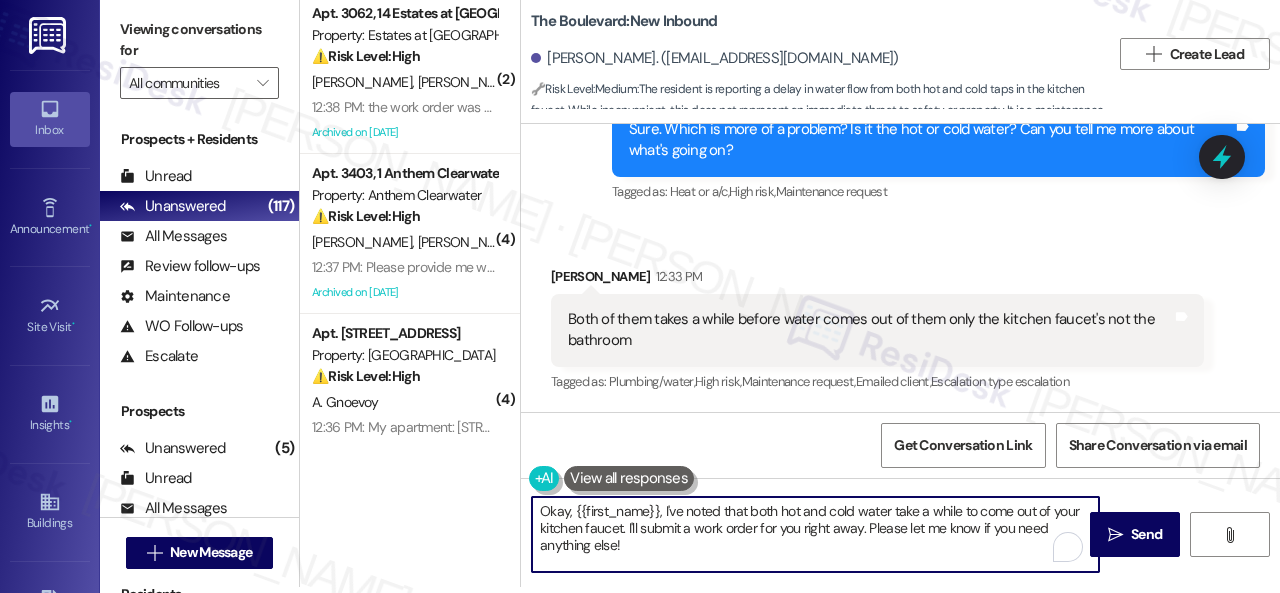 click on "( 2 ) Apt. 3062, 14 Estates at Las Colinas Property: Estates at Las Colinas ⚠️  Risk Level:  High The resident indicates that a maintenance request was marked as completed without the work actually being done. This suggests a failure in the maintenance process and requires urgent attention to resolve the initial issue (water leak) and address the incorrect work order status. T. Chukwunyere V. Chukwunyere 12:38 PM: the work order was changed to completed but nobody actually came in to fix it  12:38 PM: the work order was changed to completed but nobody actually came in to fix it  Archived on 10/15/2024 ( 4 ) Apt. 3403, 1 Anthem Clearwater Property: Anthem Clearwater ⚠️  Risk Level:  High The resident is following up on a leak that has not been resolved. The resident is requesting clear information on whether the issue will be resolved today, indicating urgency and potential property damage if the leak is not addressed promptly. R. Topak H. Topak Archived on 04/24/2025 ( 4 ) Property: Halston Lakeside (" at bounding box center (790, 290) 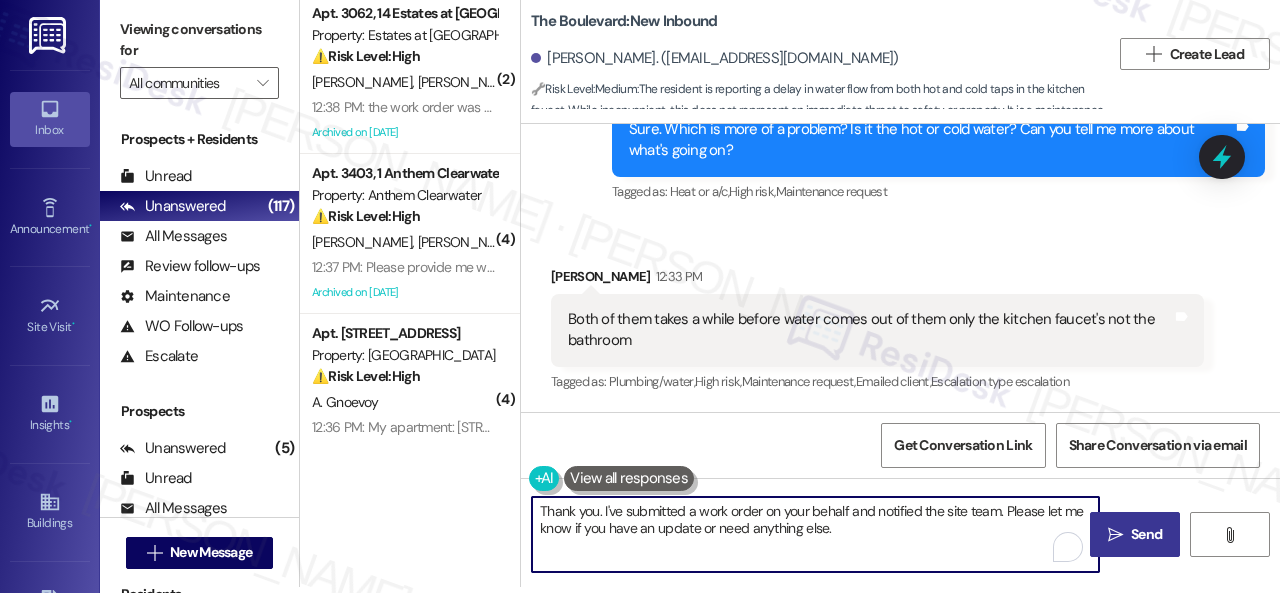 type on "Thank you. I've submitted a work order on your behalf and notified the site team. Please let me know if you have an update or need anything else." 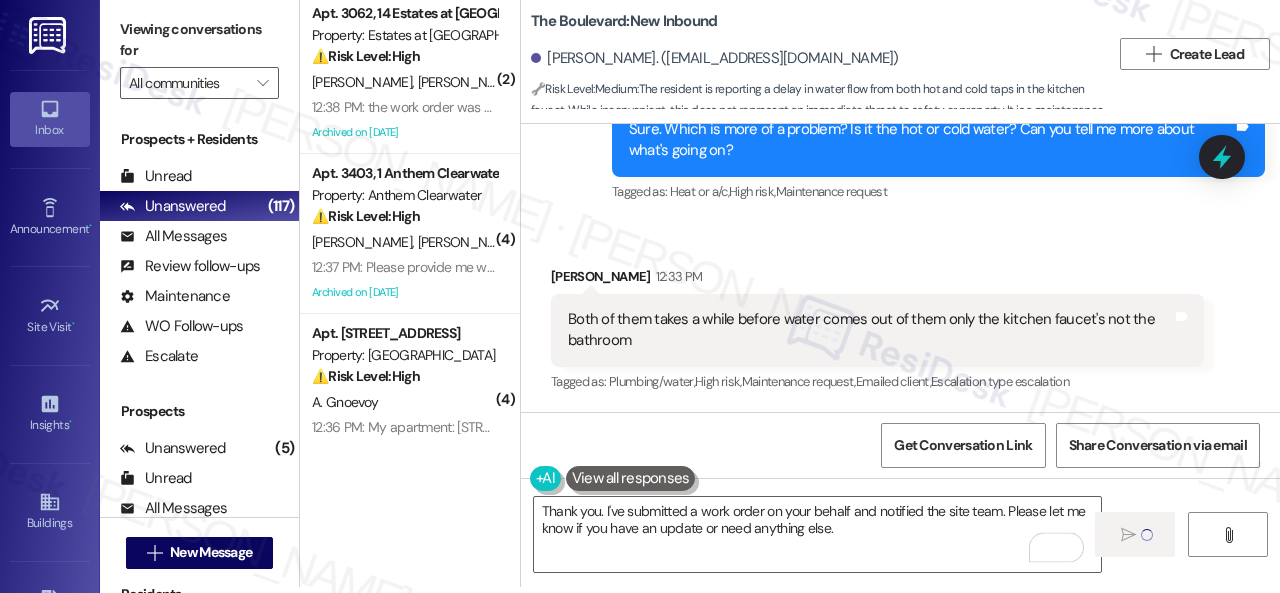 type 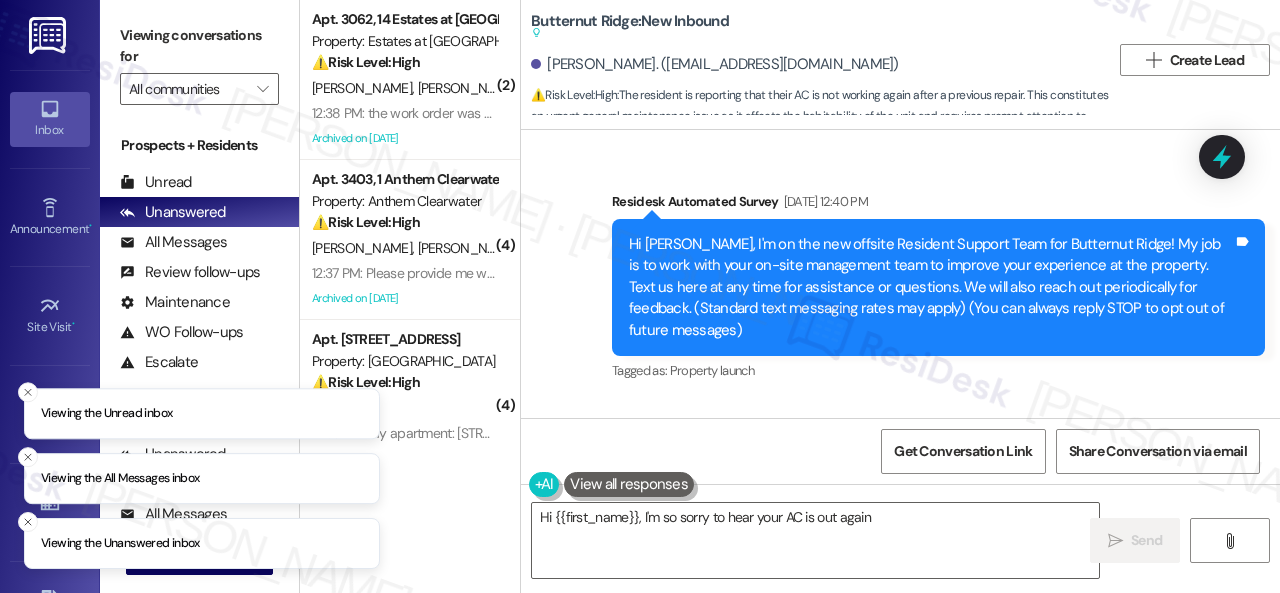 scroll, scrollTop: 0, scrollLeft: 0, axis: both 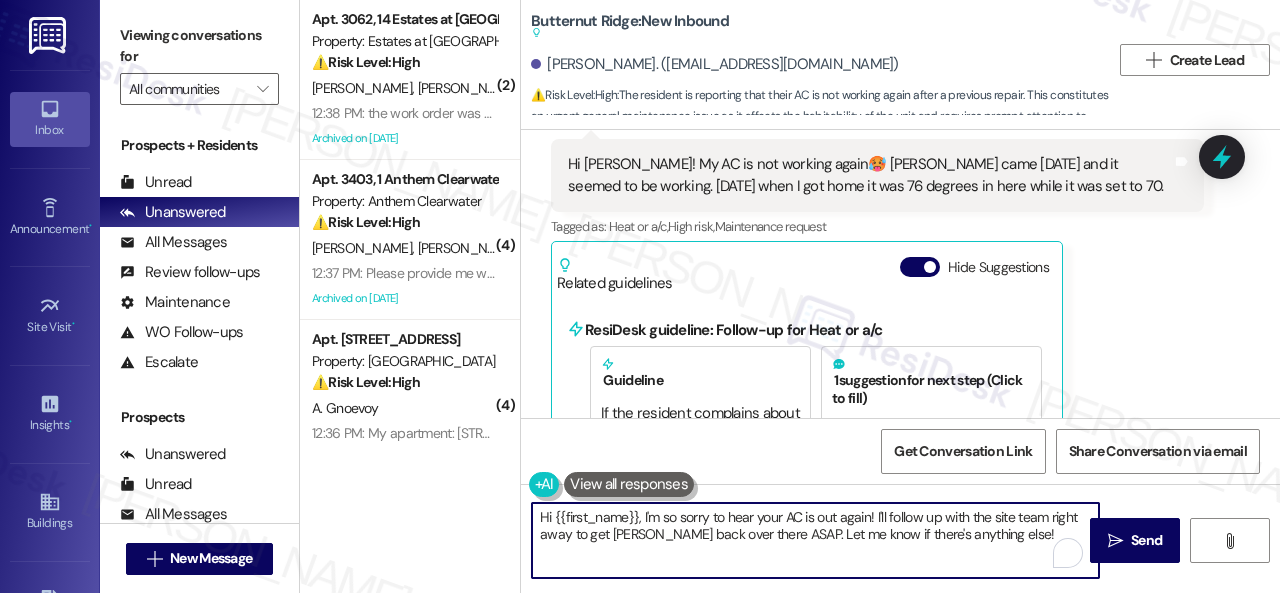 drag, startPoint x: 877, startPoint y: 517, endPoint x: 1000, endPoint y: 543, distance: 125.71794 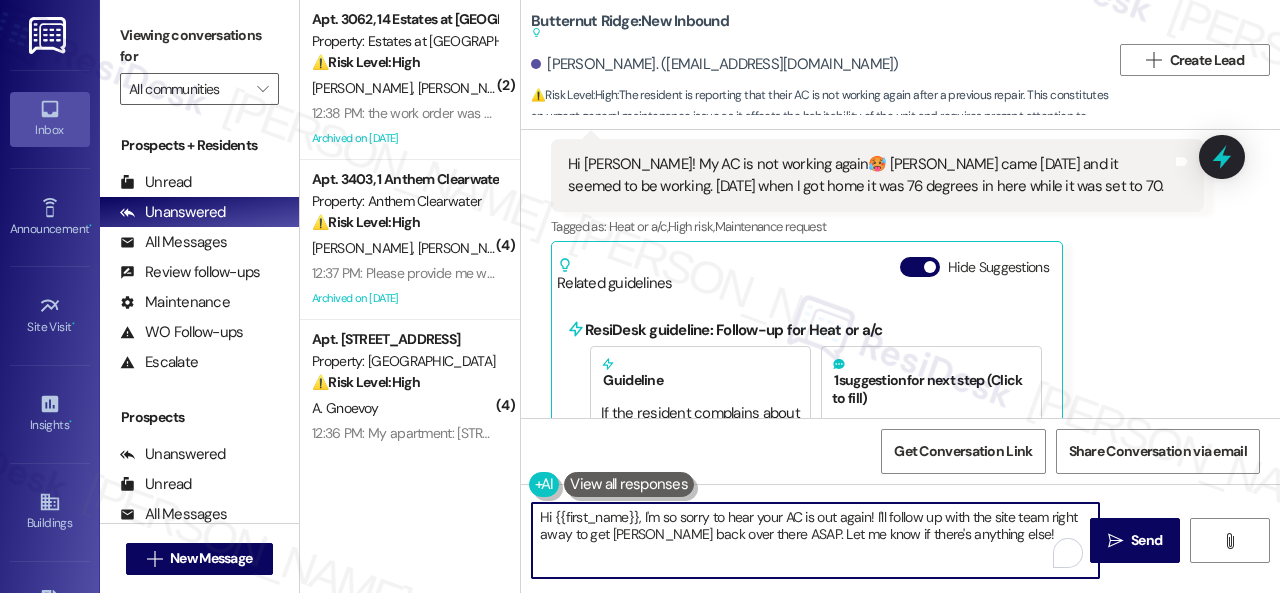 click on "Hi {{first_name}}, I'm so sorry to hear your AC is out again! I'll follow up with the site team right away to get Robb back over there ASAP. Let me know if there's anything else!" at bounding box center (815, 540) 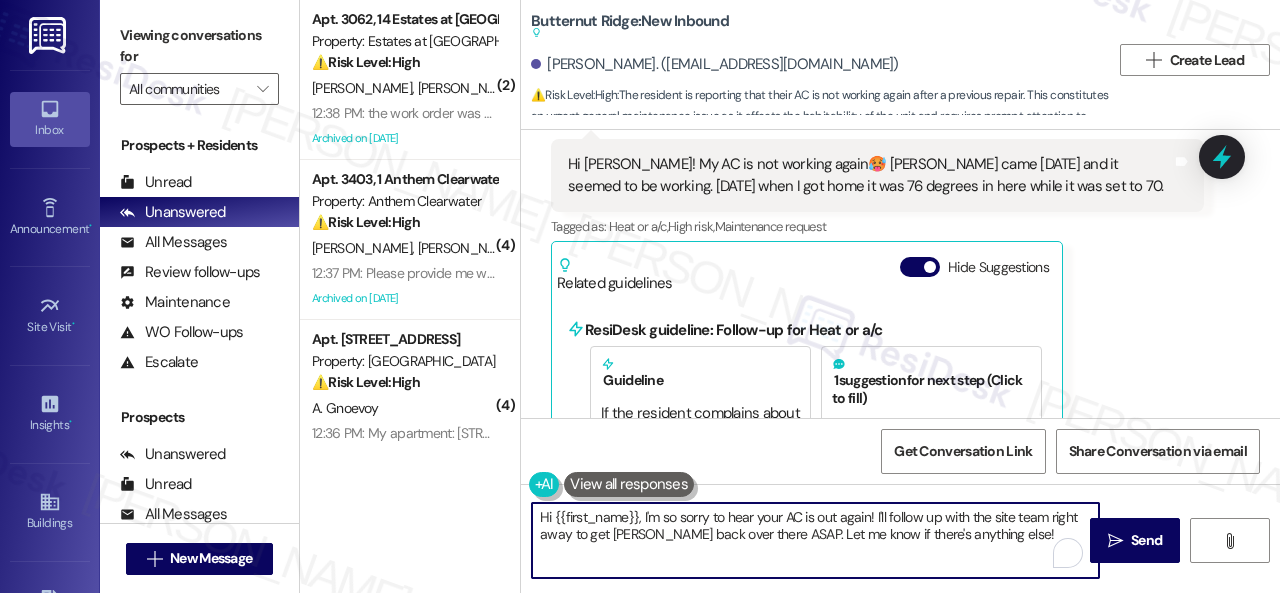 paste on "o call came into the emergency on-call line over the weekend.  Robb can go back over today – just need a work order and permission to enter." 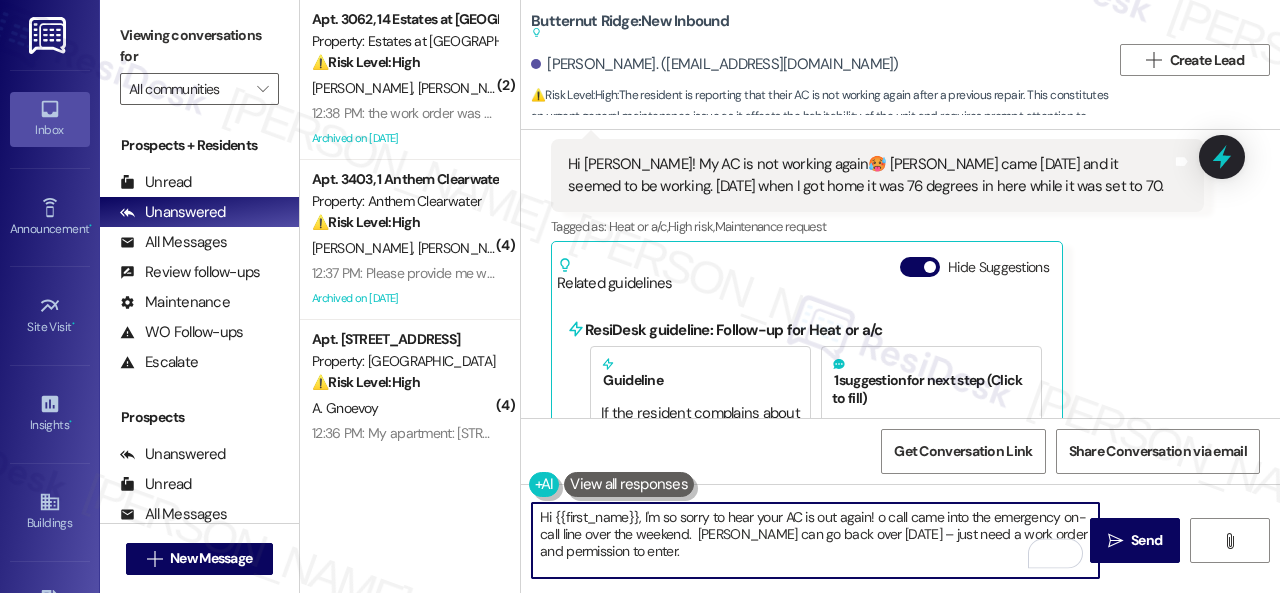 click on "Hi {{first_name}}, I'm so sorry to hear your AC is out again! o call came into the emergency on-call line over the weekend.  Robb can go back over today – just need a work order and permission to enter." at bounding box center [815, 540] 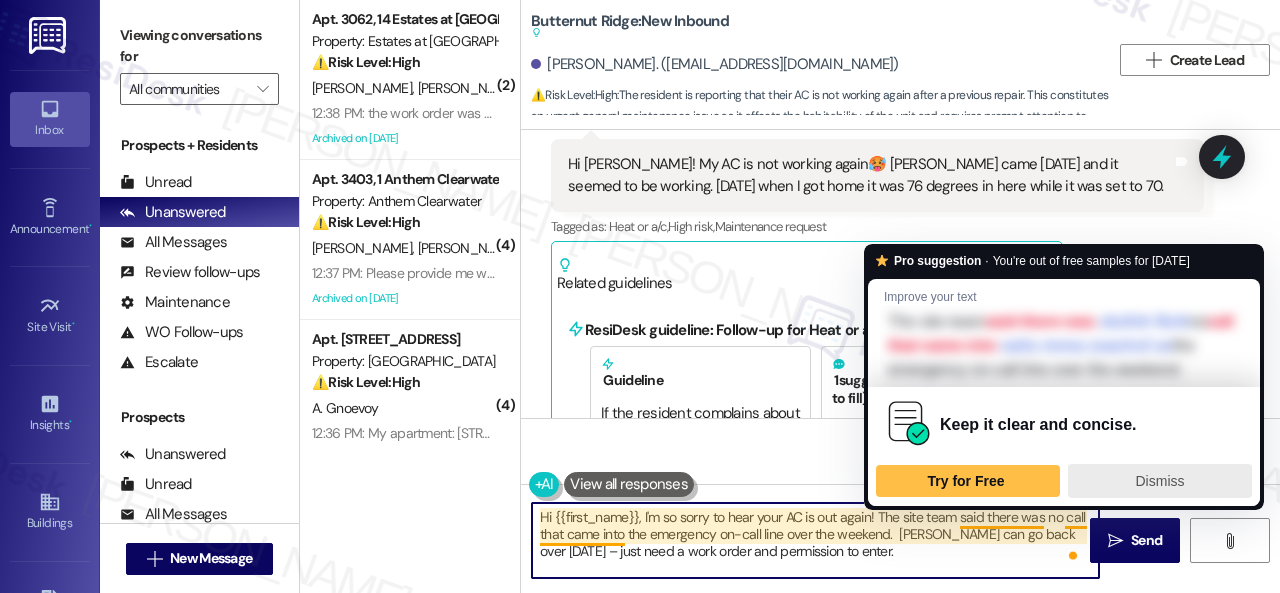 click on "Dismiss" at bounding box center (1160, 481) 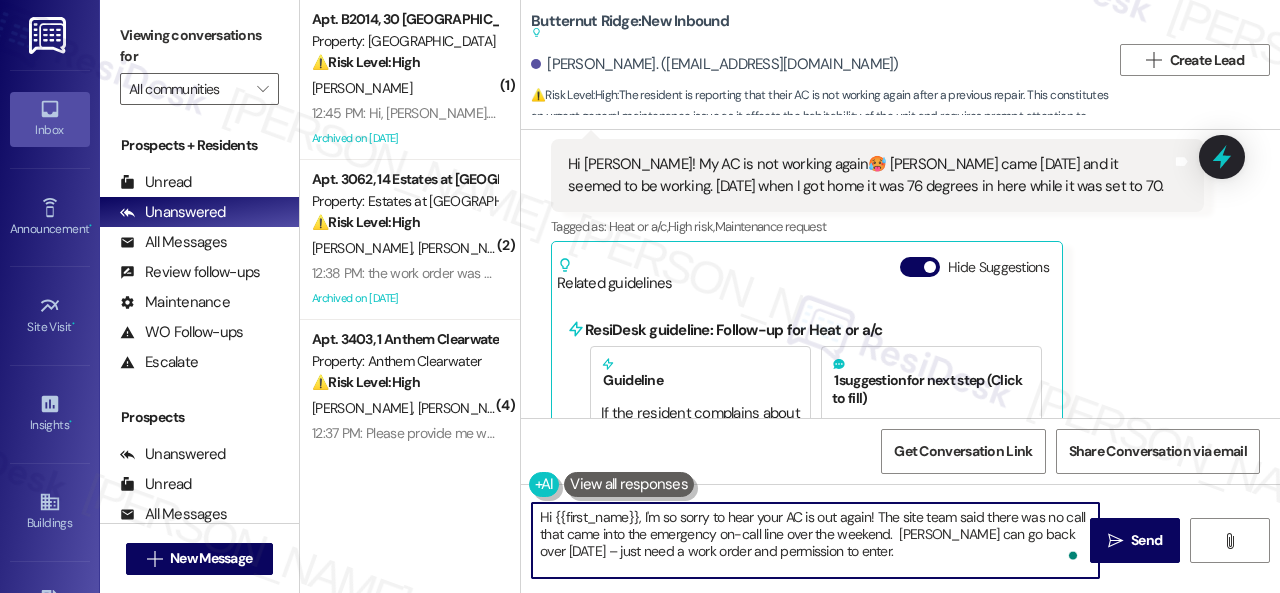 click on "Hi {{first_name}}, I'm so sorry to hear your AC is out again! The site team said there was no call that came into the emergency on-call line over the weekend.  Robb can go back over today – just need a work order and permission to enter." at bounding box center [815, 540] 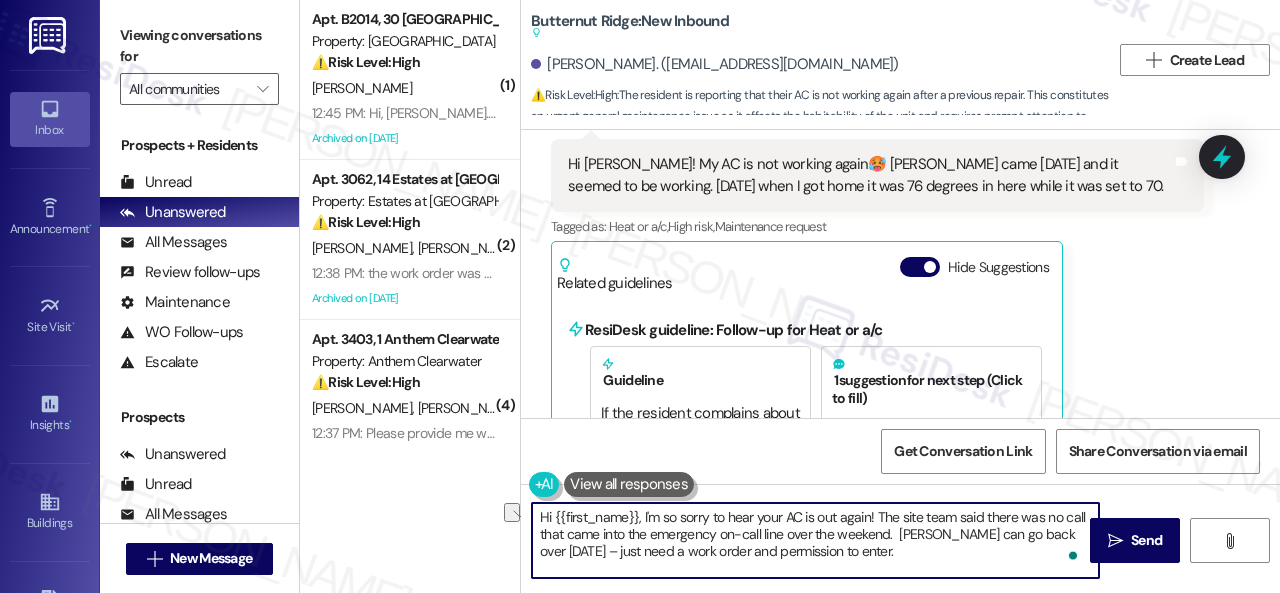 drag, startPoint x: 668, startPoint y: 555, endPoint x: 538, endPoint y: 553, distance: 130.01538 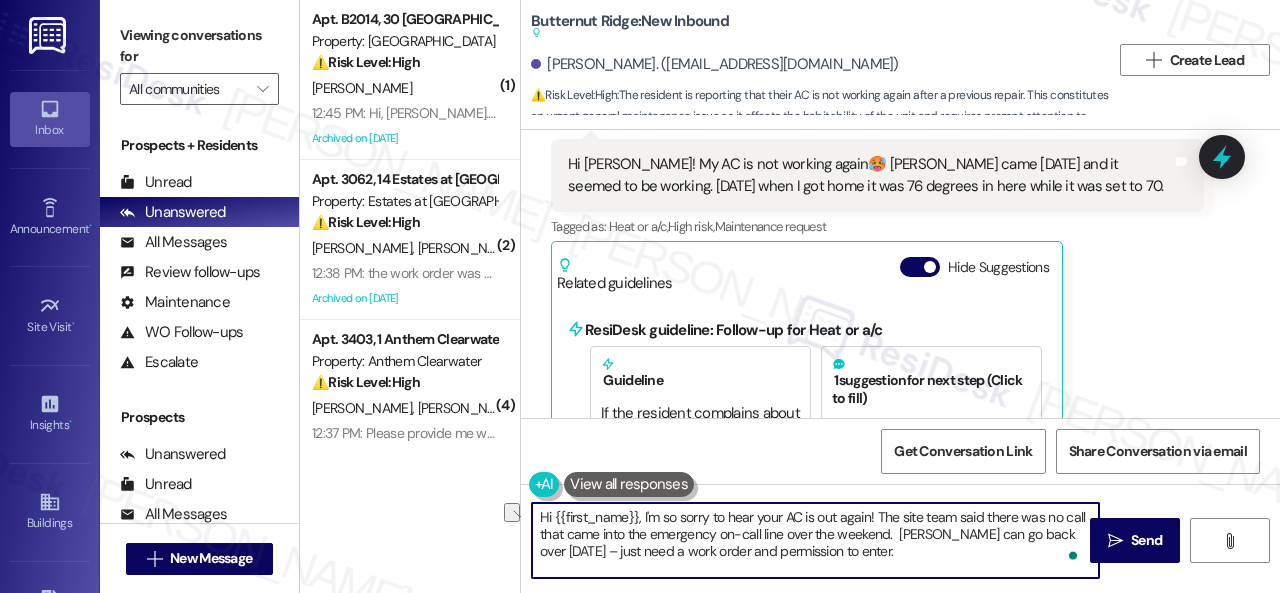 click on "Hi {{first_name}}, I'm so sorry to hear your AC is out again! The site team said there was no call that came into the emergency on-call line over the weekend.  Robb can go back over today – just need a work order and permission to enter." at bounding box center [815, 540] 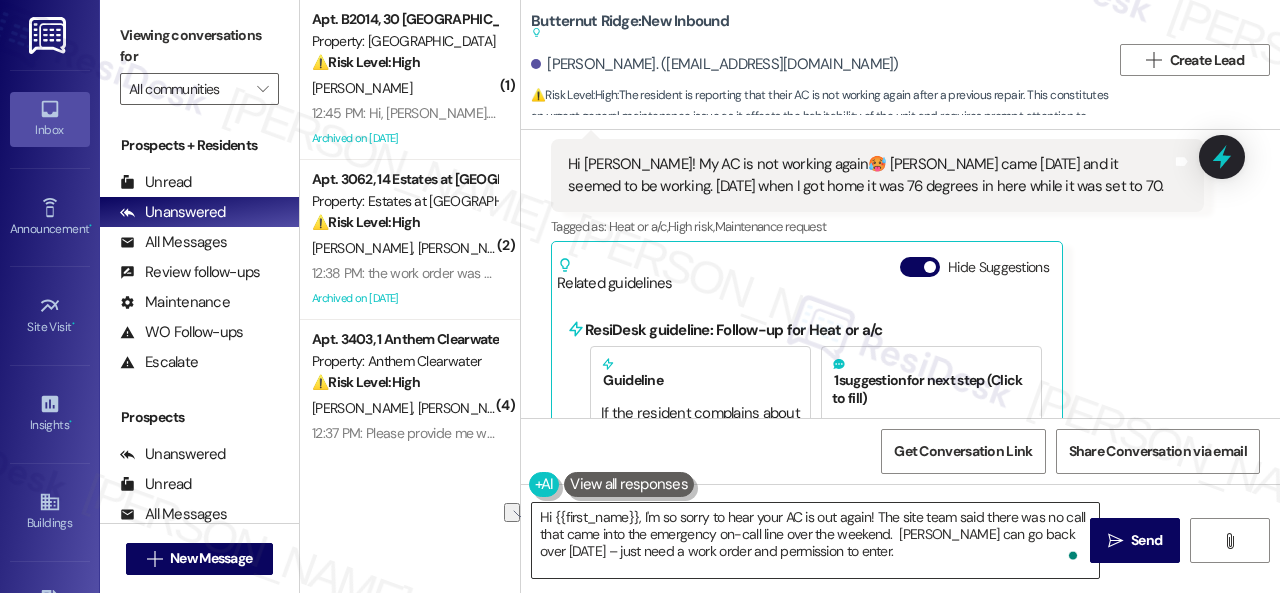 click on "Hi {{first_name}}, I'm so sorry to hear your AC is out again! The site team said there was no call that came into the emergency on-call line over the weekend.  Robb can go back over today – just need a work order and permission to enter." at bounding box center [815, 540] 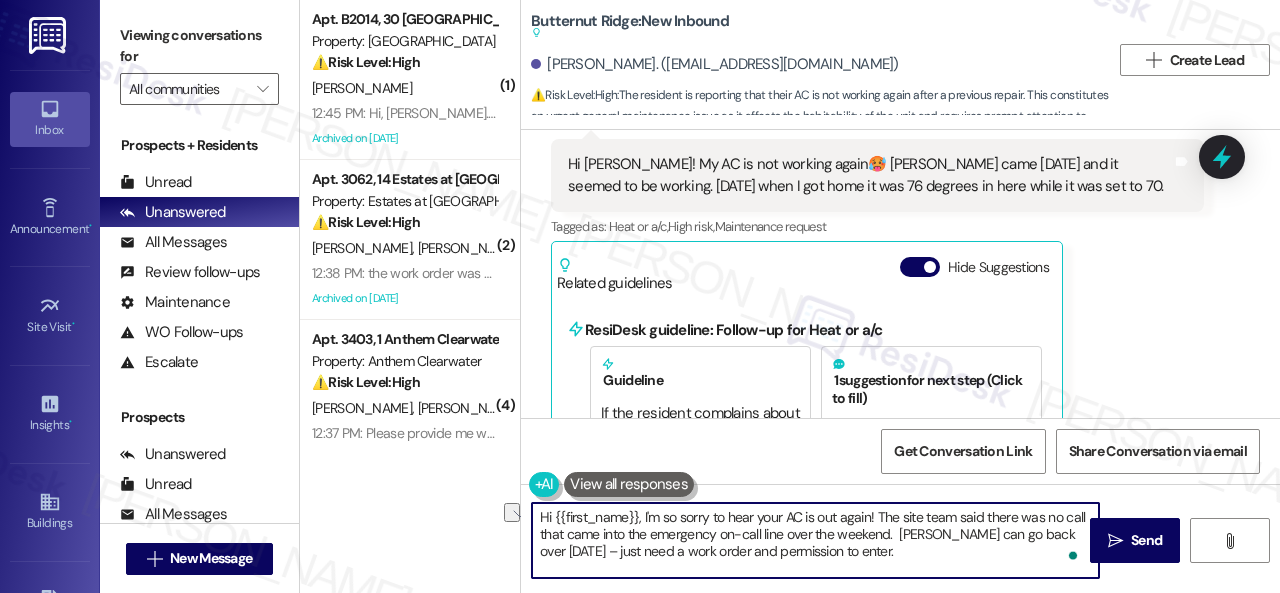drag, startPoint x: 535, startPoint y: 550, endPoint x: 822, endPoint y: 565, distance: 287.39172 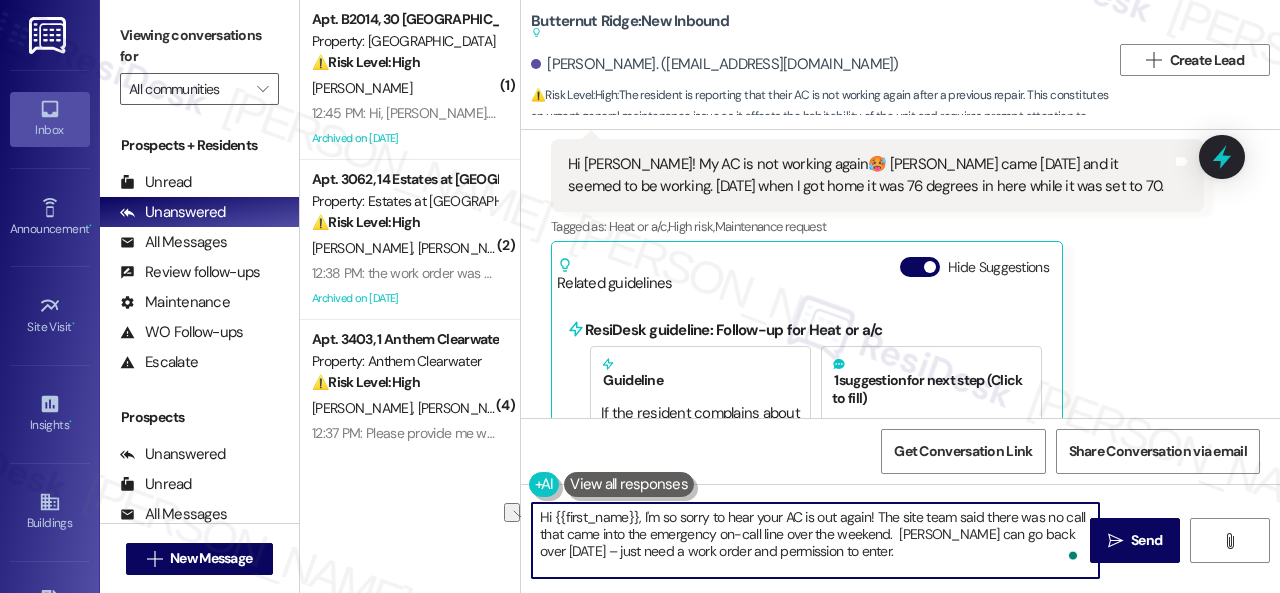 click on "Hi {{first_name}}, I'm so sorry to hear your AC is out again! The site team said there was no call that came into the emergency on-call line over the weekend.  Robb can go back over today – just need a work order and permission to enter." at bounding box center [815, 540] 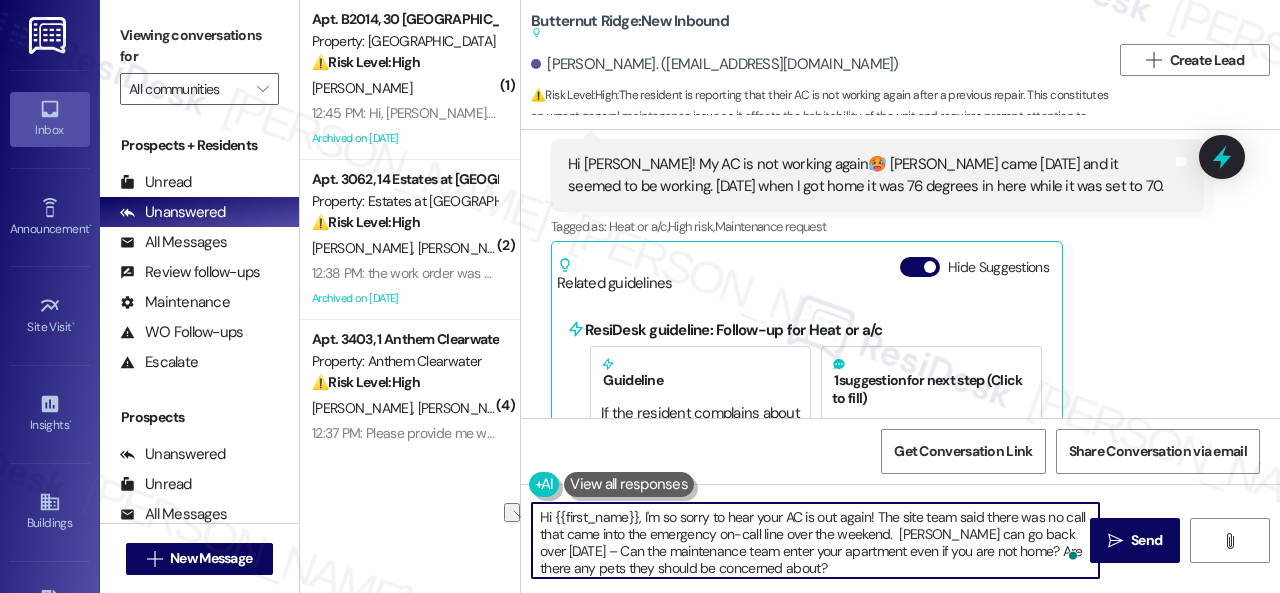 scroll, scrollTop: 16, scrollLeft: 0, axis: vertical 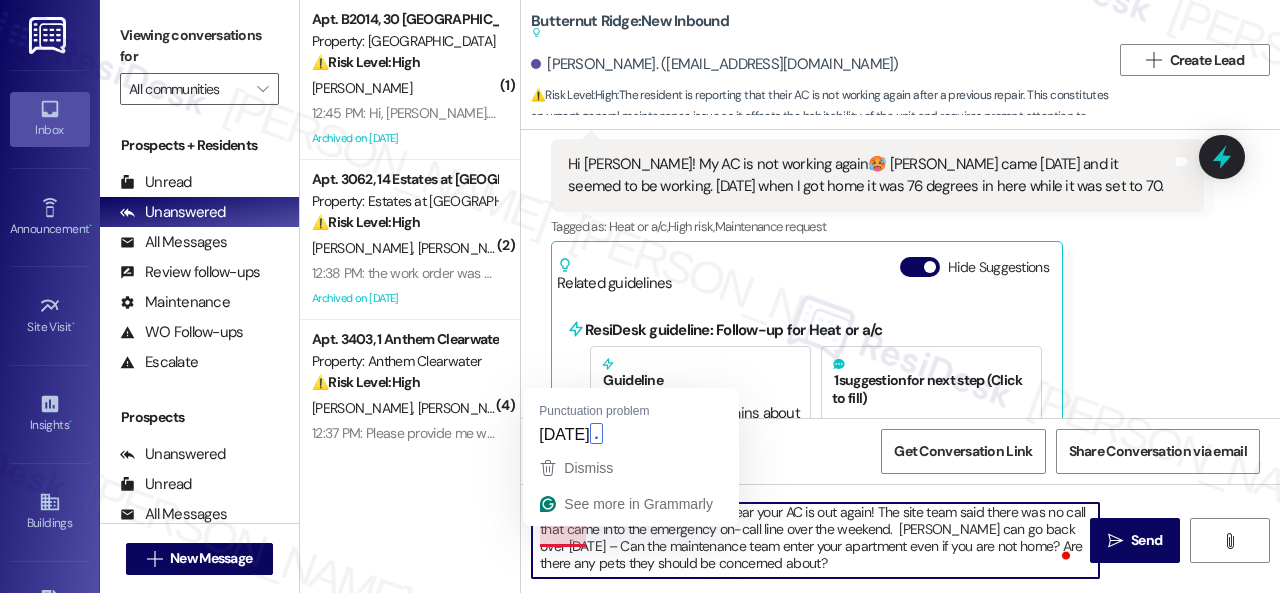 drag, startPoint x: 571, startPoint y: 538, endPoint x: 589, endPoint y: 537, distance: 18.027756 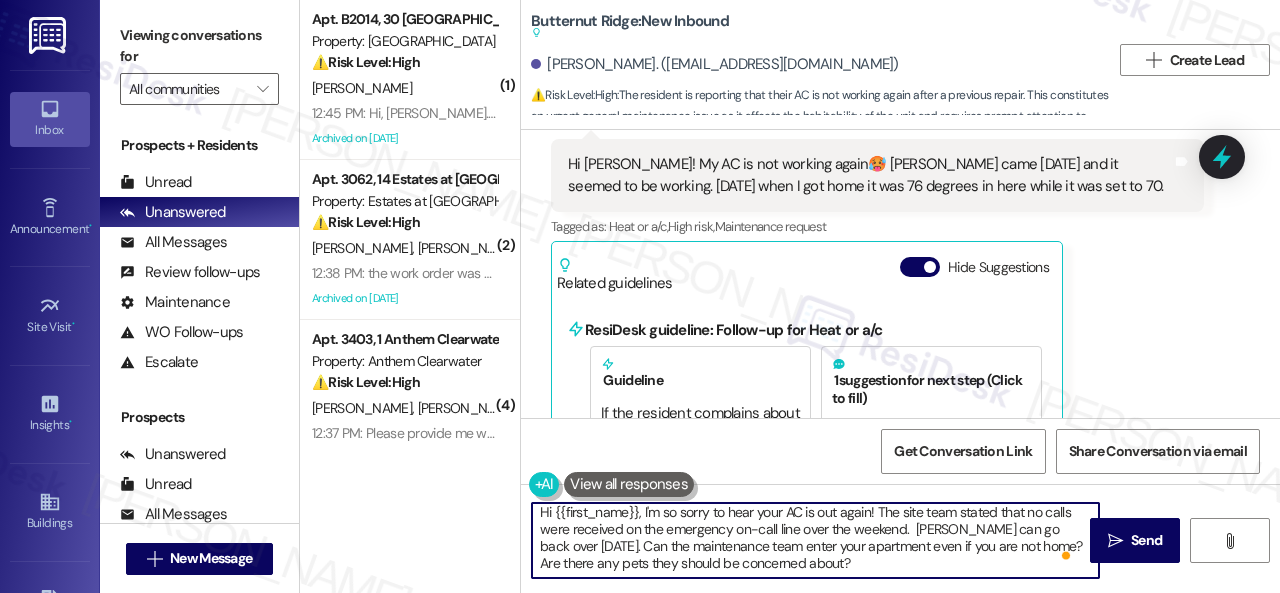 scroll, scrollTop: 4, scrollLeft: 0, axis: vertical 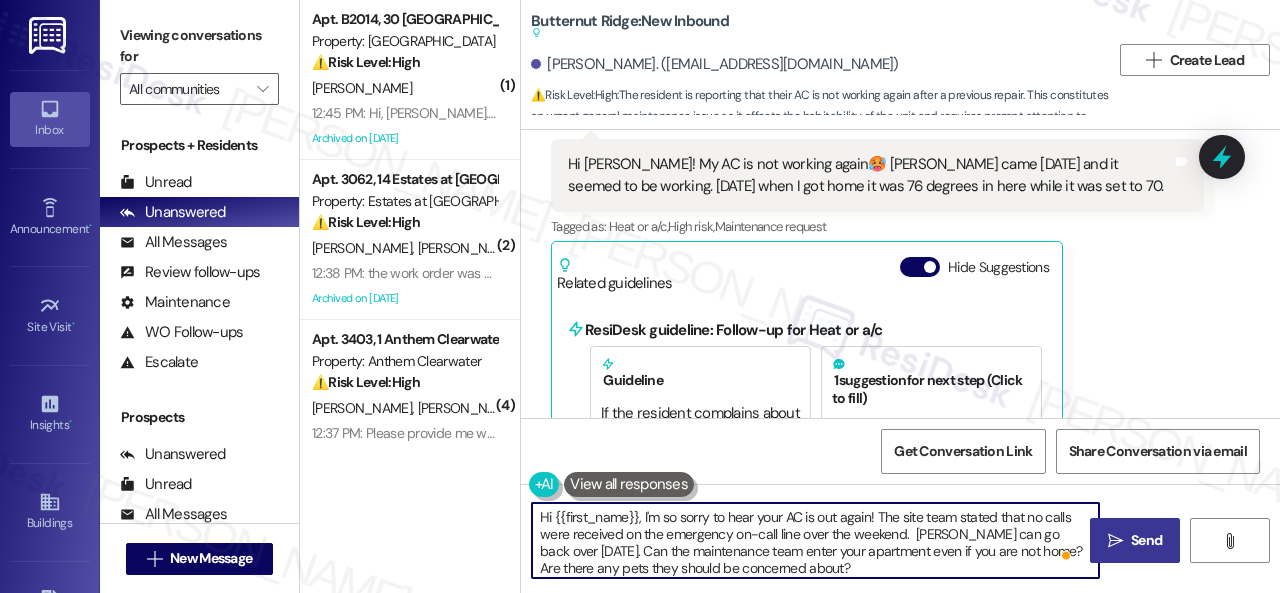 type on "Hi {{first_name}}, I'm so sorry to hear your AC is out again! The site team stated that no calls were received on the emergency on-call line over the weekend.  Robb can go back over today. Can the maintenance team enter your apartment even if you are not home? Are there any pets they should be concerned about?" 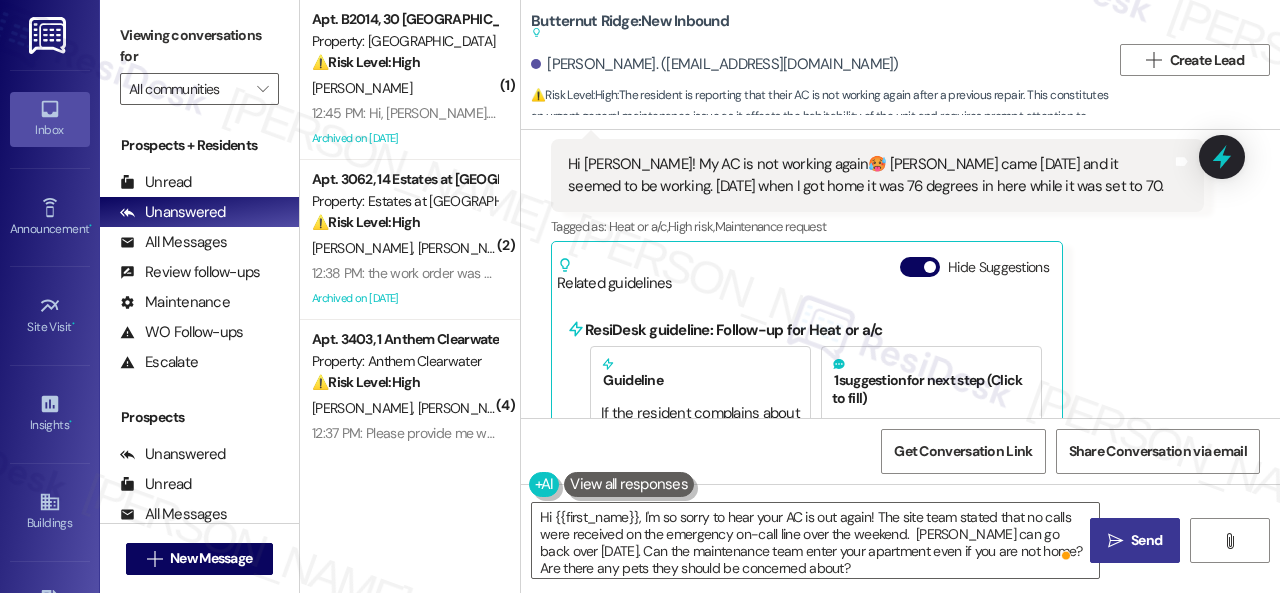 click on "" at bounding box center (1115, 541) 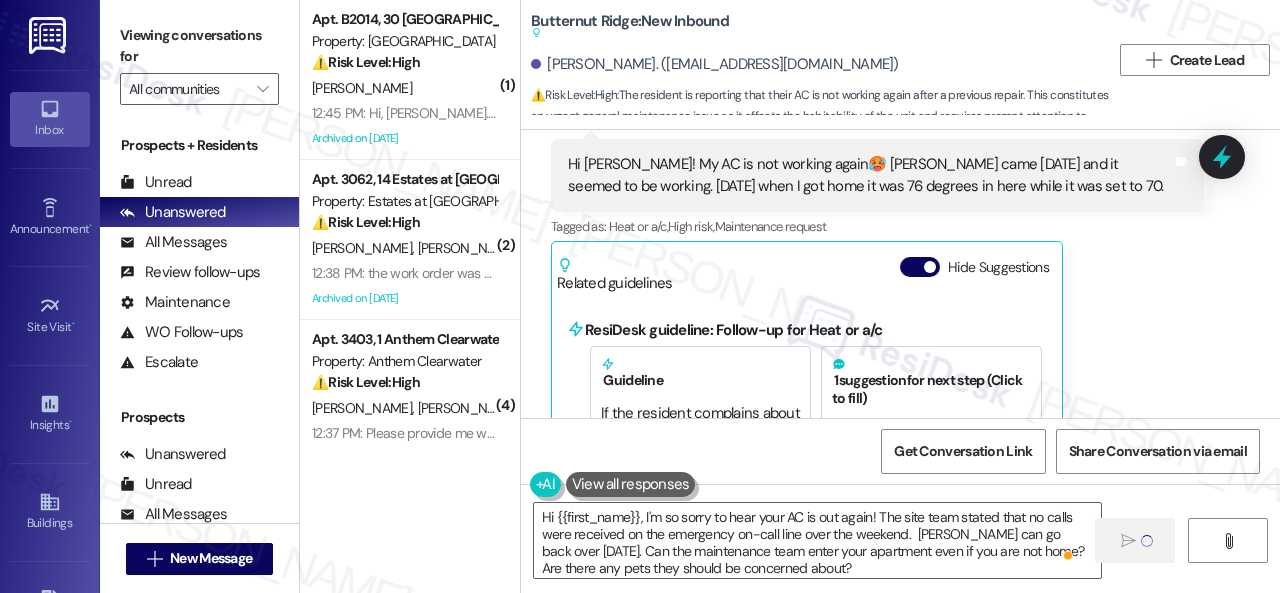type 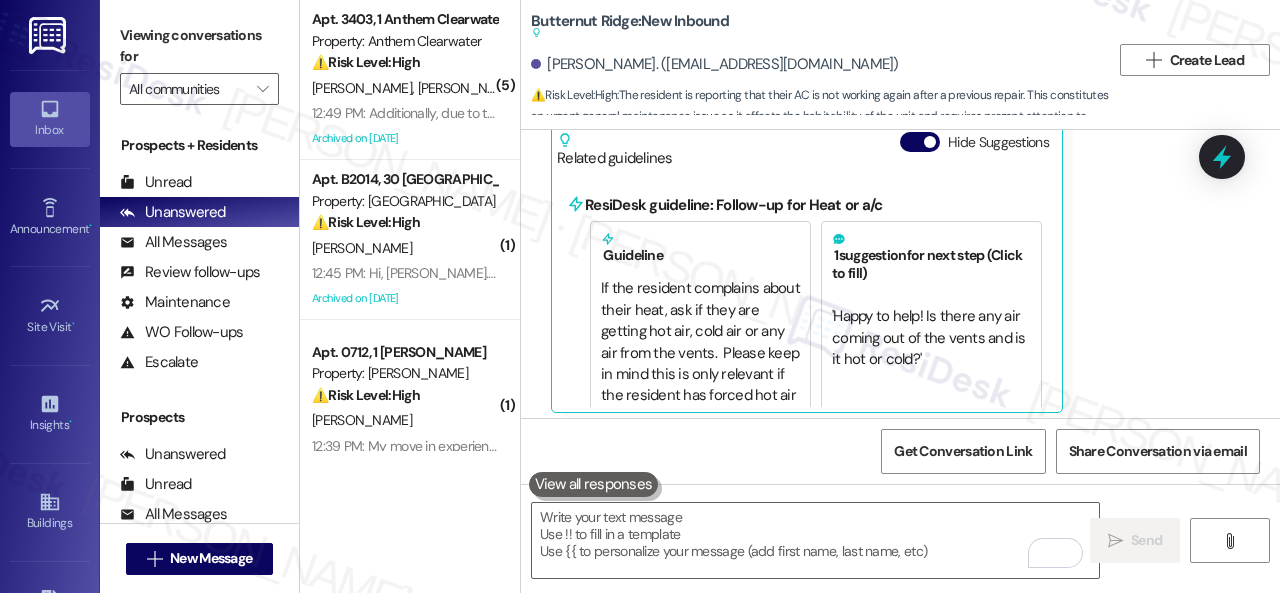 scroll, scrollTop: 11973, scrollLeft: 0, axis: vertical 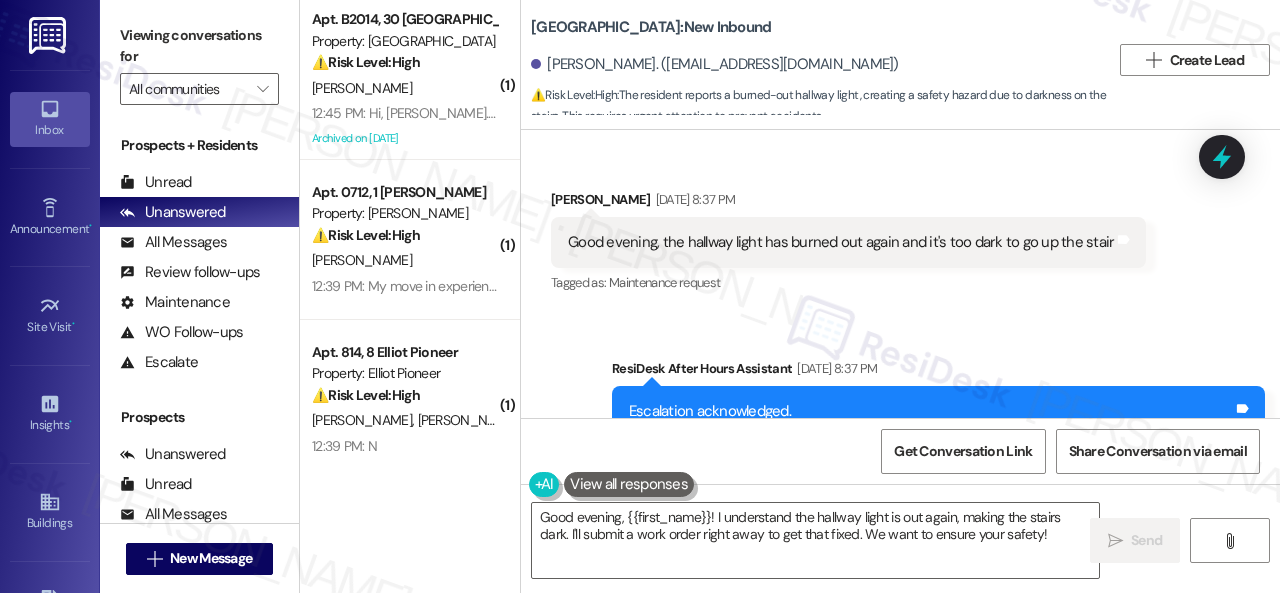 click on "Sent via SMS ResiDesk After Hours Assistant [DATE] 8:37 PM Escalation acknowledged.
Thank you for your message. Our offices are currently closed, but we will contact you when we resume operations. For emergencies, please contact your emergency number [PHONE_NUMBER] option 3. Tags and notes Tagged as:   High-risk-auto-response Click to highlight conversations about High-risk-auto-response" at bounding box center (900, 429) 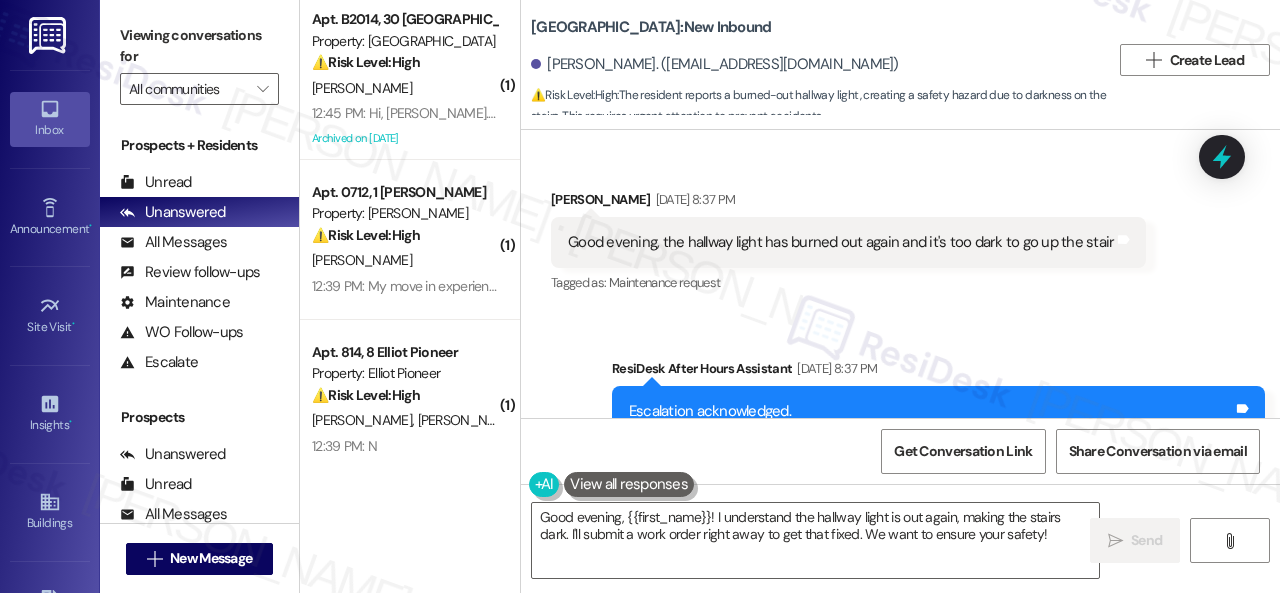 drag, startPoint x: 626, startPoint y: 521, endPoint x: 522, endPoint y: 513, distance: 104.307236 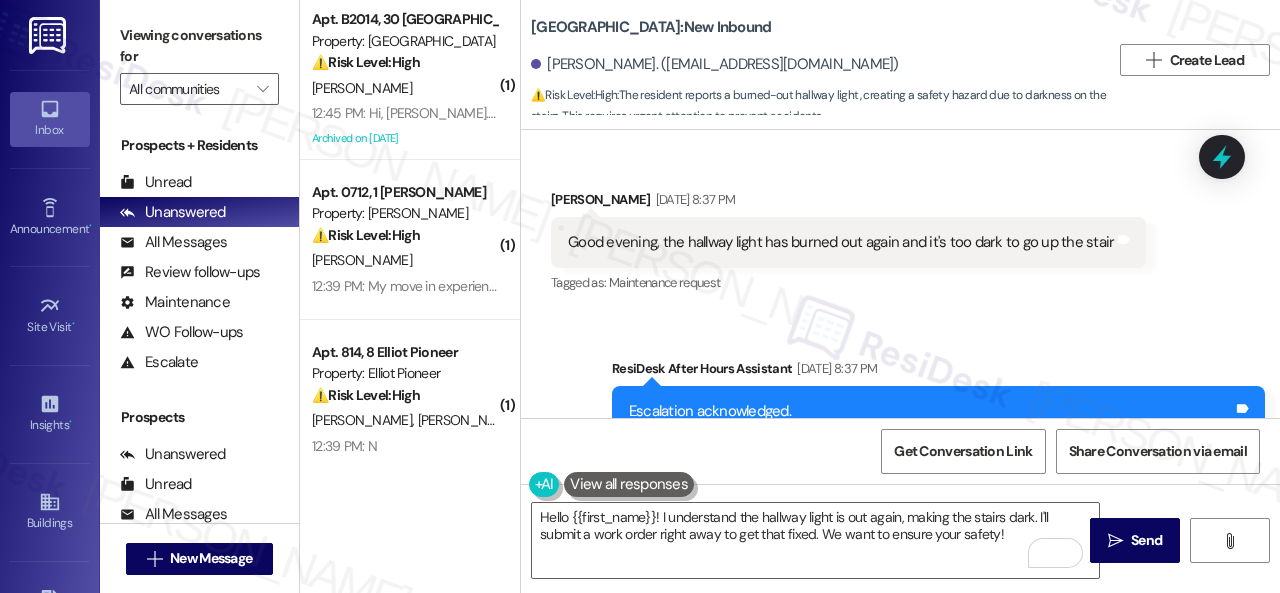 click on "Sent via SMS ResiDesk After Hours Assistant [DATE] 8:37 PM Escalation acknowledged.
Thank you for your message. Our offices are currently closed, but we will contact you when we resume operations. For emergencies, please contact your emergency number [PHONE_NUMBER] option 3. Tags and notes Tagged as:   High-risk-auto-response Click to highlight conversations about High-risk-auto-response" at bounding box center [900, 429] 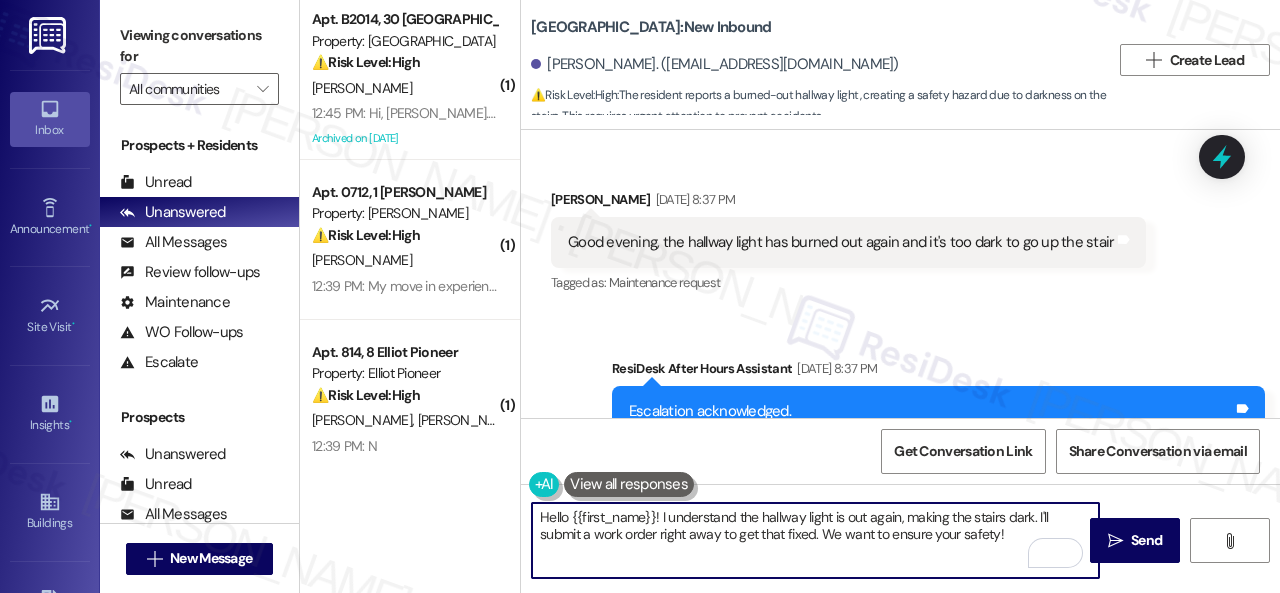 click on "Hello {{first_name}}! I understand the hallway light is out again, making the stairs dark. I'll submit a work order right away to get that fixed. We want to ensure your safety!" at bounding box center (815, 540) 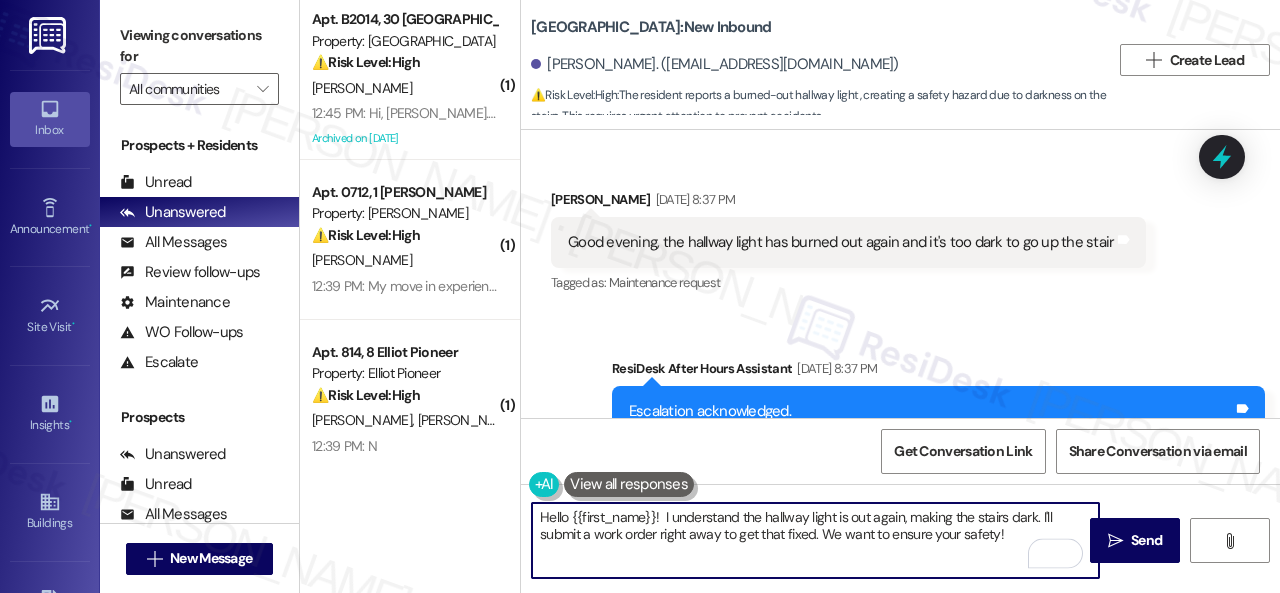 paste on "I apologize for the late reply. I was away for the weekend." 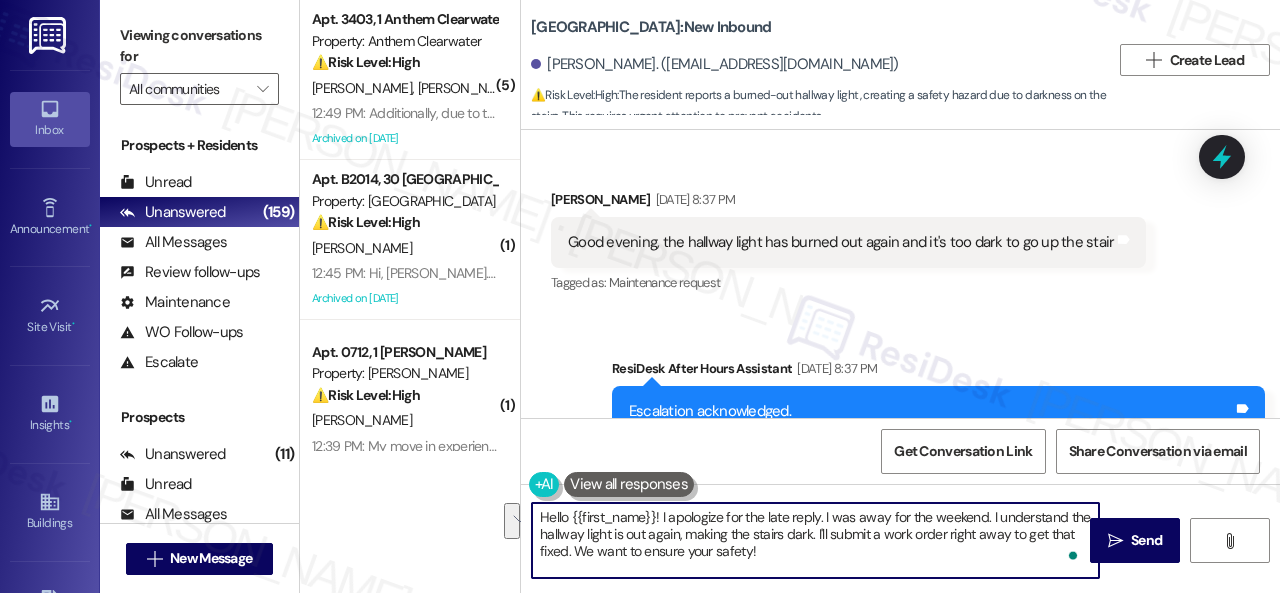 drag, startPoint x: 814, startPoint y: 532, endPoint x: 818, endPoint y: 556, distance: 24.33105 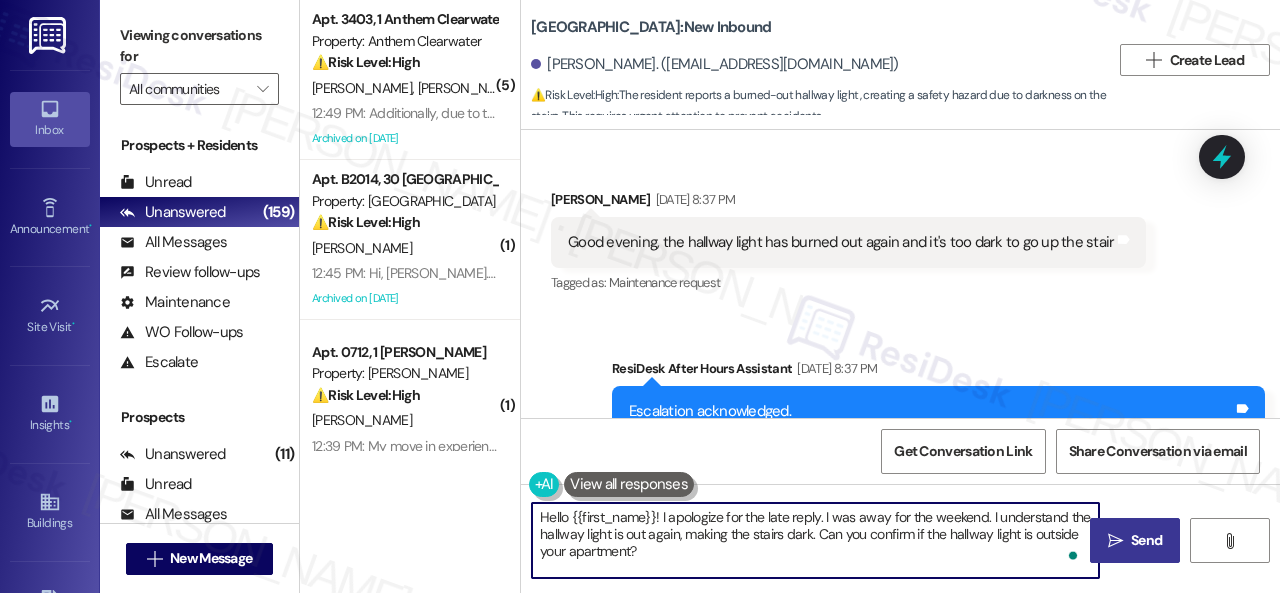 type on "Hello {{first_name}}! I apologize for the late reply. I was away for the weekend. I understand the hallway light is out again, making the stairs dark. Can you confirm if the hallway light is outside your apartment?" 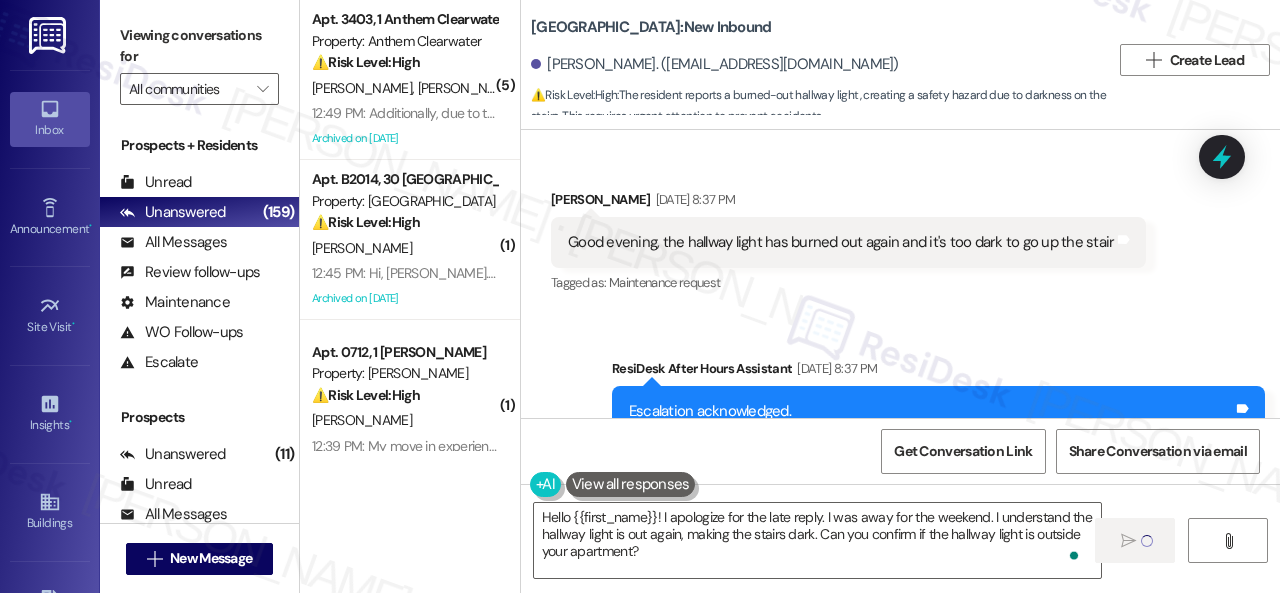 type 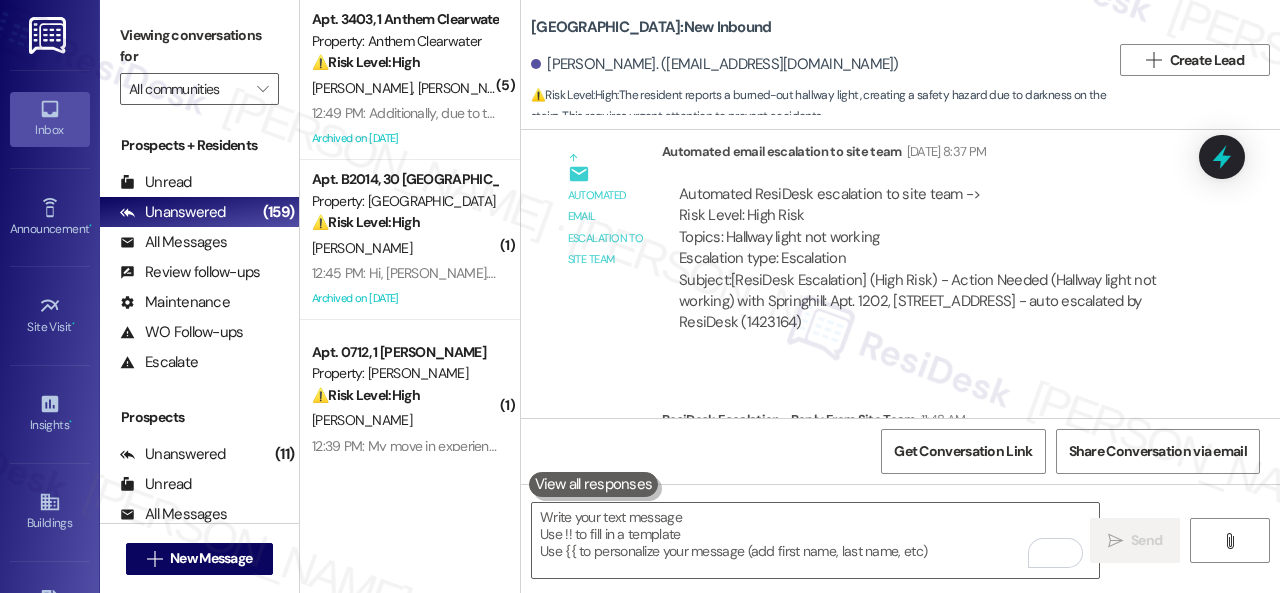 scroll, scrollTop: 5291, scrollLeft: 0, axis: vertical 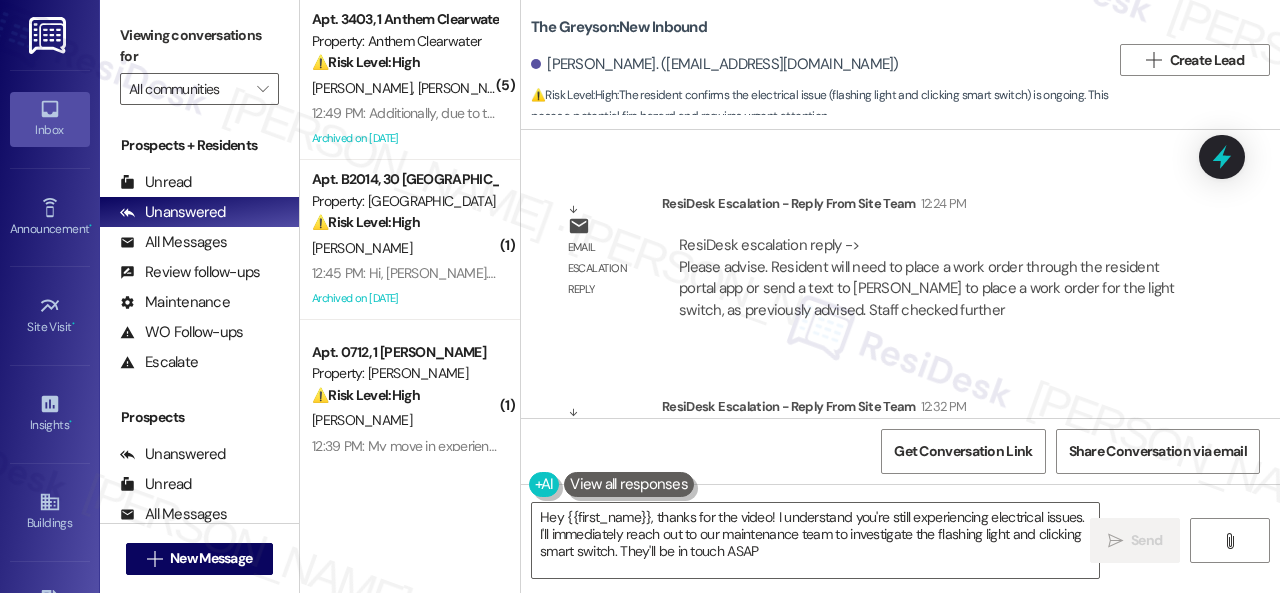 type on "Hey {{first_name}}, thanks for the video! I understand you're still experiencing electrical issues. I'll immediately reach out to our maintenance team to investigate the flashing light and clicking smart switch. They'll be in touch ASAP!" 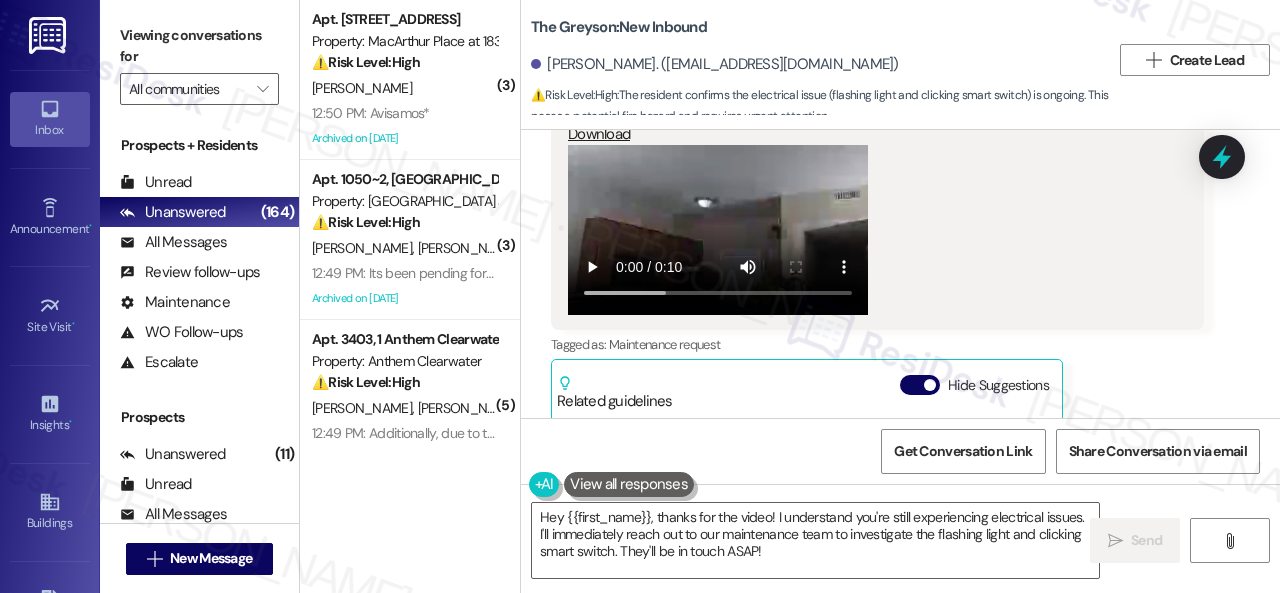 scroll, scrollTop: 7136, scrollLeft: 0, axis: vertical 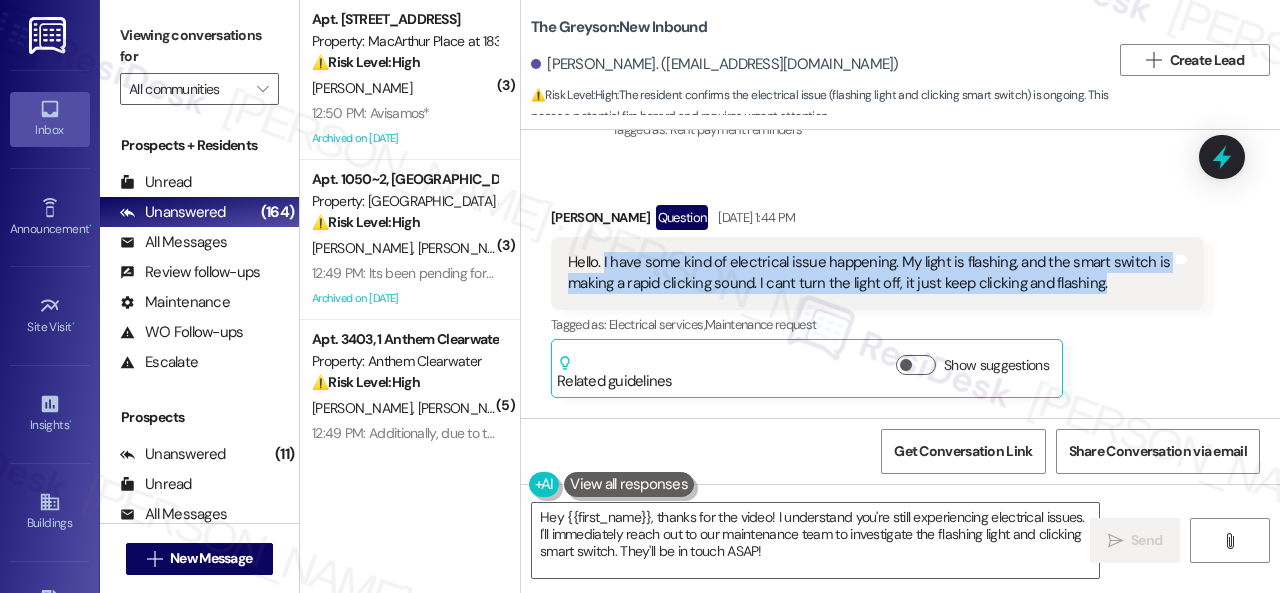 drag, startPoint x: 602, startPoint y: 218, endPoint x: 1103, endPoint y: 249, distance: 501.95816 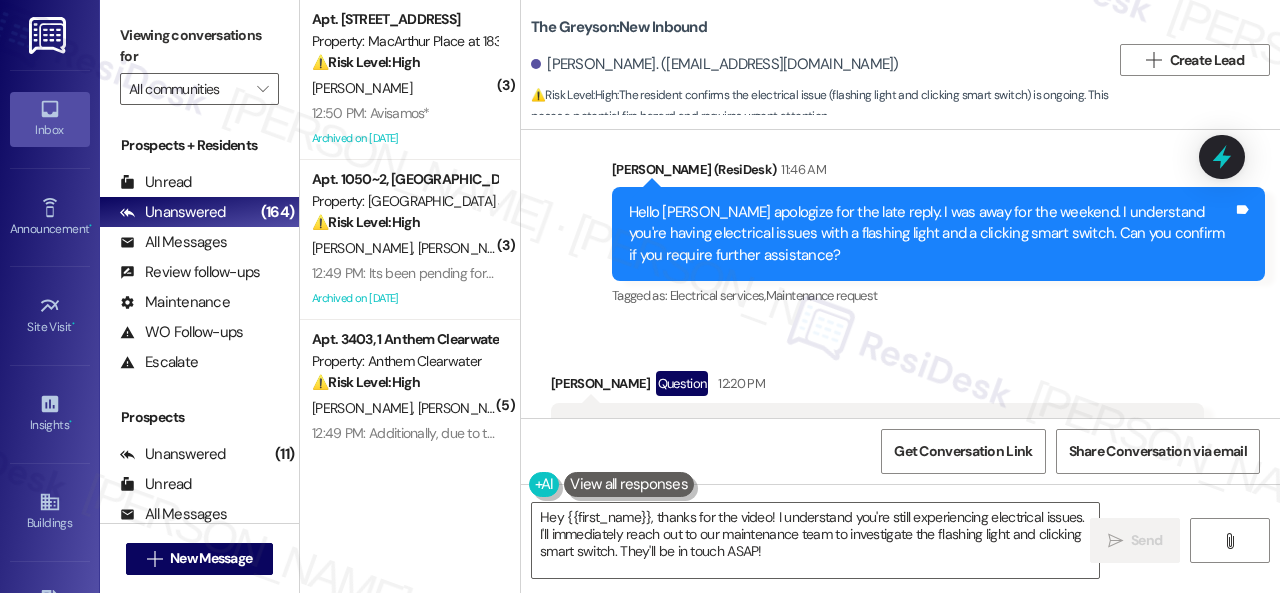 scroll, scrollTop: 6836, scrollLeft: 0, axis: vertical 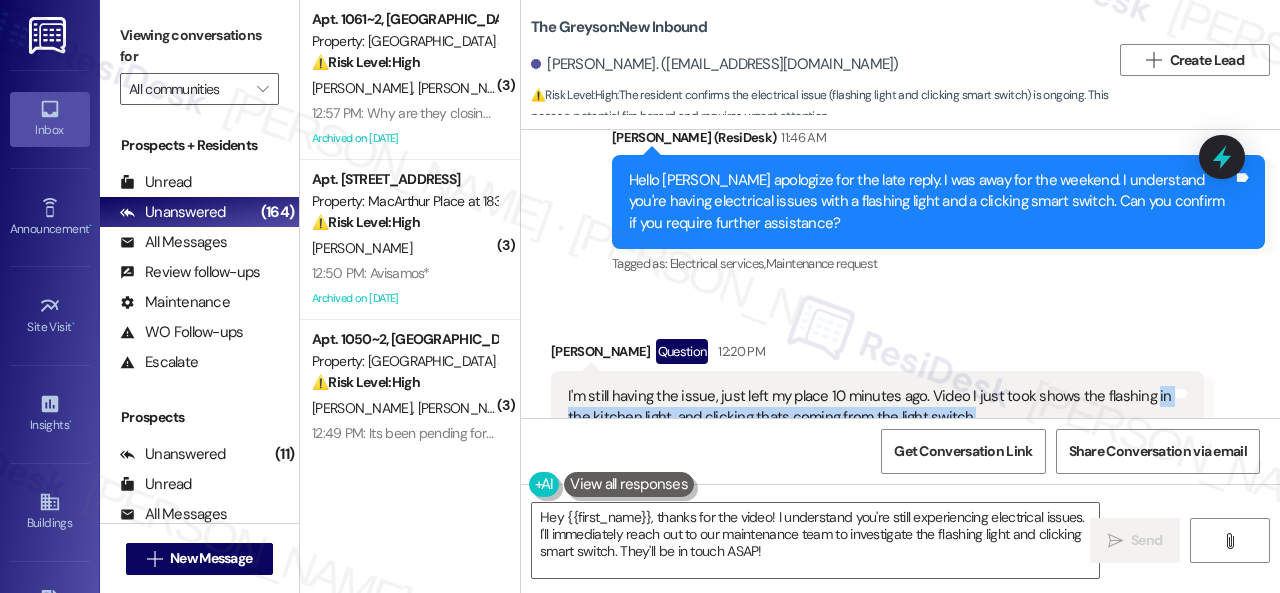 drag, startPoint x: 1143, startPoint y: 355, endPoint x: 1140, endPoint y: 365, distance: 10.440307 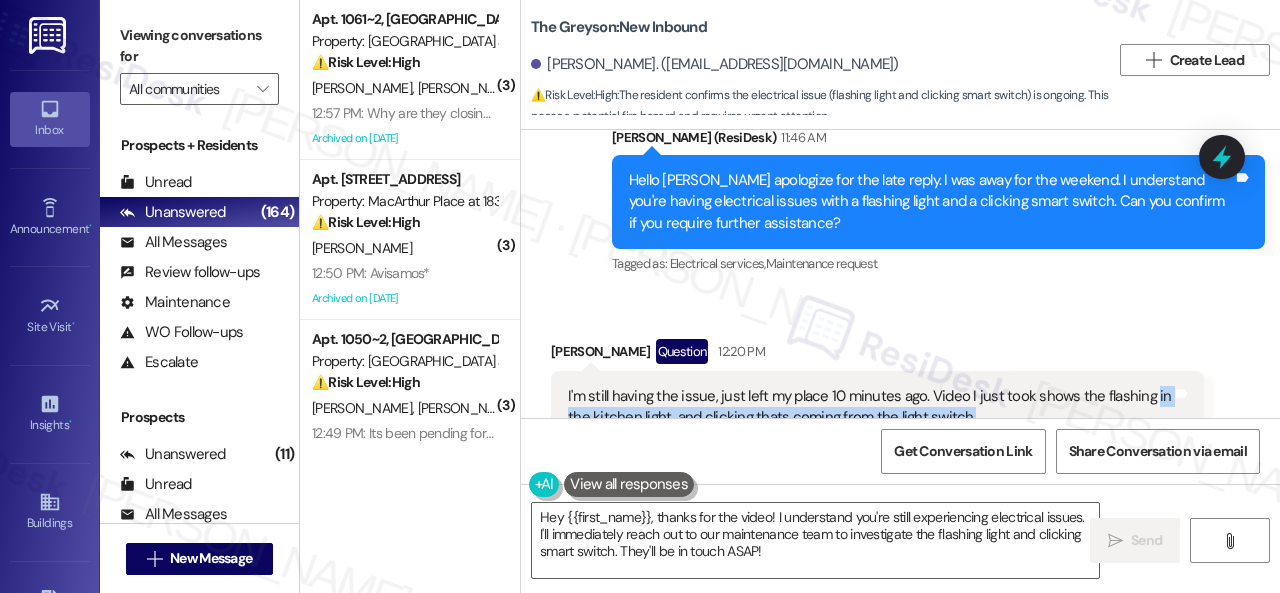 copy on "in the kitchen light, and clicking thats coming from the light switch." 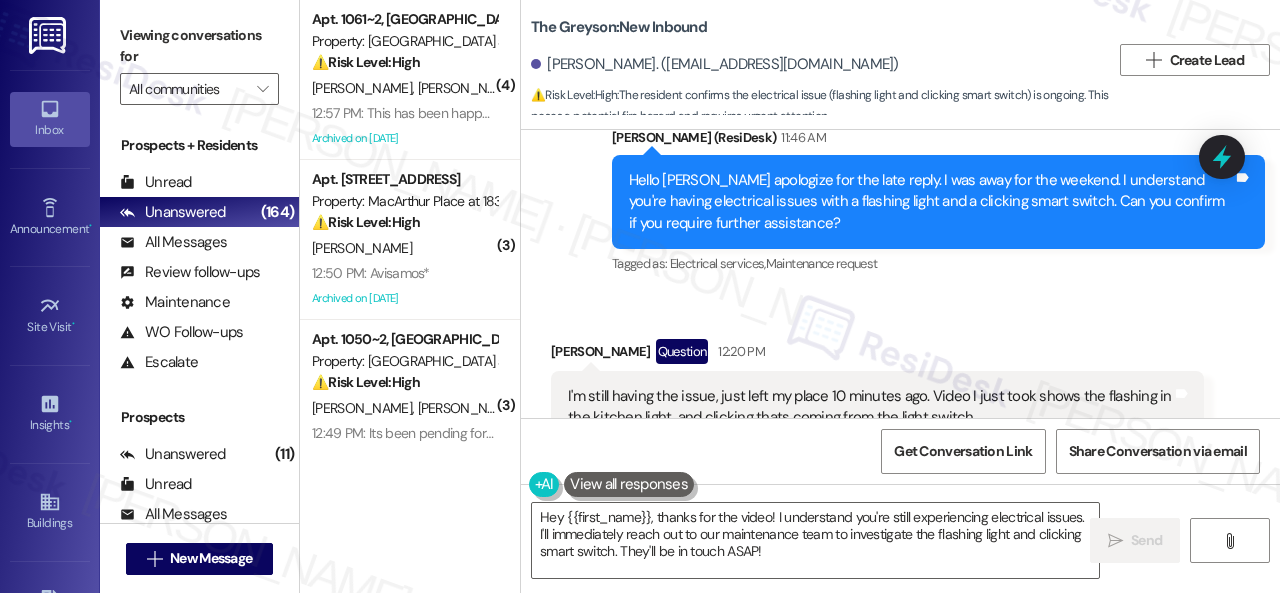 click on "[PERSON_NAME] Question 12:20 PM" at bounding box center [877, 355] 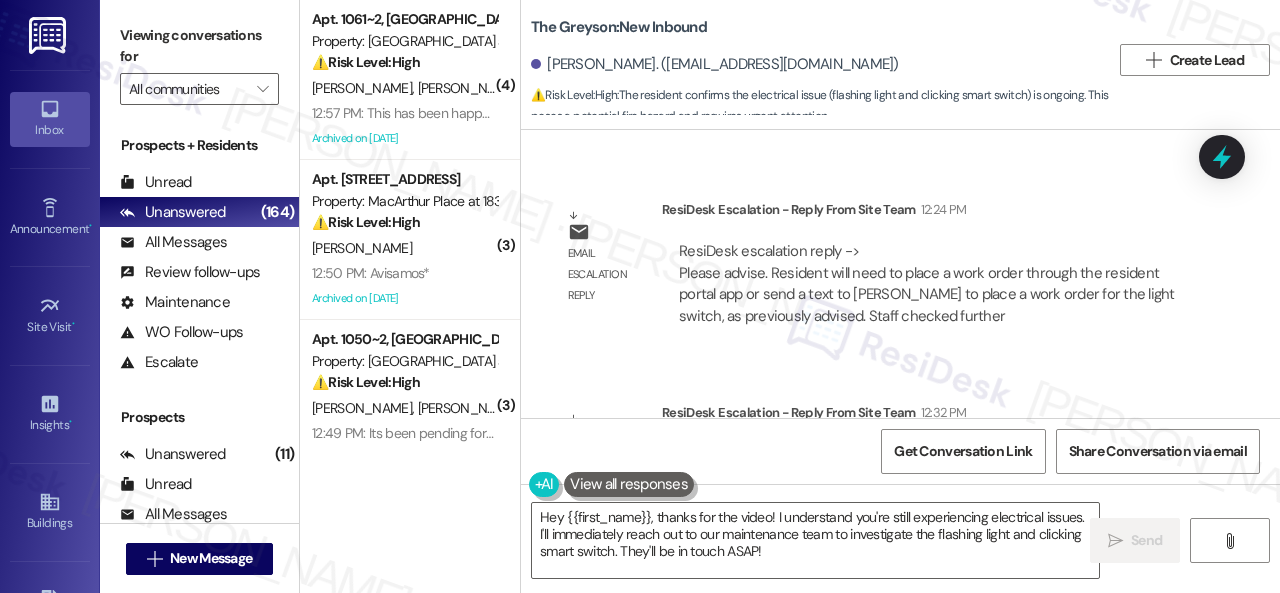 scroll, scrollTop: 8236, scrollLeft: 0, axis: vertical 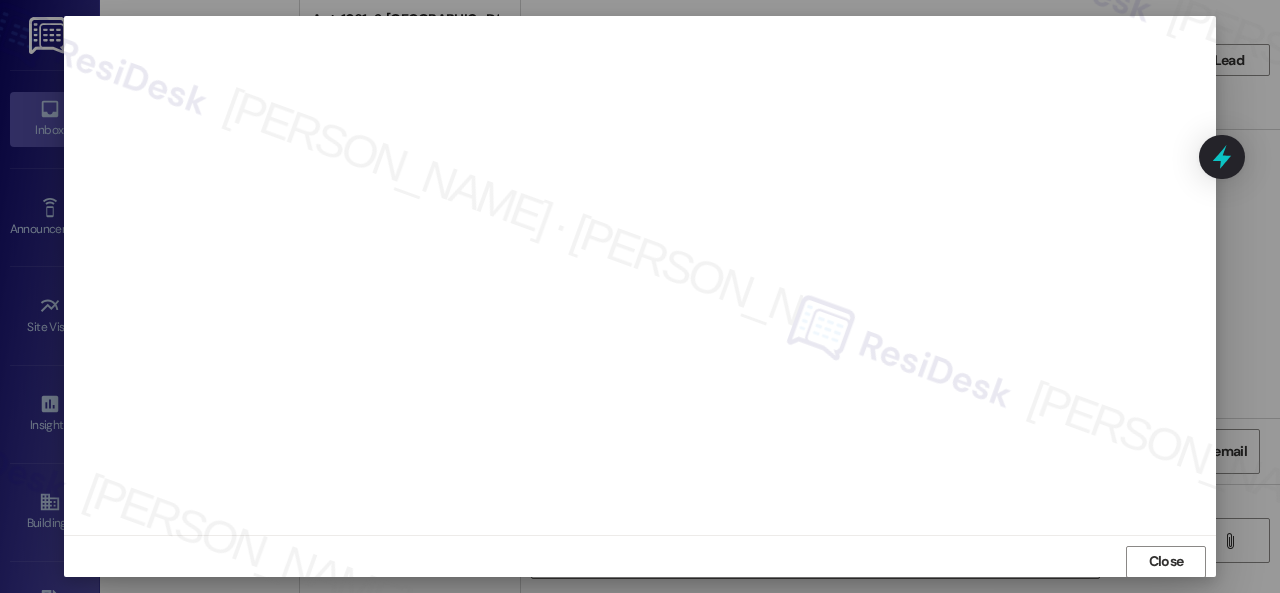 drag, startPoint x: 1165, startPoint y: 561, endPoint x: 1104, endPoint y: 382, distance: 189.10843 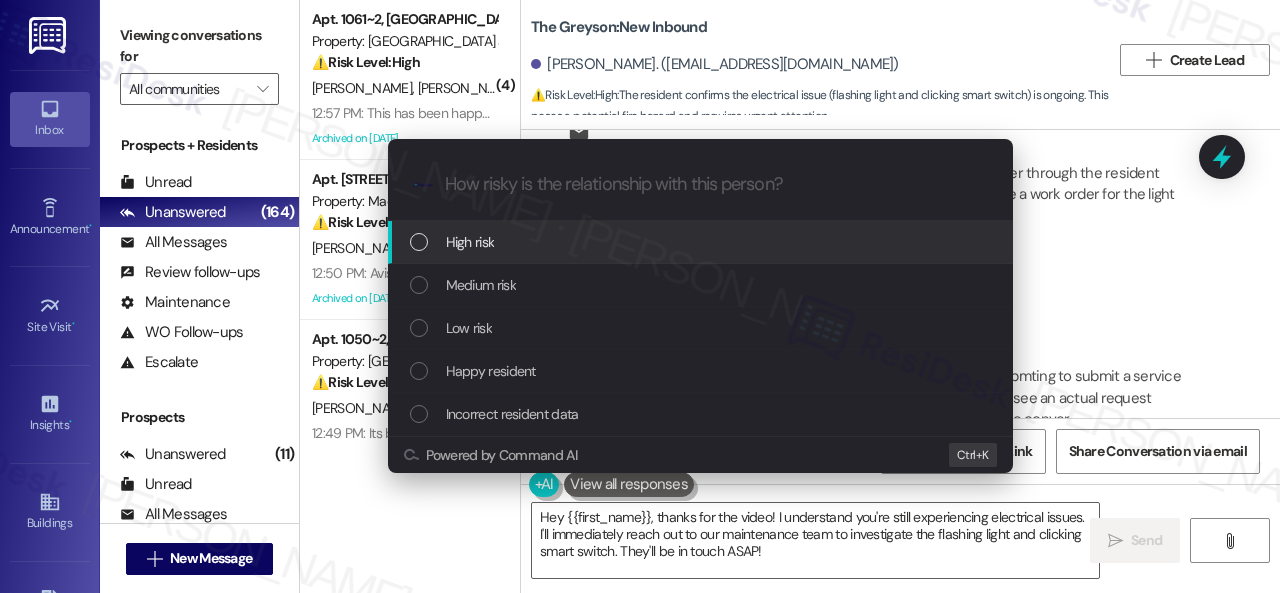 click on "High risk" at bounding box center [470, 242] 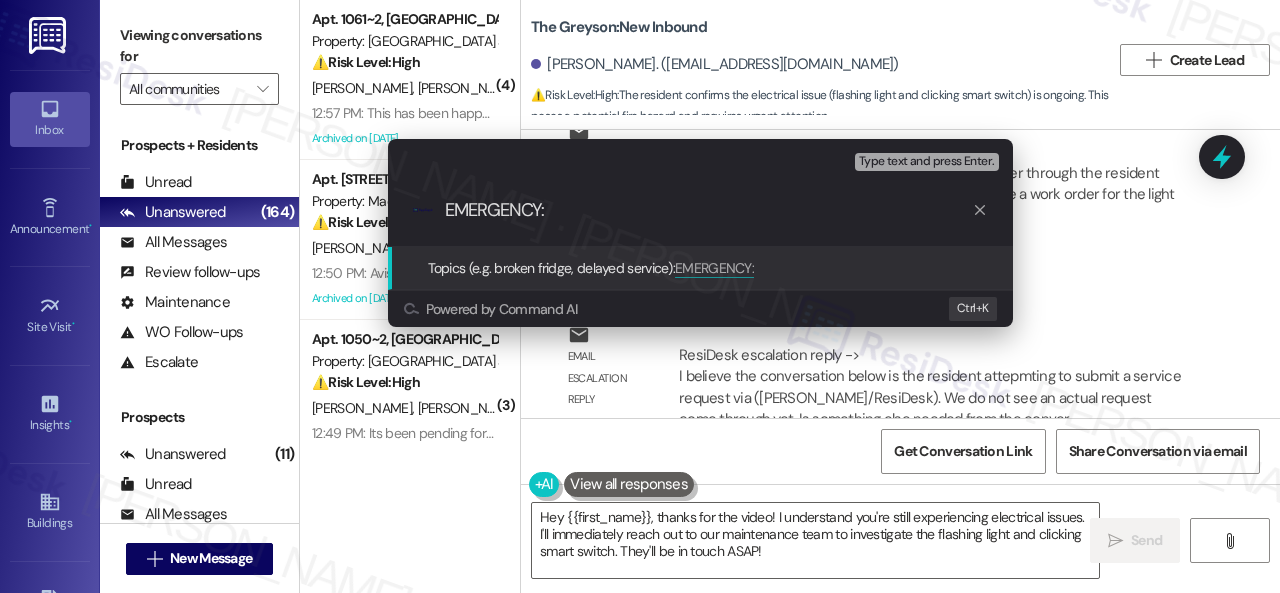 paste on "Work Order filed by ResiDesk 290865" 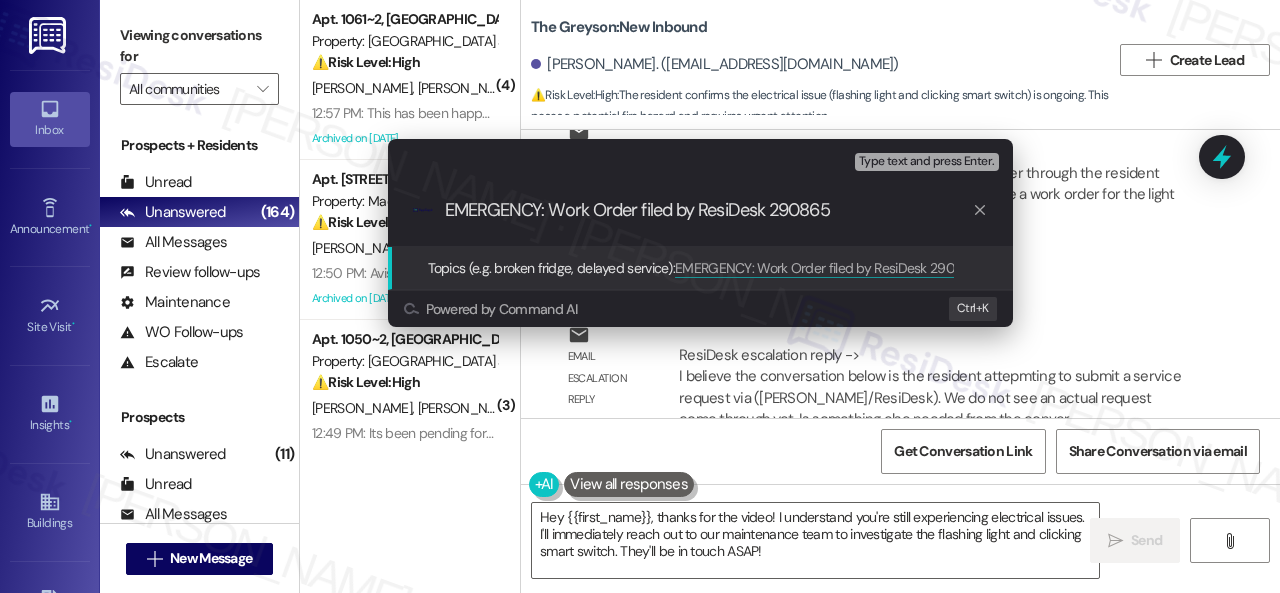 type 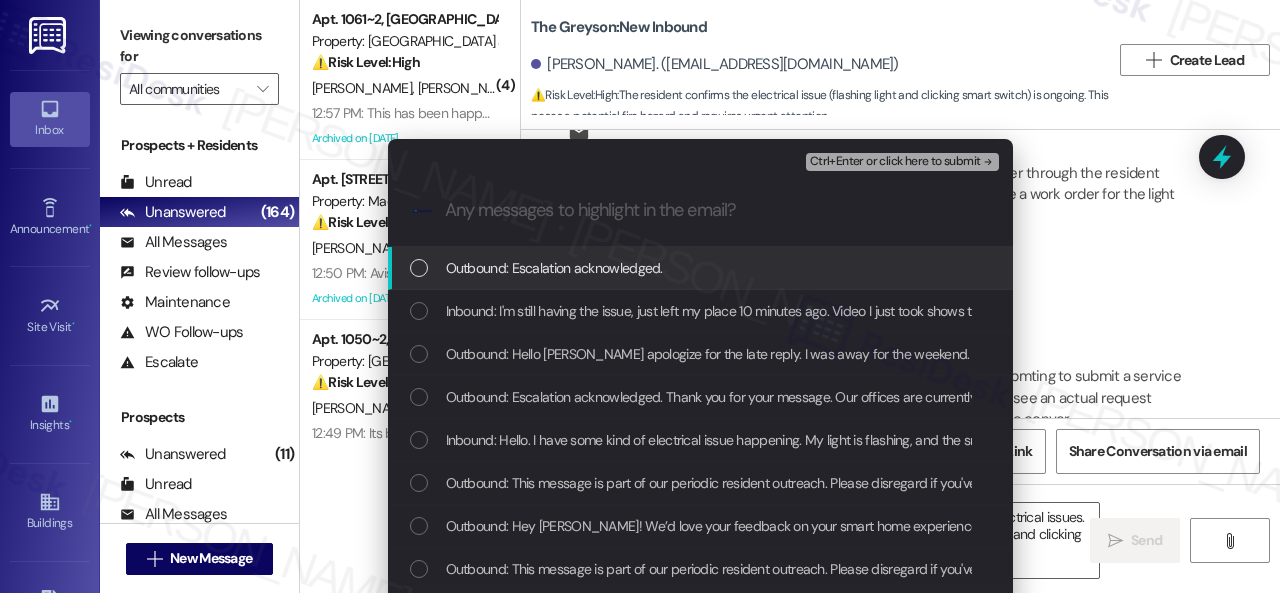click on "Escalate Conversation High risk EMERGENCY: Work Order filed by ResiDesk 290865 Any messages to highlight in the email? Ctrl+Enter or click here to submit .cls-1{fill:#0a055f;}.cls-2{fill:#0cc4c4;} resideskLogoBlueOrange Outbound: Escalation acknowledged. Inbound: I'm still having the issue, just left my place 10 minutes ago. Video I just took shows the flashing in the kitchen light, and clicking thats coming from the light switch. Outbound: Hello Roy, I apologize for the late reply. I was away for the weekend. I understand you're having electrical issues with a flashing light and a clicking smart switch. Can you confirm if you require further assistance? Outbound: Escalation acknowledged.
Thank you for your message. Our offices are currently closed, but we will contact you when we resume operations. For emergencies, please contact your emergency number 614-253-4600 Option # 03. Outbound: Hi there Roy! I just wanted to check in and ask if you are happy with your home.  Feel free to answer with a quick (y/n) K" at bounding box center [640, 296] 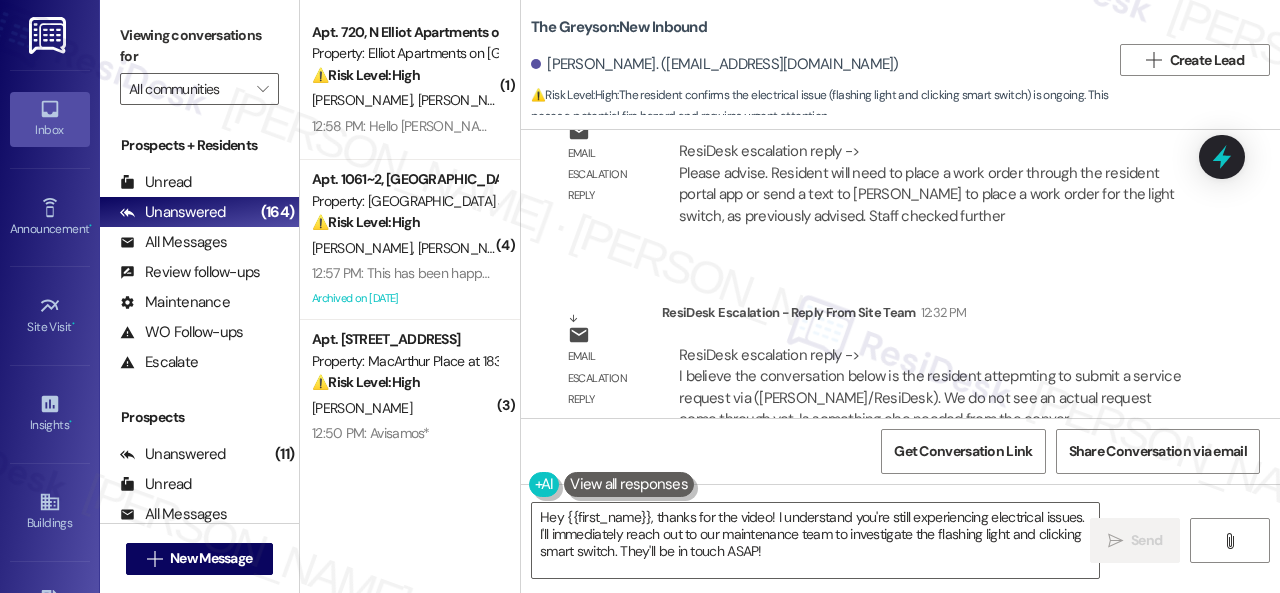 click on "Announcement, sent via SMS Sarah   (ResiDesk) May 21, 2024 at 4:04 PM Hi Roy, I'm on the new offsite Resident Support Team for The Greyson! My job is to work with your on-site management team to improve your experience at the property. Text us here at any time for assistance or questions. We will also reach out periodically for feedback. Reply STOP to opt out of texts. (You can always reply STOP to opt out of future messages) (You can always reply STOP to opt out of future messages) Tags and notes Tagged as:   Launch message ,  Click to highlight conversations about Launch message Access ,  Click to highlight conversations about Access Praise ,  Click to highlight conversations about Praise Positive response Click to highlight conversations about Positive response Announcement, sent via SMS Sarah   (ResiDesk) May 28, 2024 at 10:48 AM Tags and notes Tagged as:   Engagement booster ,  Click to highlight conversations about Engagement booster Maintenance ,  Click to highlight conversations about Maintenance" at bounding box center (900, 274) 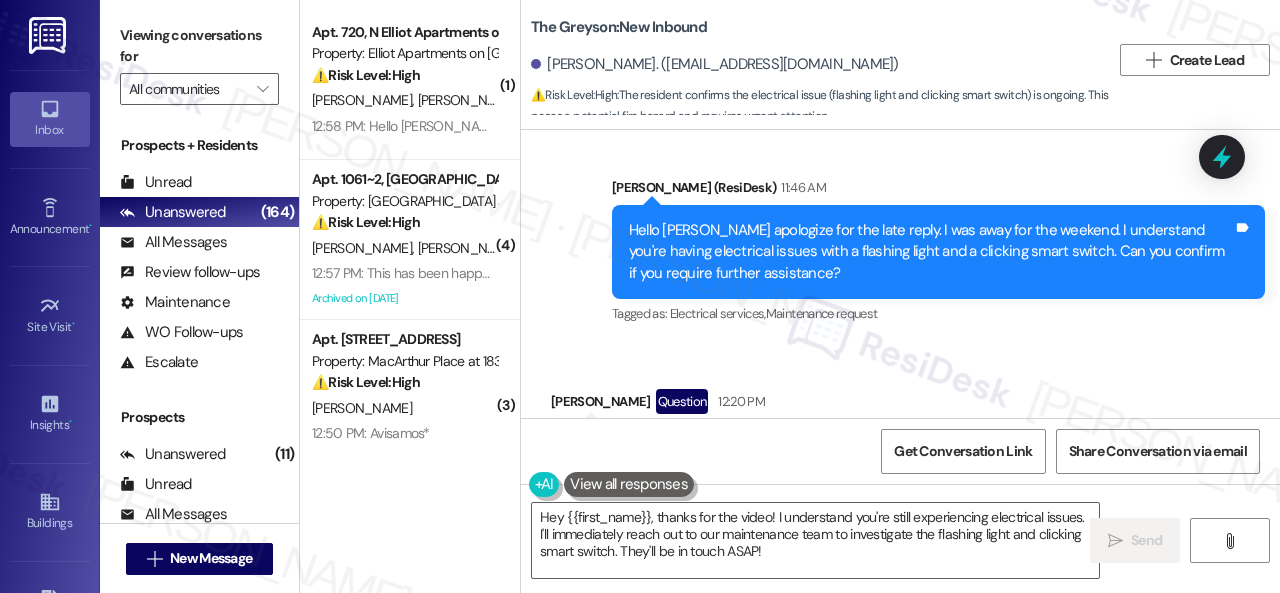 scroll, scrollTop: 6736, scrollLeft: 0, axis: vertical 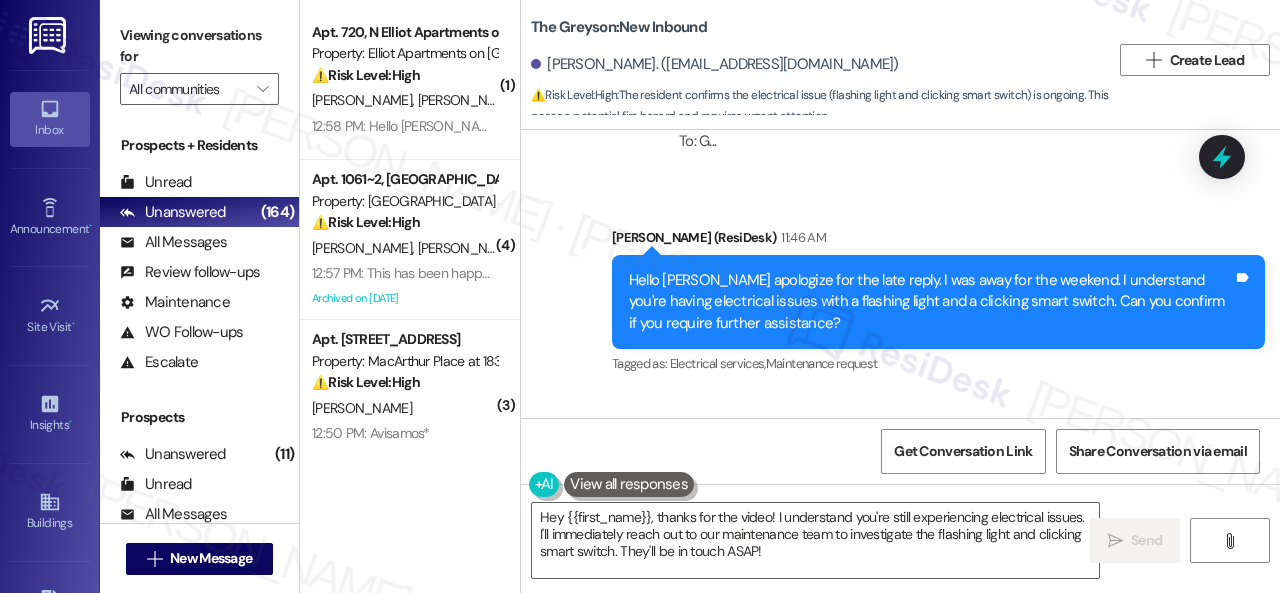 click on "Sent via SMS Sarah   (ResiDesk) 11:46 AM Hello Roy, I apologize for the late reply. I was away for the weekend. I understand you're having electrical issues with a flashing light and a clicking smart switch. Can you confirm if you require further assistance? Tags and notes Tagged as:   Electrical services ,  Click to highlight conversations about Electrical services Maintenance request Click to highlight conversations about Maintenance request" at bounding box center (900, 288) 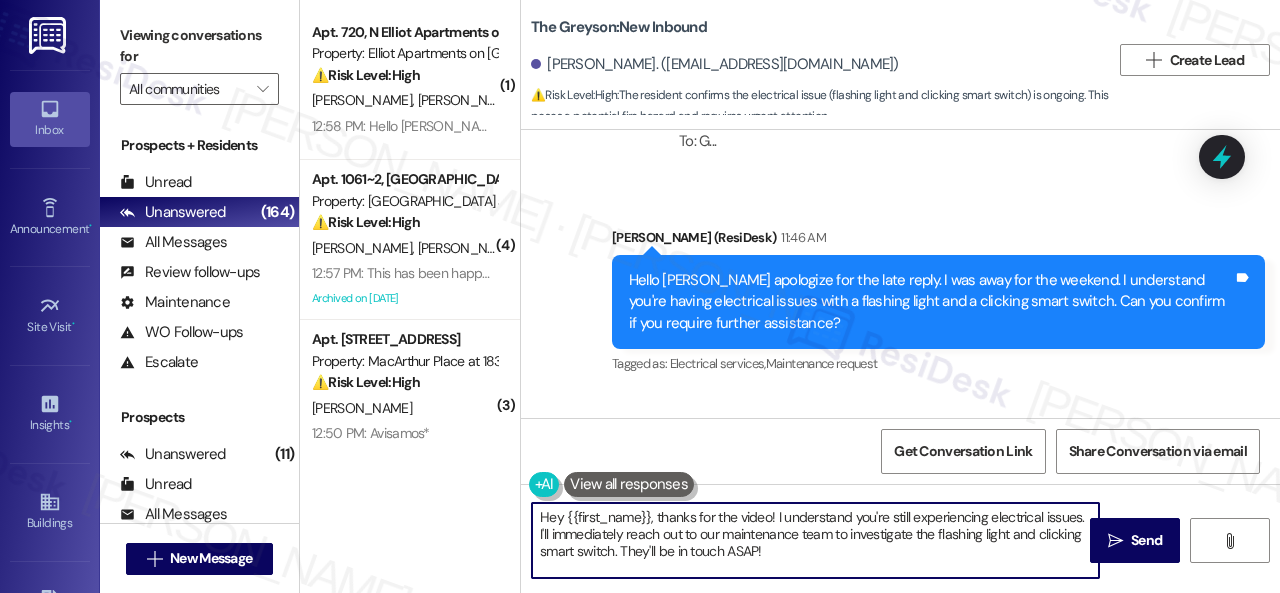 drag, startPoint x: 778, startPoint y: 560, endPoint x: 488, endPoint y: 483, distance: 300.04834 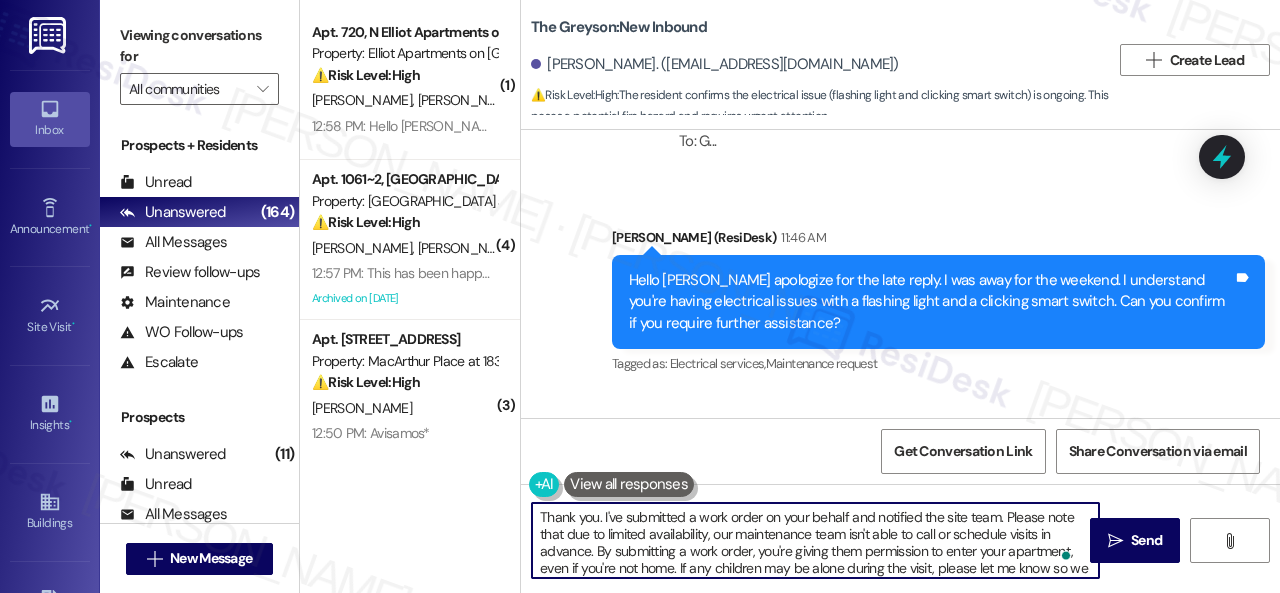 scroll, scrollTop: 16, scrollLeft: 0, axis: vertical 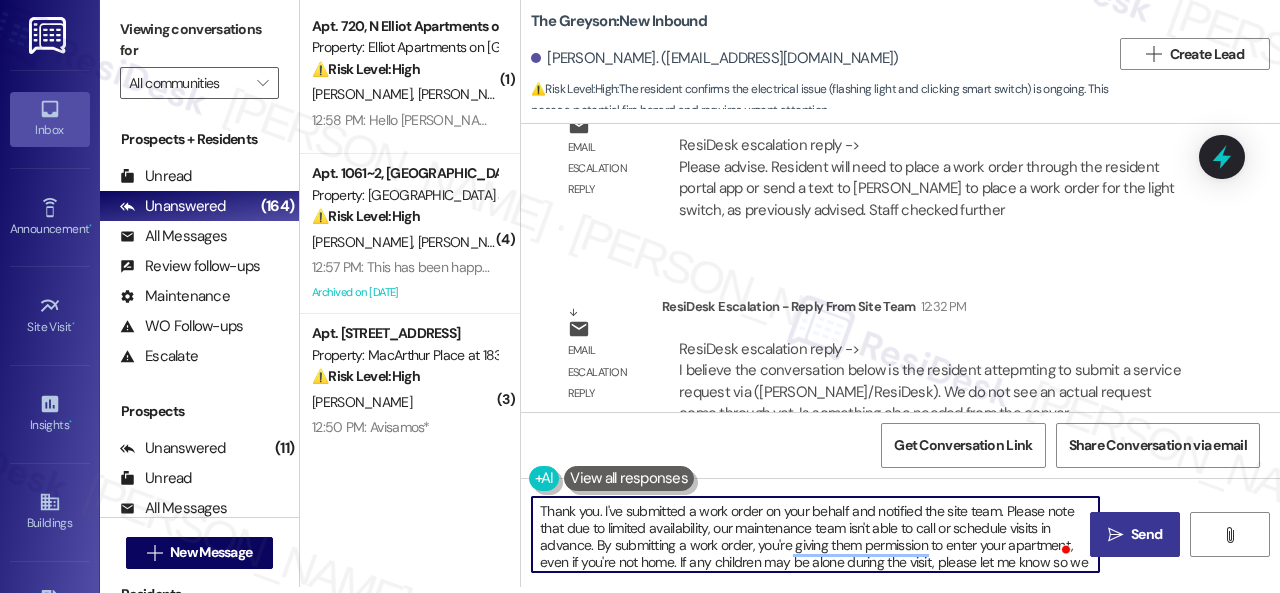 type on "Thank you. I've submitted a work order on your behalf and notified the site team. Please note that due to limited availability, our maintenance team isn't able to call or schedule visits in advance. By submitting a work order, you're giving them permission to enter your apartment, even if you're not home. If any children may be alone during the visit, please let me know so we can inform the team." 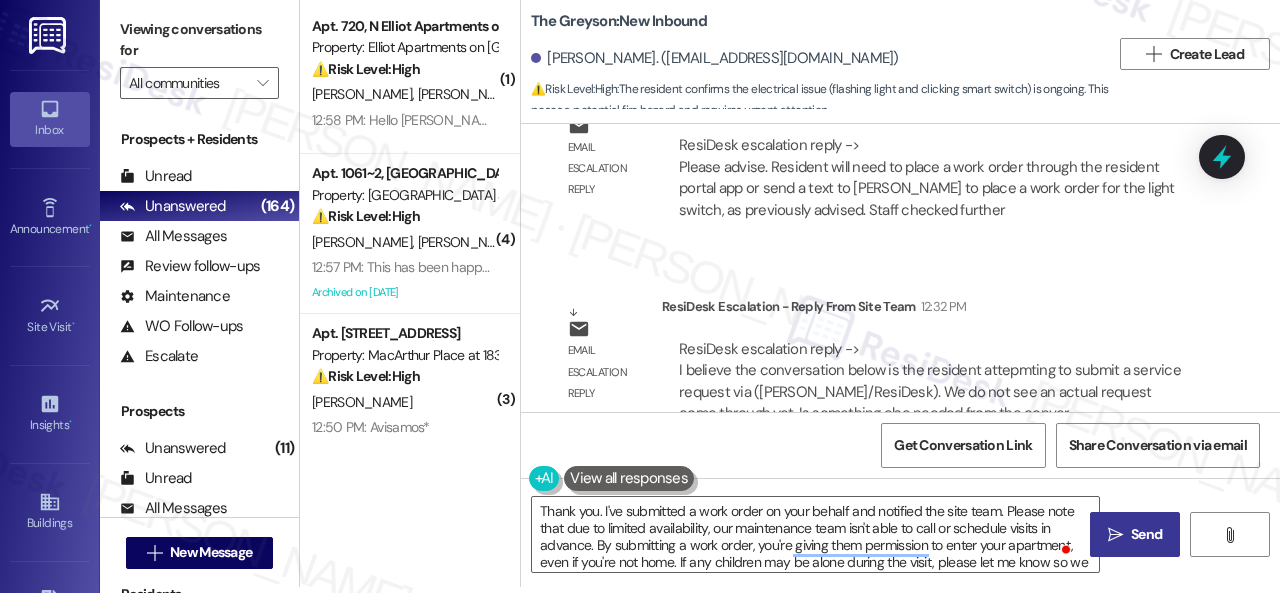 click on "Send" at bounding box center (1146, 534) 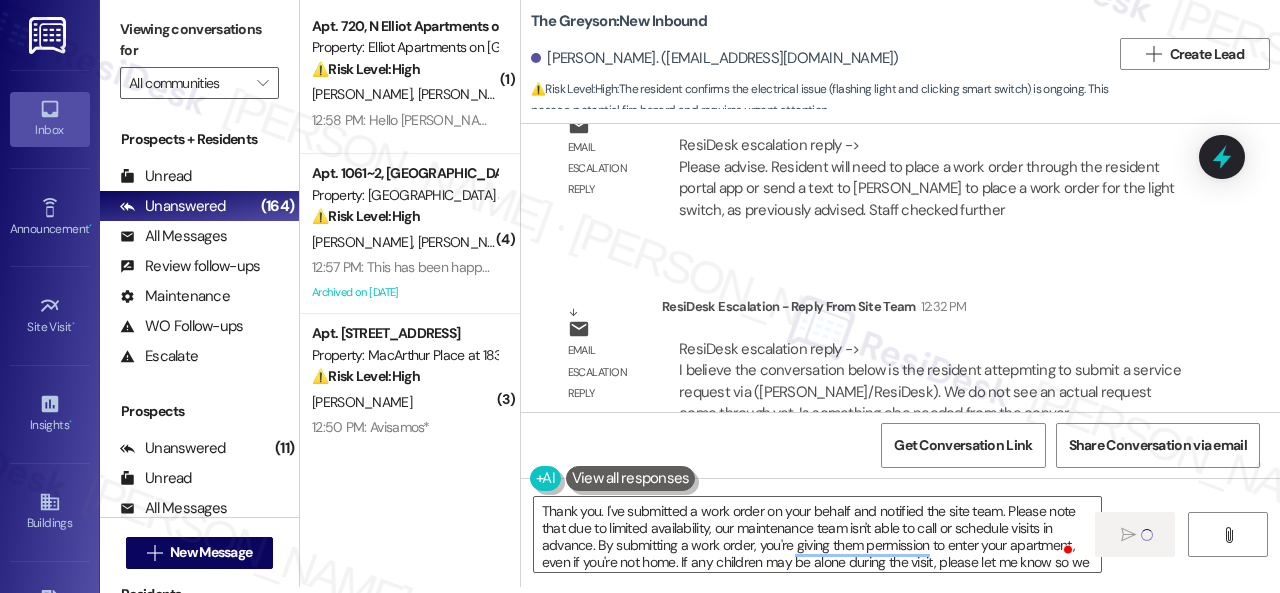 type 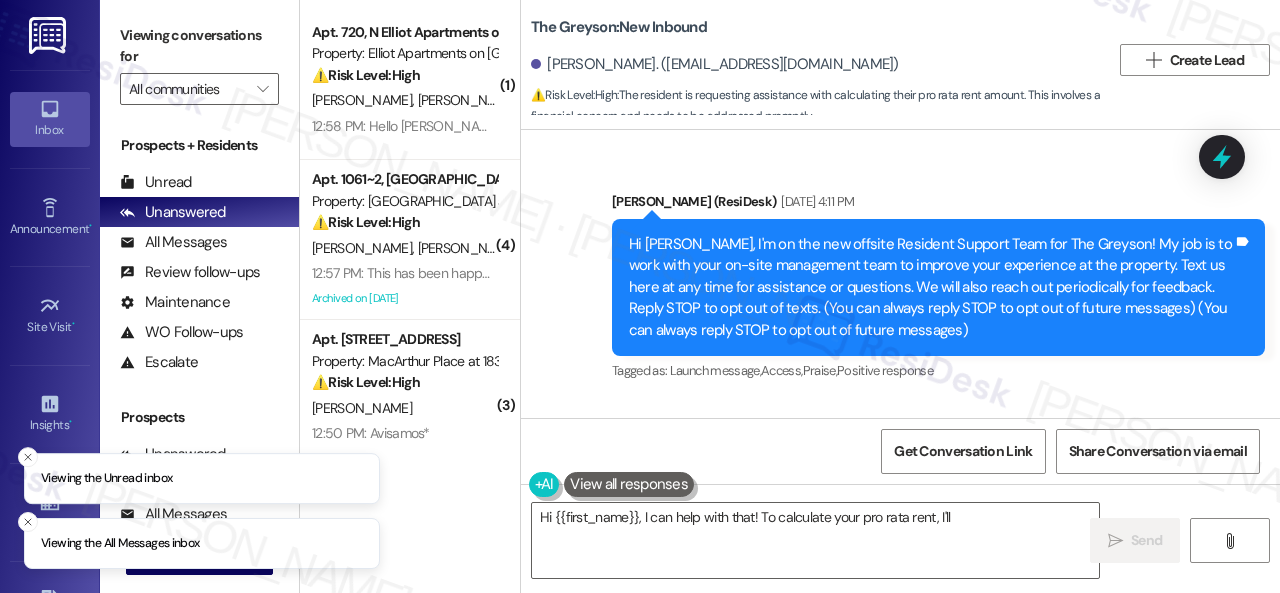 scroll, scrollTop: 0, scrollLeft: 0, axis: both 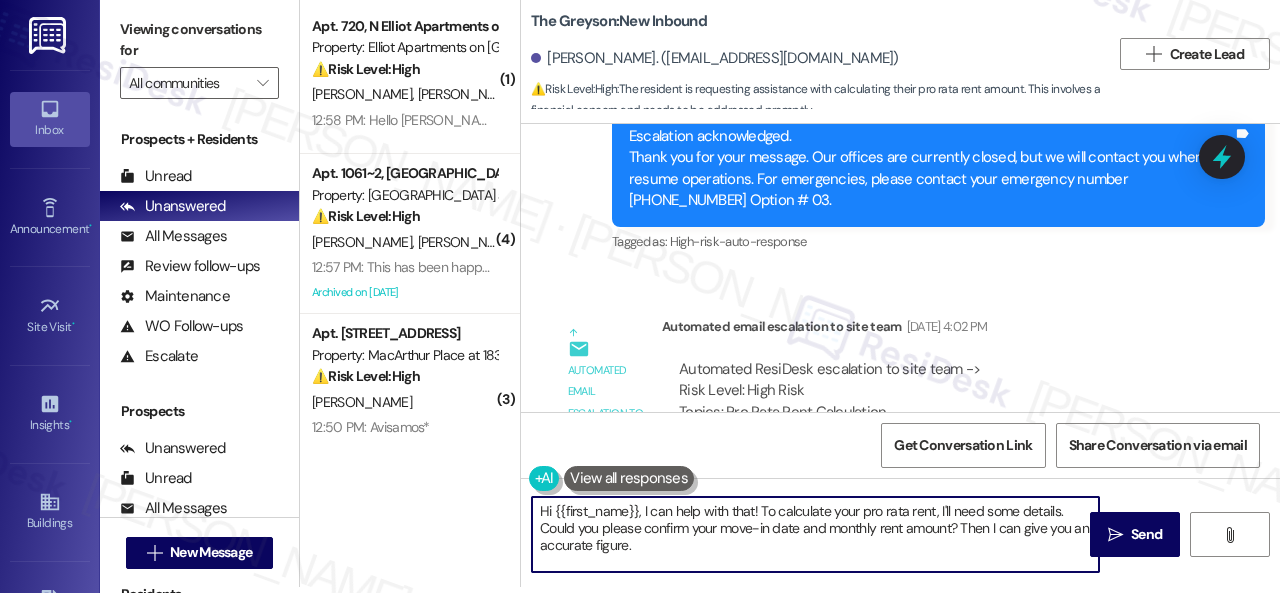 drag, startPoint x: 758, startPoint y: 504, endPoint x: 785, endPoint y: 548, distance: 51.62364 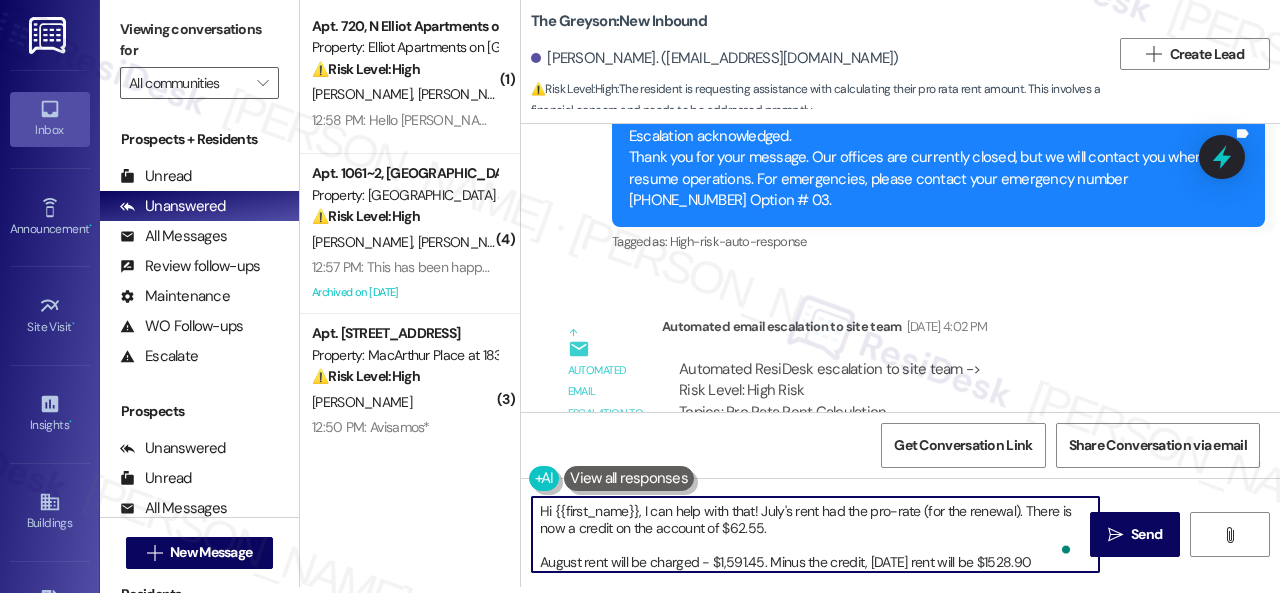 scroll, scrollTop: 0, scrollLeft: 0, axis: both 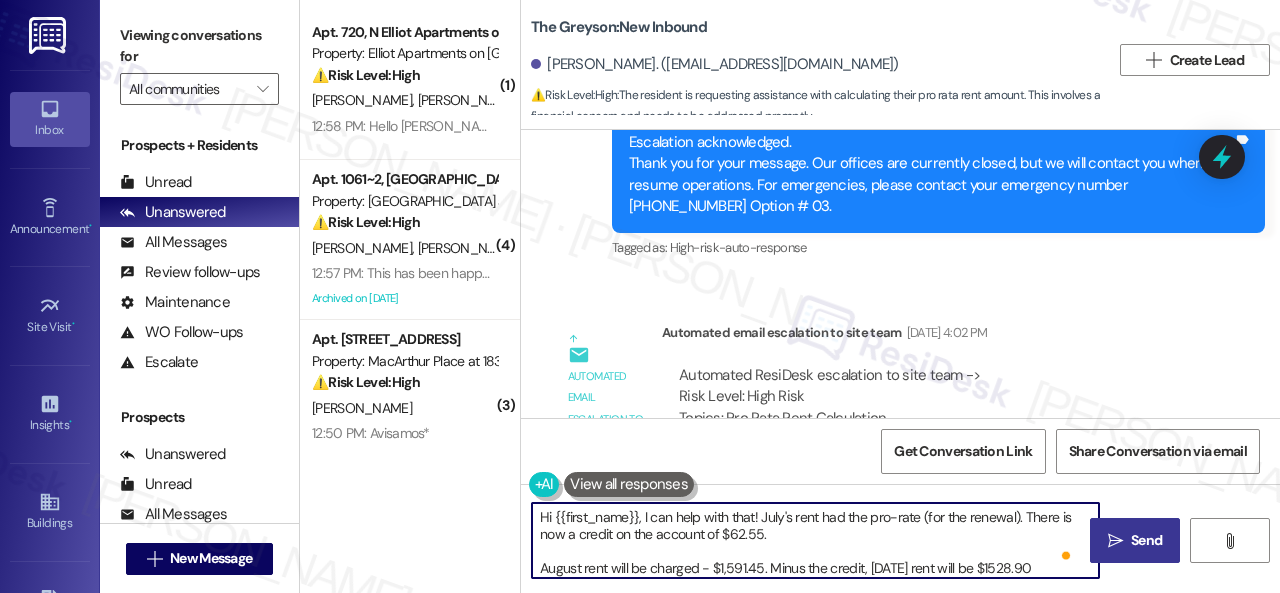 type on "Hi {{first_name}}, I can help with that! July's rent had the pro-rate (for the renewal). There is now a credit on the account of $62.55.
August rent will be charged - $1,591.45. Minus the credit, Aug 1st rent will be $1528.90" 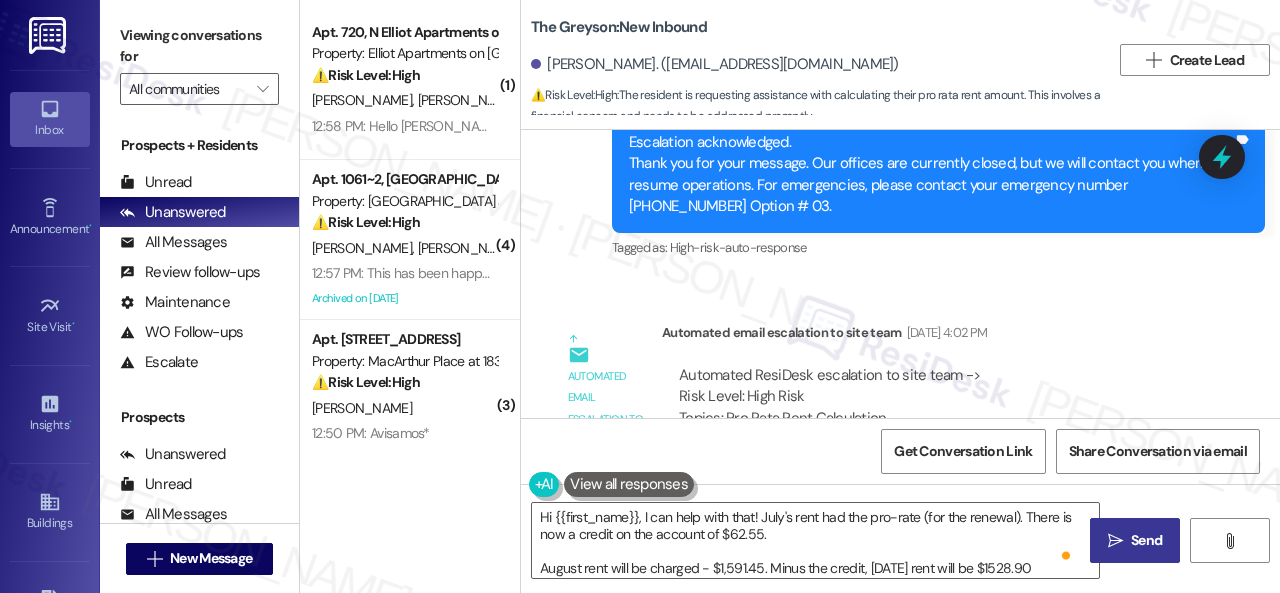 click on " Send" at bounding box center [1135, 540] 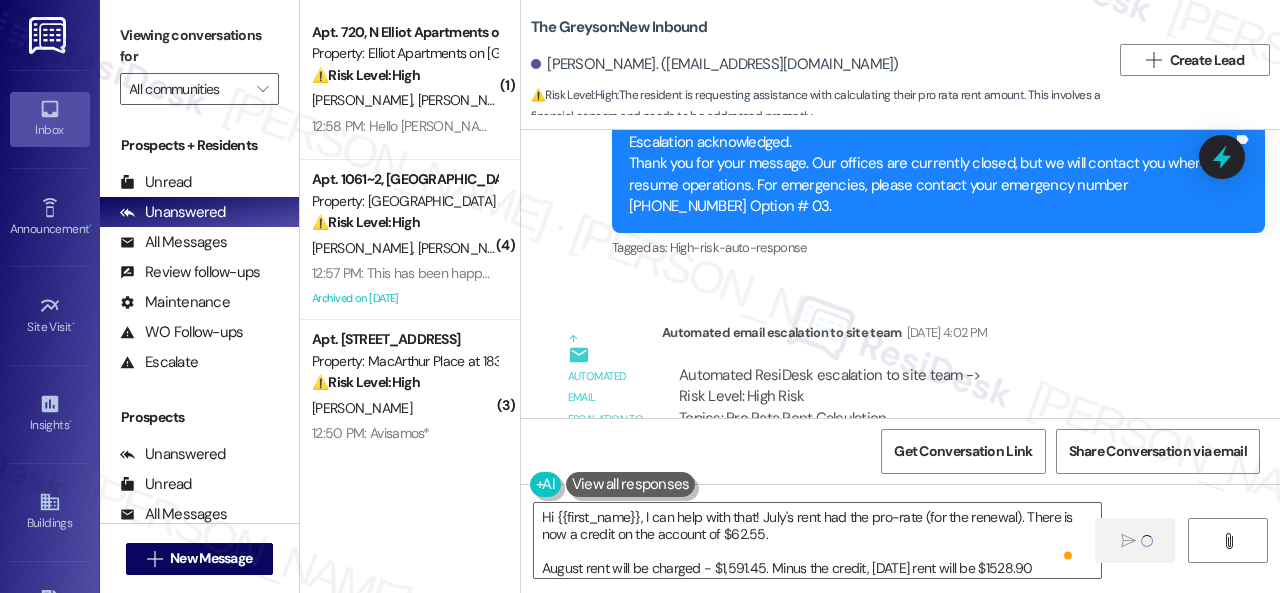 type 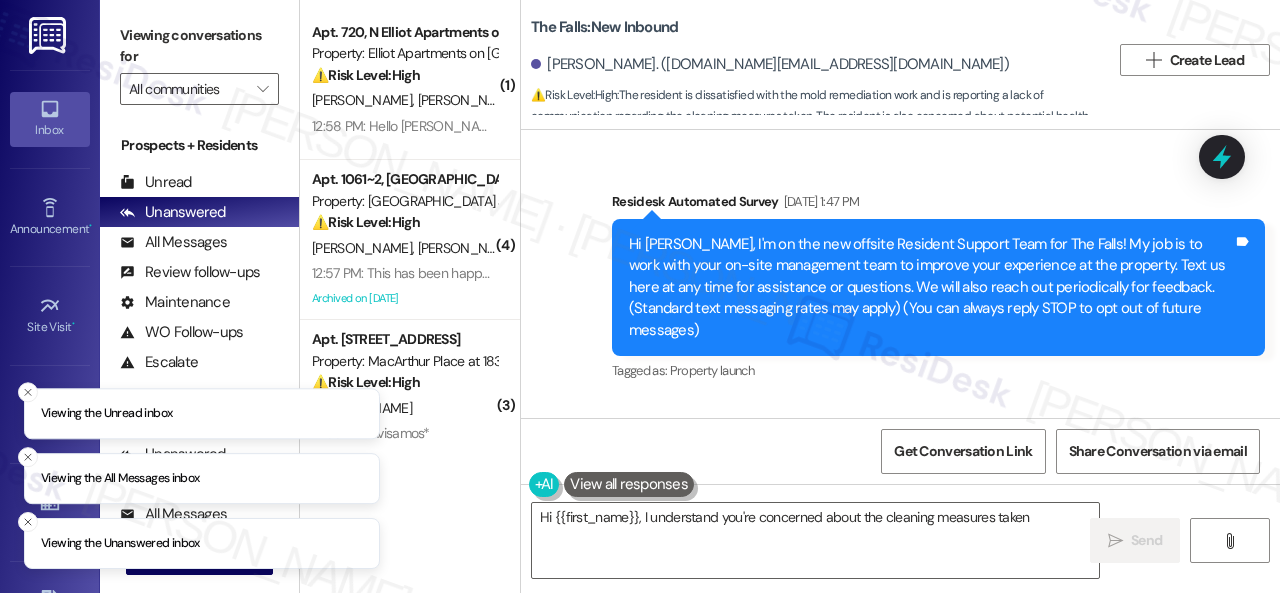 scroll, scrollTop: 0, scrollLeft: 0, axis: both 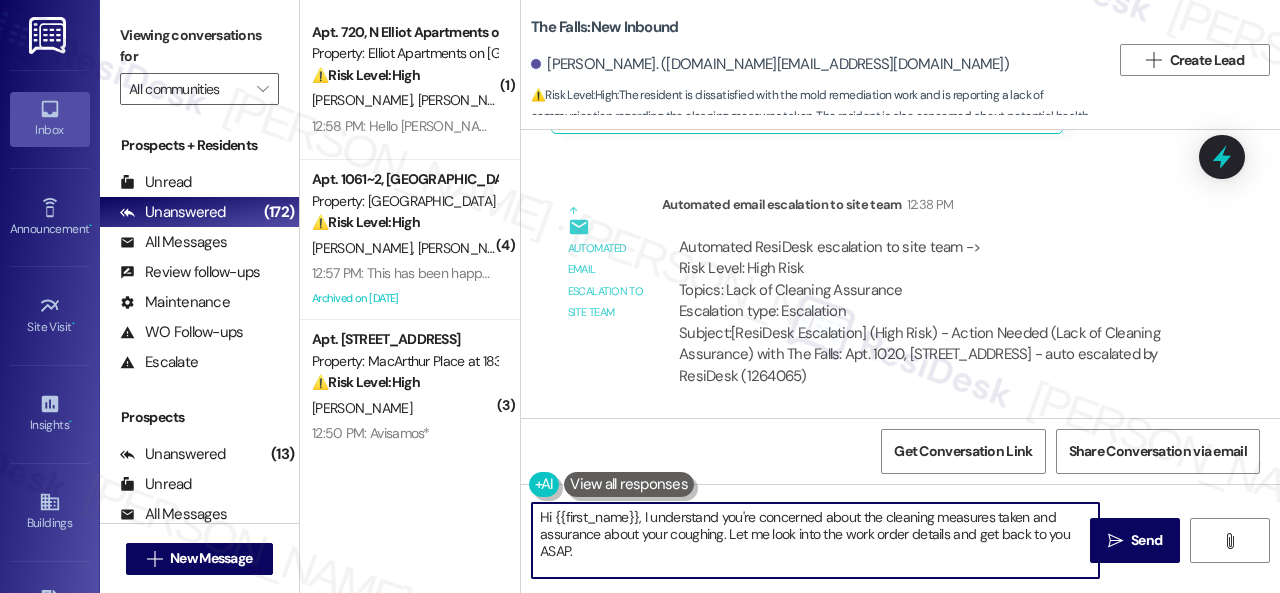 drag, startPoint x: 730, startPoint y: 535, endPoint x: 765, endPoint y: 561, distance: 43.60046 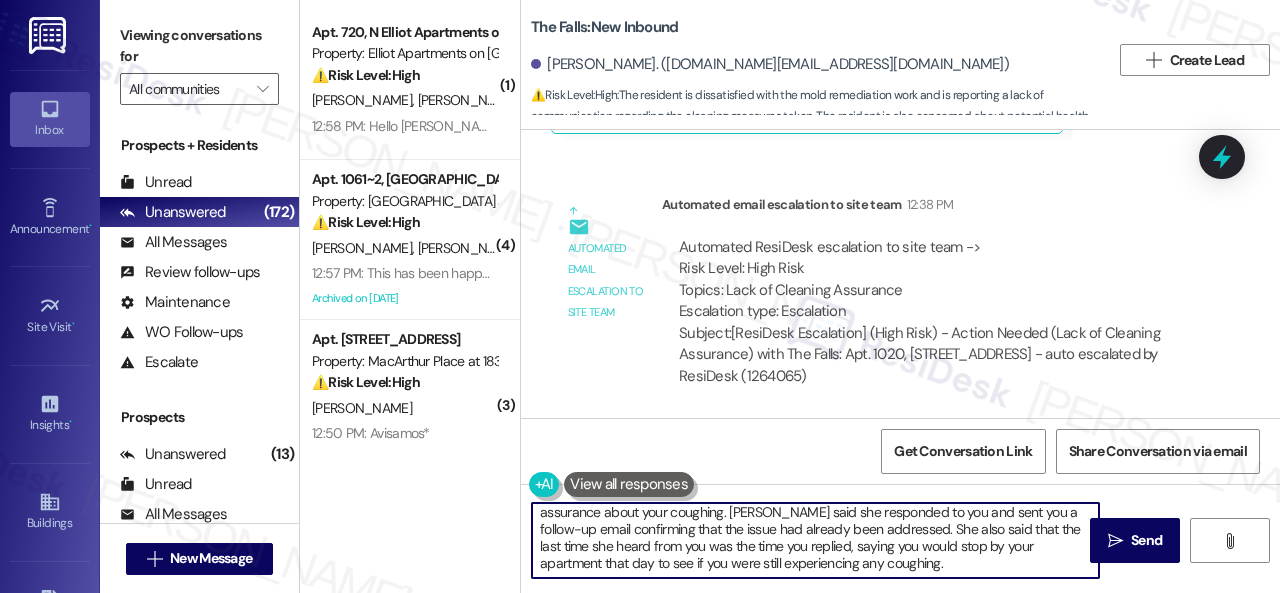 scroll, scrollTop: 0, scrollLeft: 0, axis: both 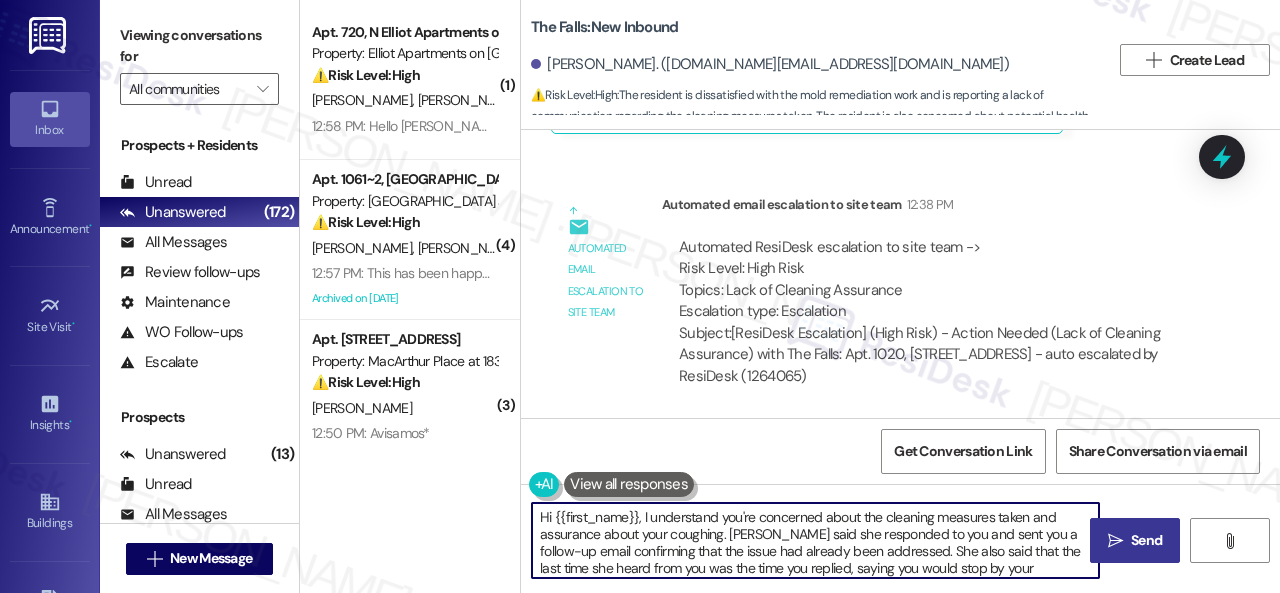 type on "Hi {{first_name}}, I understand you're concerned about the cleaning measures taken and assurance about your coughing. [PERSON_NAME] said she responded to you and sent you a follow-up email confirming that the issue had already been addressed. She also said that the last time she heard from you was the time you replied, saying you would stop by your apartment that day to see if you were still experiencing any coughing.
Do you required further assistance?" 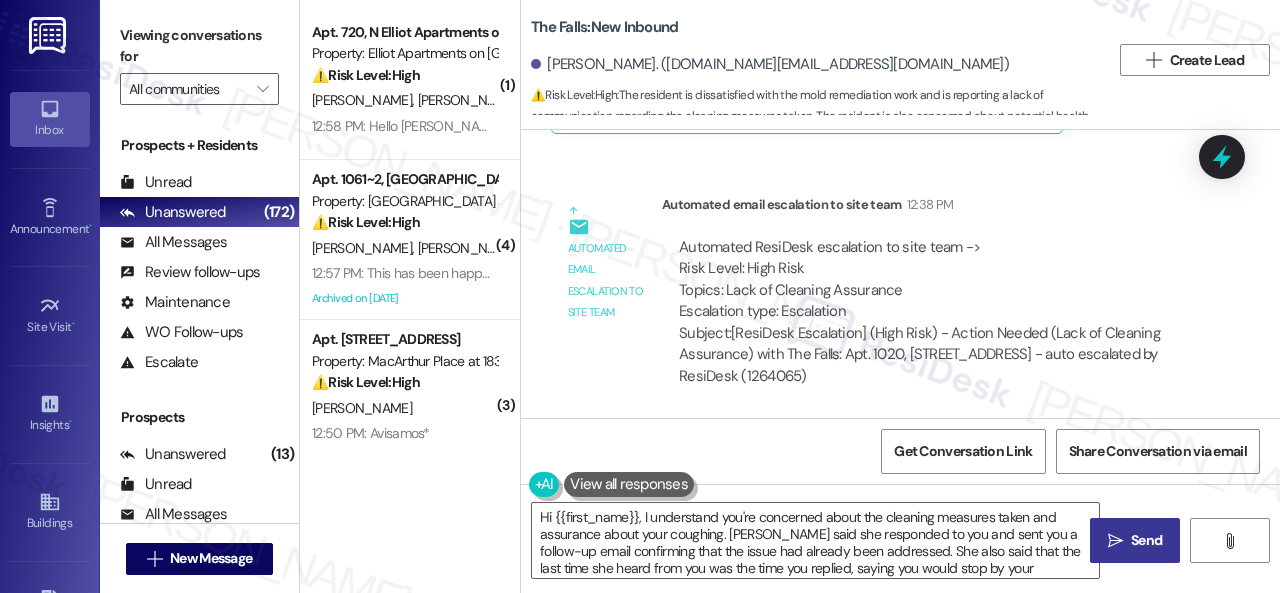click on "" at bounding box center [1115, 541] 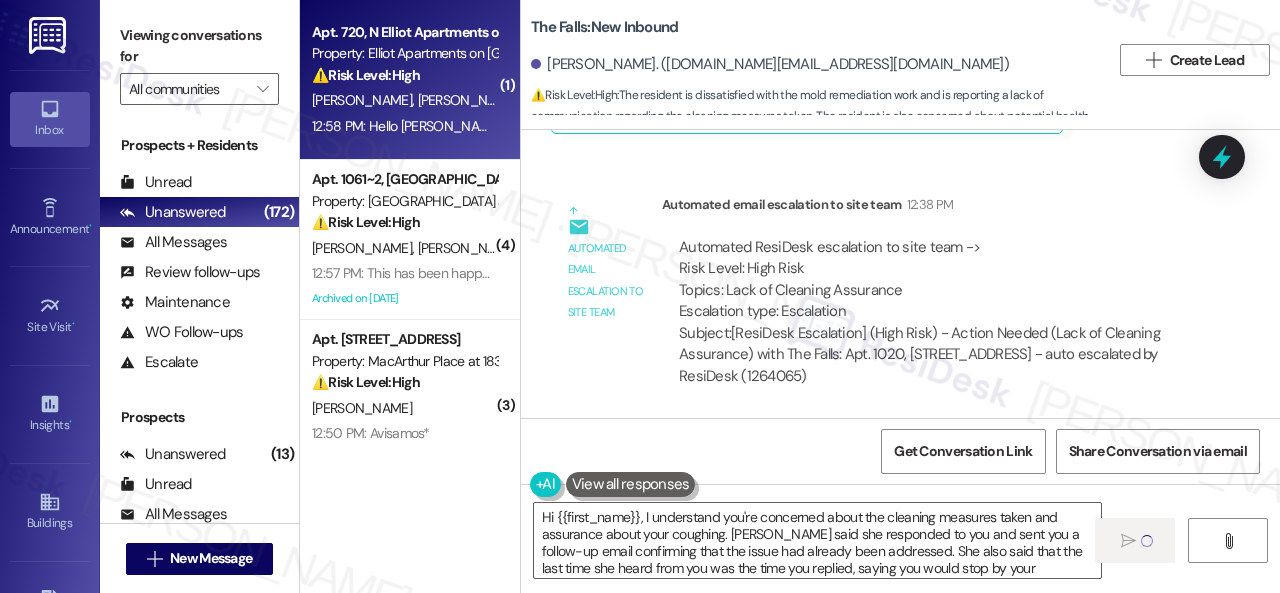 type 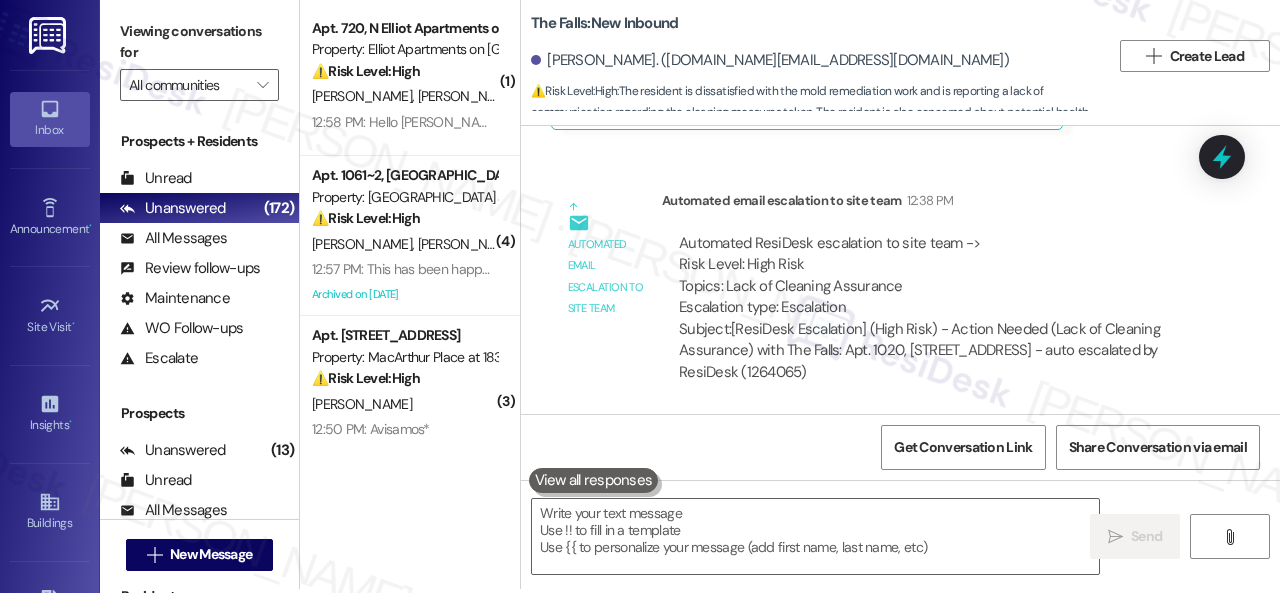 scroll, scrollTop: 6, scrollLeft: 0, axis: vertical 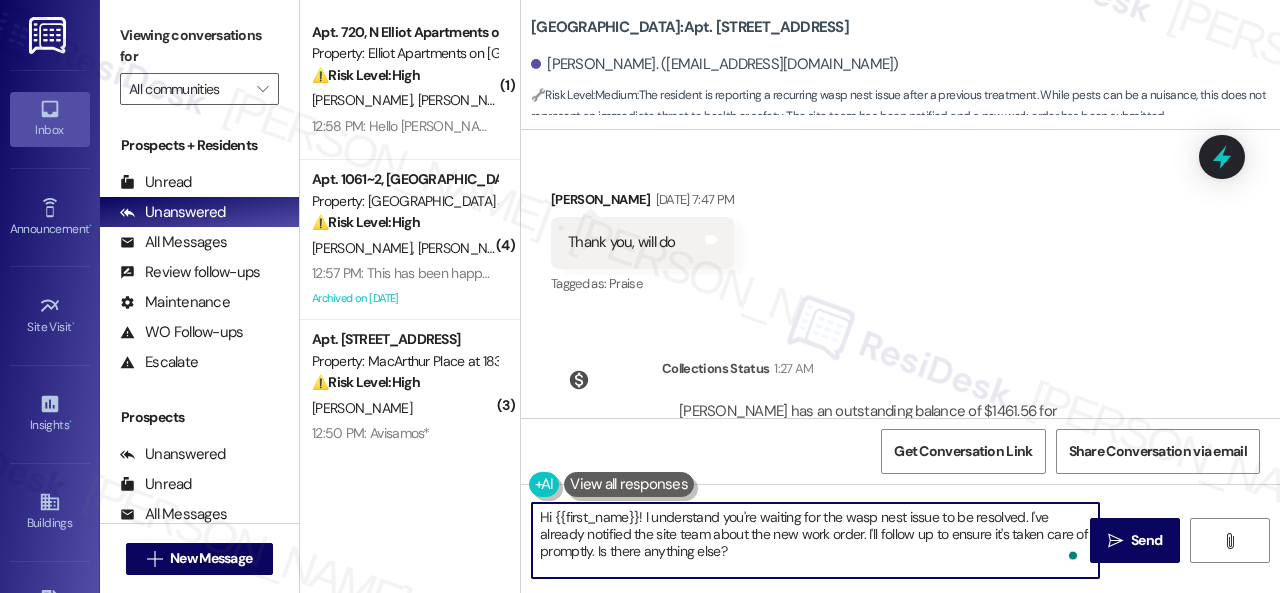 drag, startPoint x: 762, startPoint y: 567, endPoint x: 644, endPoint y: 515, distance: 128.9496 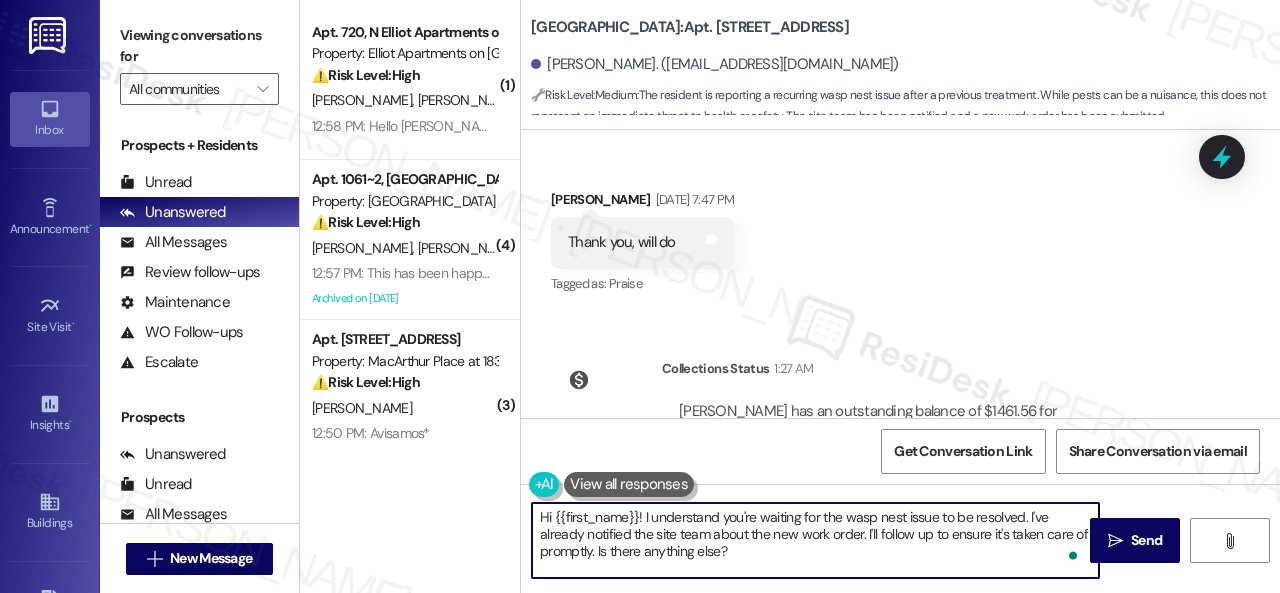 click on "Hi {{first_name}}! I understand you're waiting for the wasp nest issue to be resolved. I've already notified the site team about the new work order. I'll follow up to ensure it's taken care of promptly. Is there anything else?" at bounding box center (815, 540) 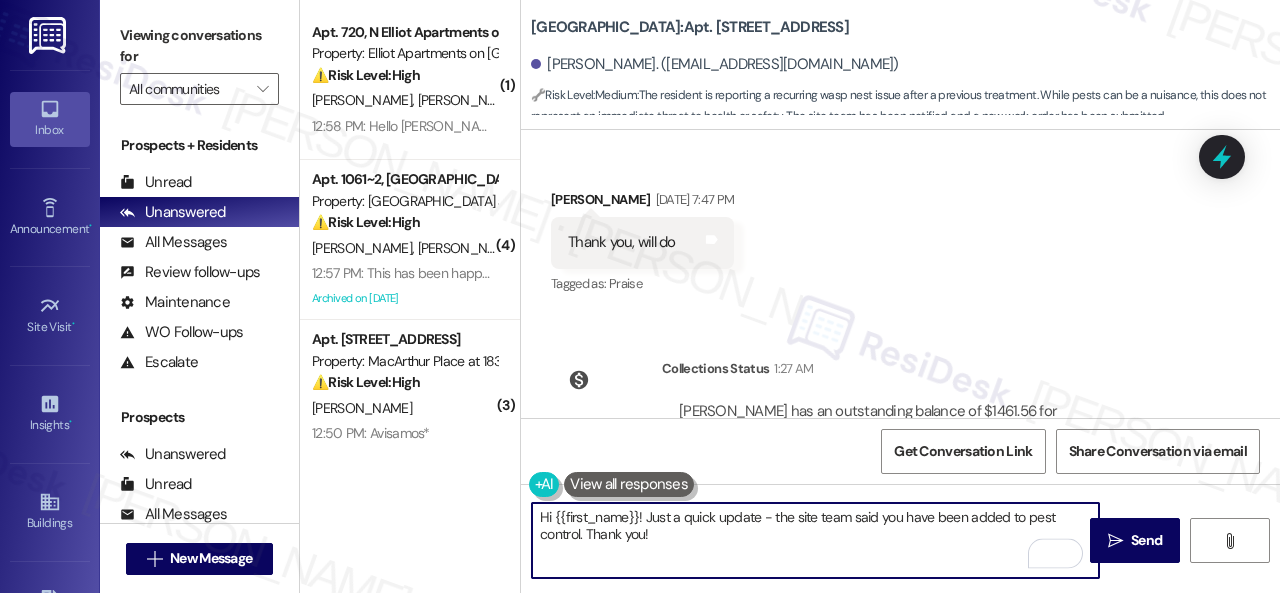 scroll, scrollTop: 8633, scrollLeft: 0, axis: vertical 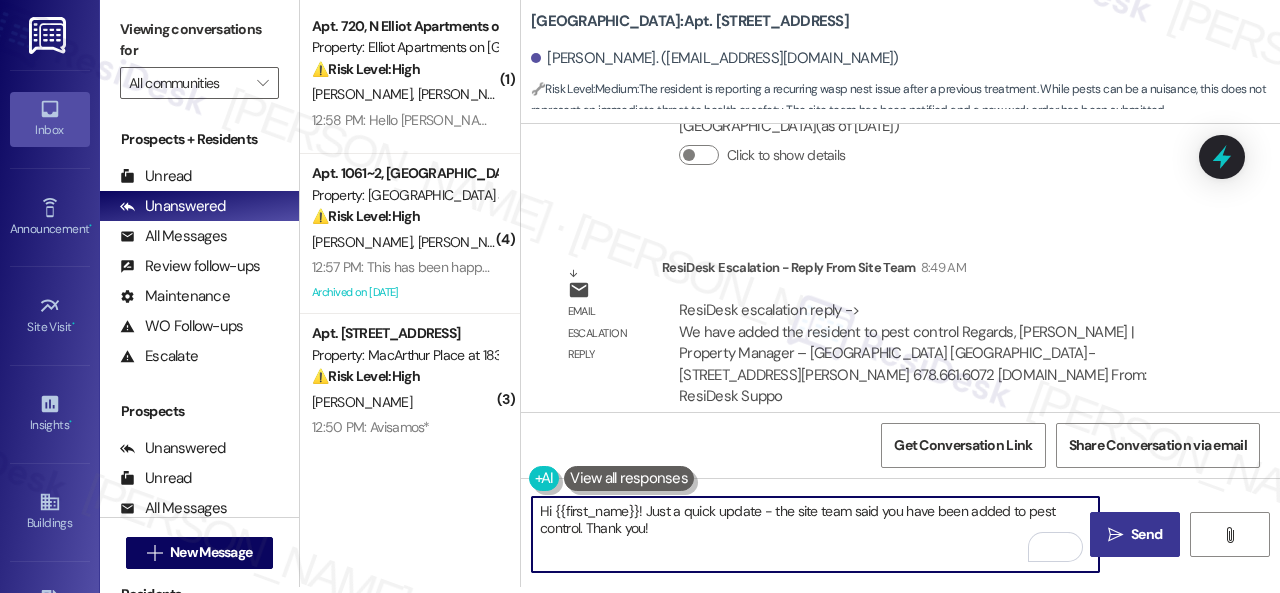 type on "Hi {{first_name}}! Just a quick update - the site team said you have been added to pest control. Thank you!" 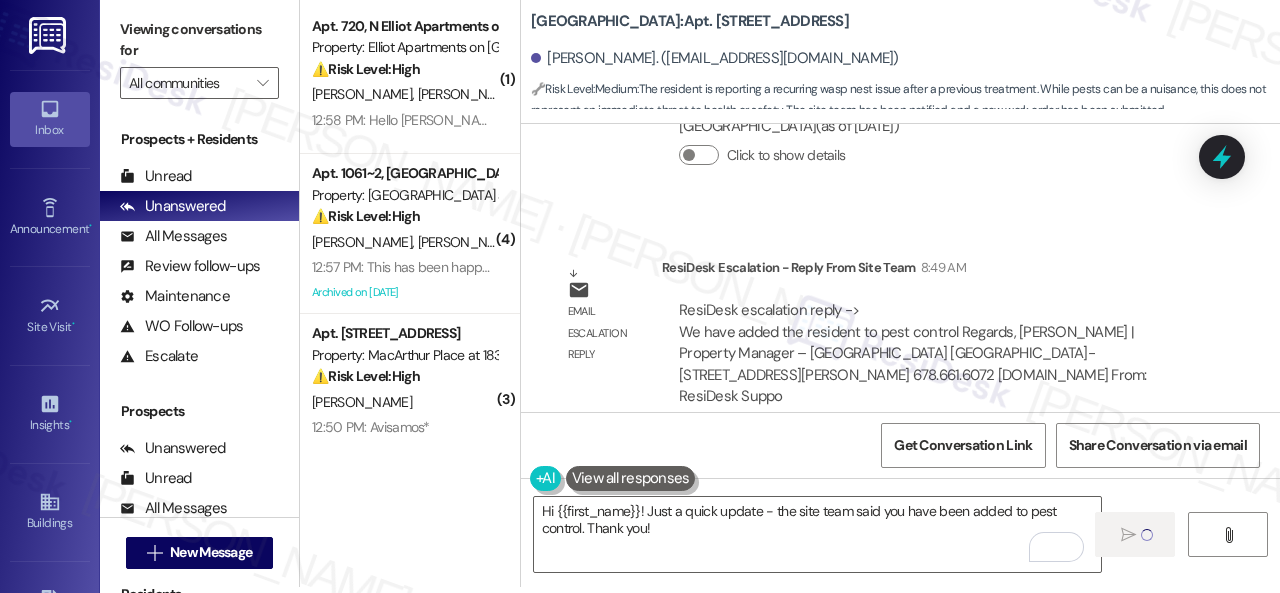 type 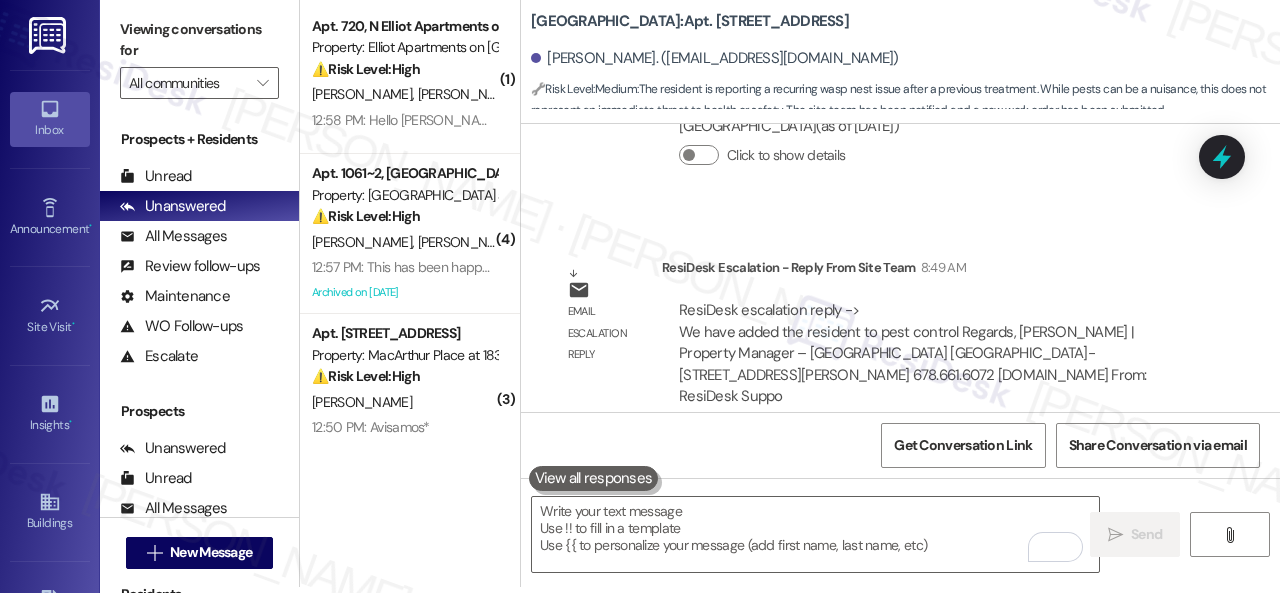 scroll, scrollTop: 0, scrollLeft: 0, axis: both 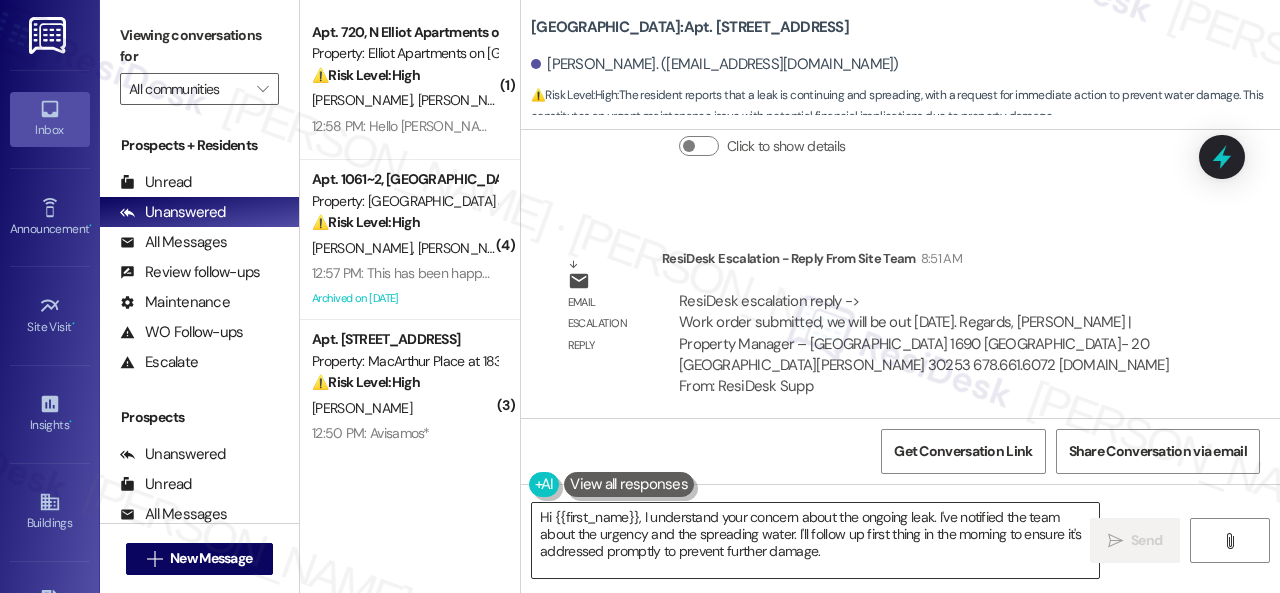 drag, startPoint x: 642, startPoint y: 515, endPoint x: 700, endPoint y: 523, distance: 58.549126 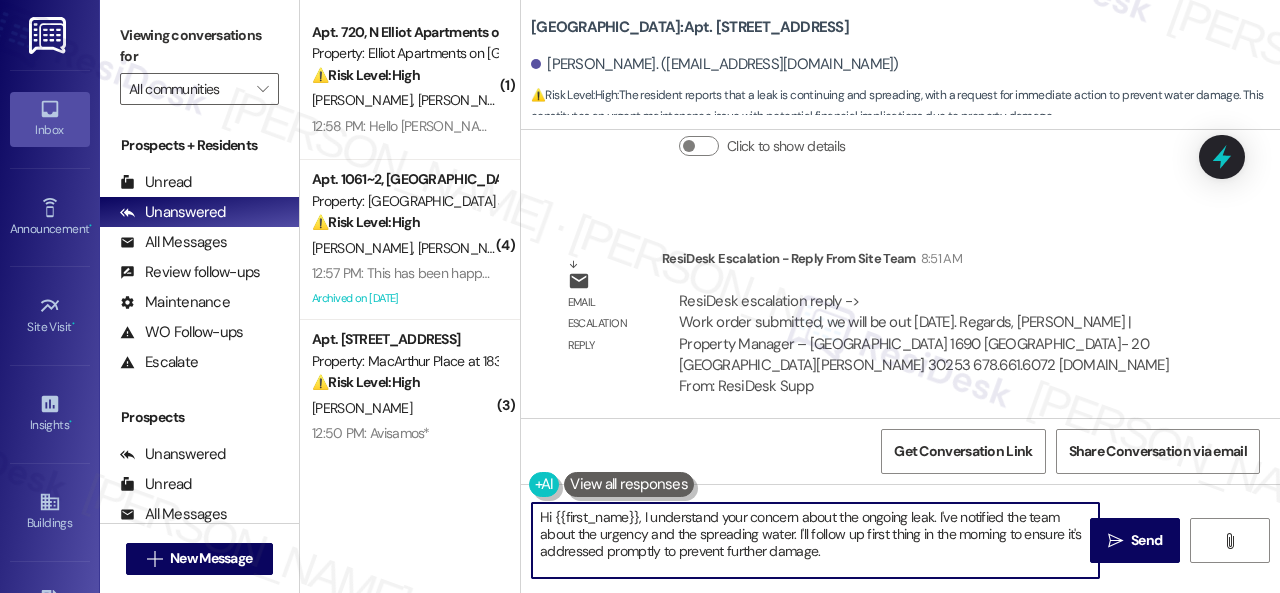 click on "Hi {{first_name}}, I understand your concern about the ongoing leak. I've notified the team about the urgency and the spreading water. I'll follow up first thing in the morning to ensure it's addressed promptly to prevent further damage." at bounding box center (815, 540) 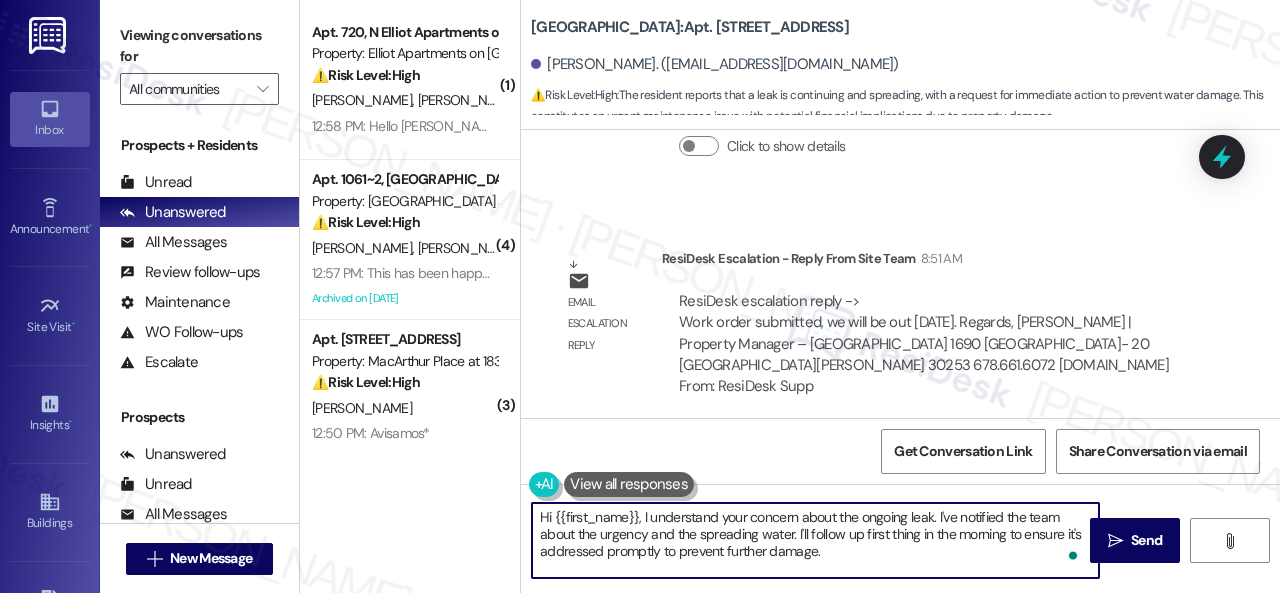 drag, startPoint x: 936, startPoint y: 515, endPoint x: 944, endPoint y: 558, distance: 43.737854 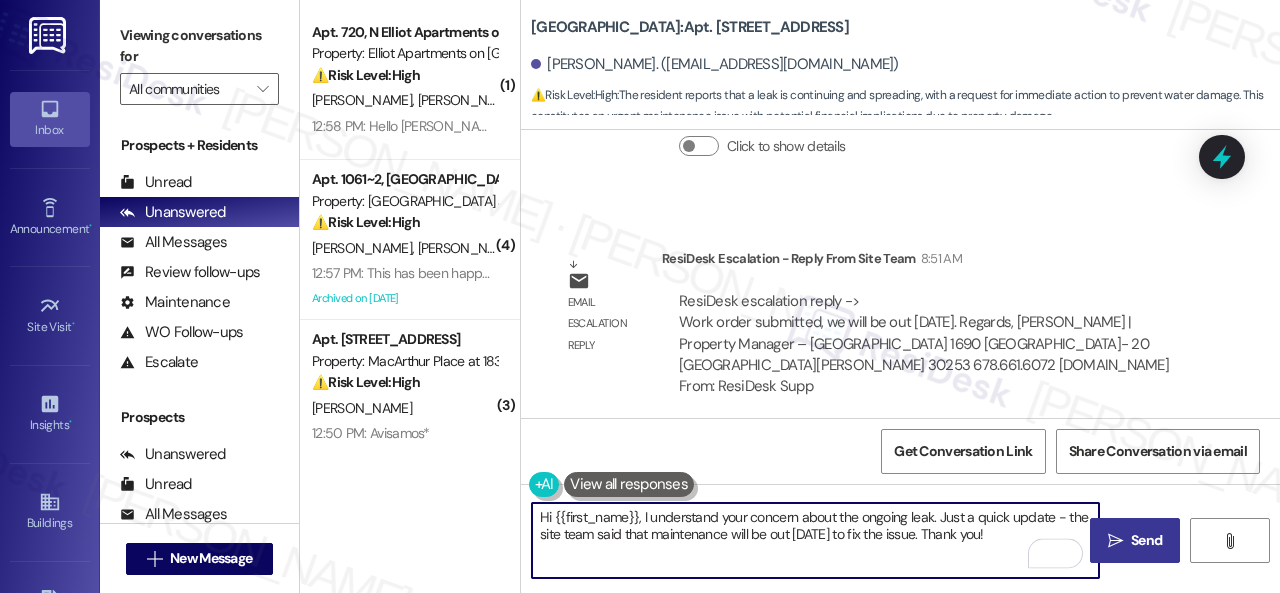 type on "Hi {{first_name}}, I understand your concern about the ongoing leak. Just a quick update - the site team said that maintenance will be out today to fix the issue. Thank you!" 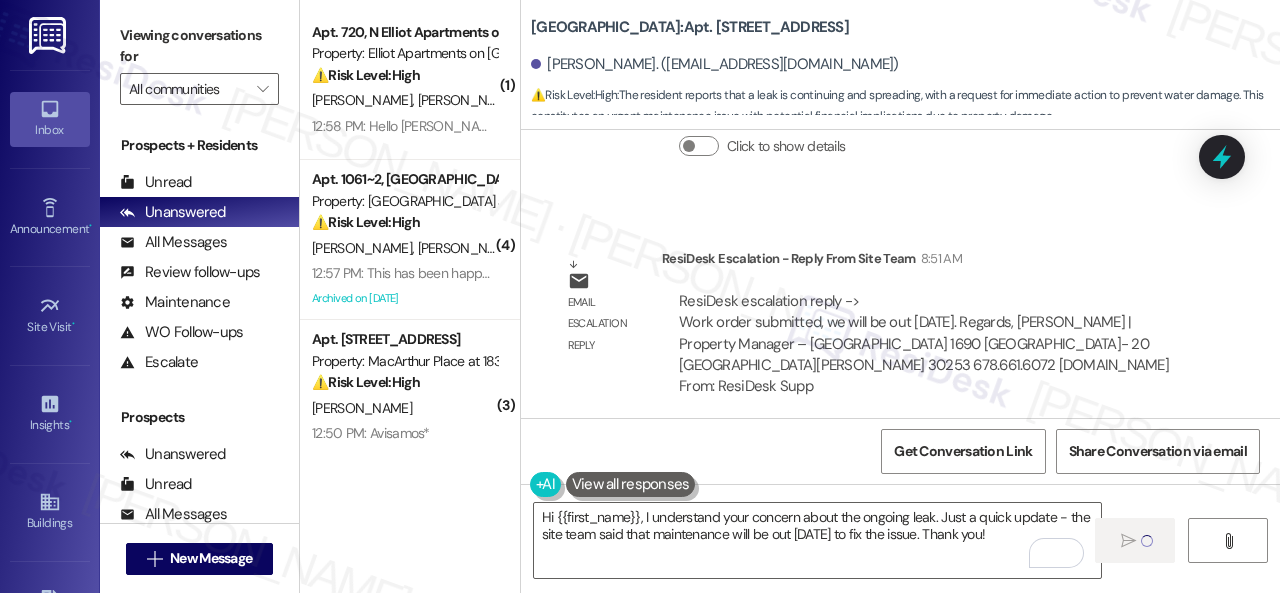 type 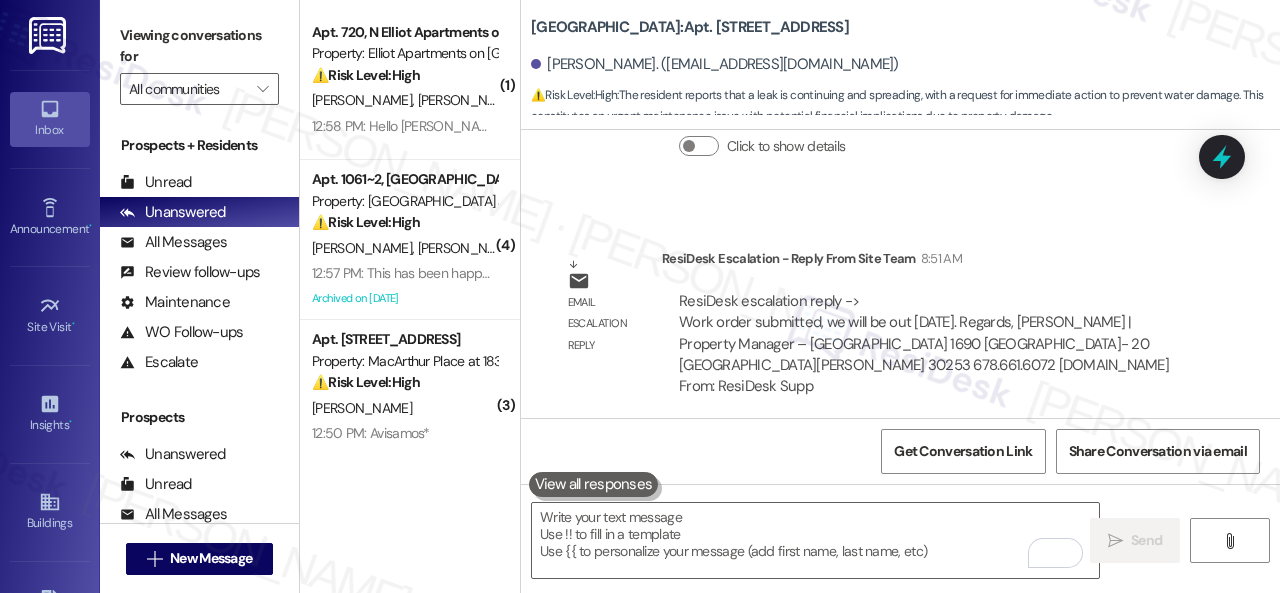 scroll, scrollTop: 19624, scrollLeft: 0, axis: vertical 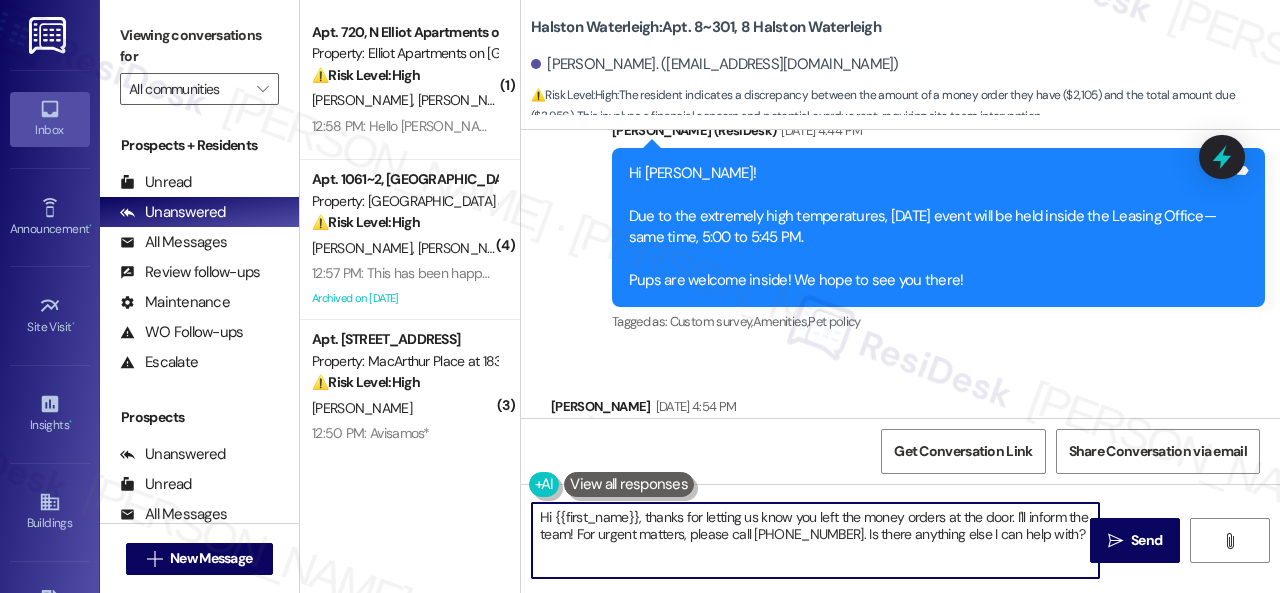 click on "Hi {{first_name}}, thanks for letting us know you left the money orders at the door. I'll inform the team! For urgent matters, please call (689) 305-3106. Is there anything else I can help with?" at bounding box center [815, 540] 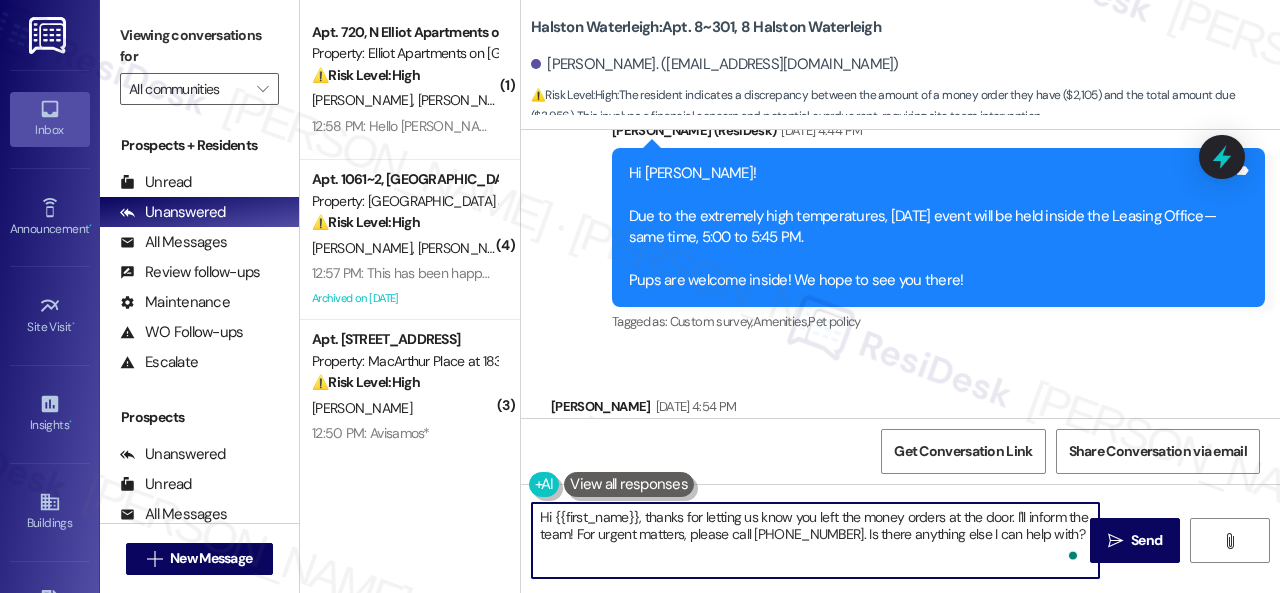 drag, startPoint x: 654, startPoint y: 521, endPoint x: 667, endPoint y: 548, distance: 29.966648 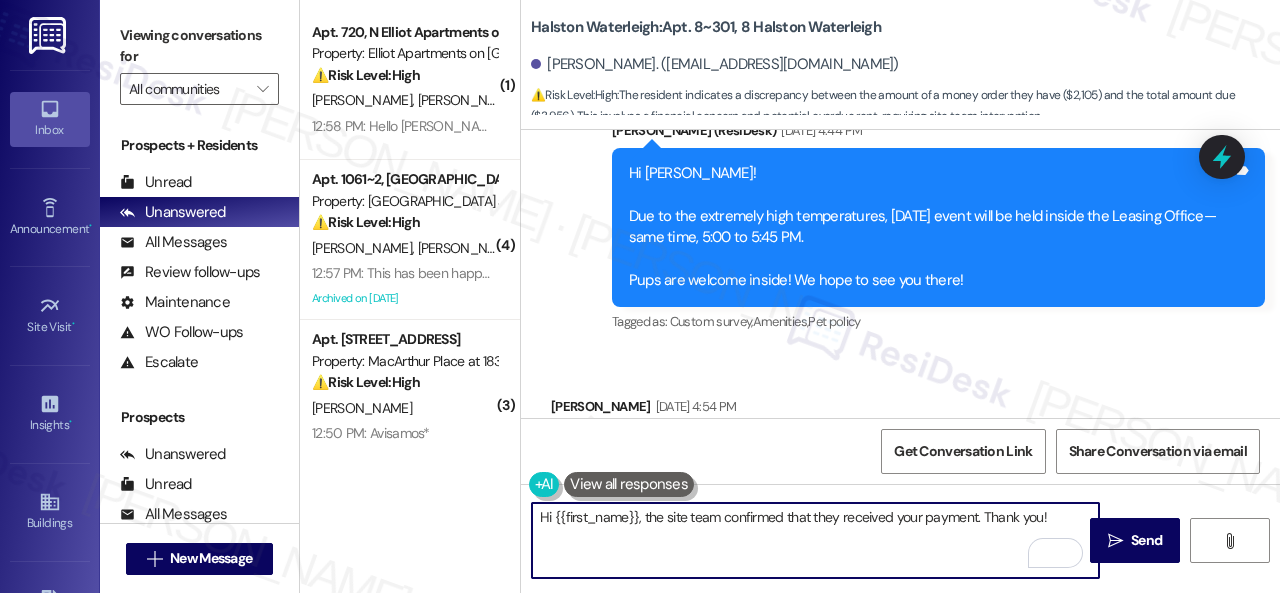type on "Hi {{first_name}}, the site team confirmed that they received your payment. Thank you!" 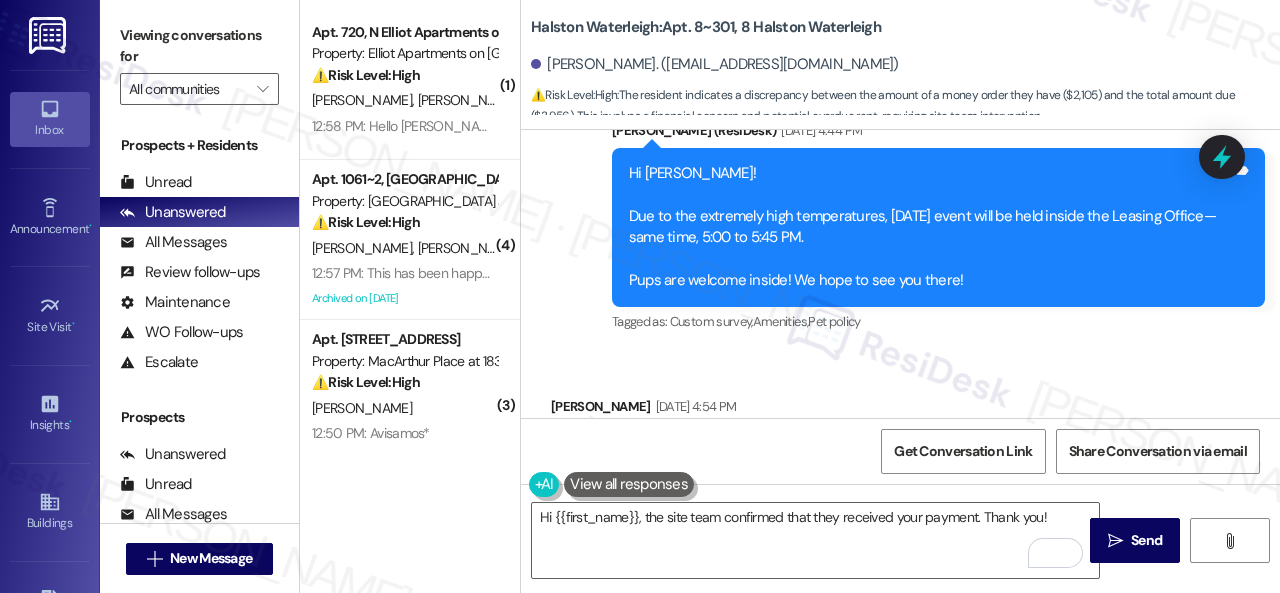 click on "Received via SMS Jose Hernandez Jul 25, 2025 at 4:54 PM Translated message:  Hello Sarah, I have the money order for $2,105, now the account balance is $3,956, complete, I don't have it. I'll leave the money order at the office early tomorrow morning, I'll put it under the door. I have to work tomorrow at 9 am and you open at 10 am. (secure drop-off arrangement) (office hours) Original message, translated from   Spanish :  Hello Sarah tengo el money orden de 2,105 ahora la cuenta subió a 3,956 completo no tengo .-
Solo tengo el money orden de 2,105 lo voy dejar mañana temprano en la oficina lo meteré por debajo de la puerta .-
Tengo que trabajar mañana a las 9 y ustedes abren a las 10 am .- Tags and notes Tagged as:   Rent/payments ,  Click to highlight conversations about Rent/payments Emailed client ,  Click to highlight conversations about Emailed client Escalation type escalation Click to highlight conversations about Escalation type escalation  Related guidelines Show suggestions" at bounding box center [900, 572] 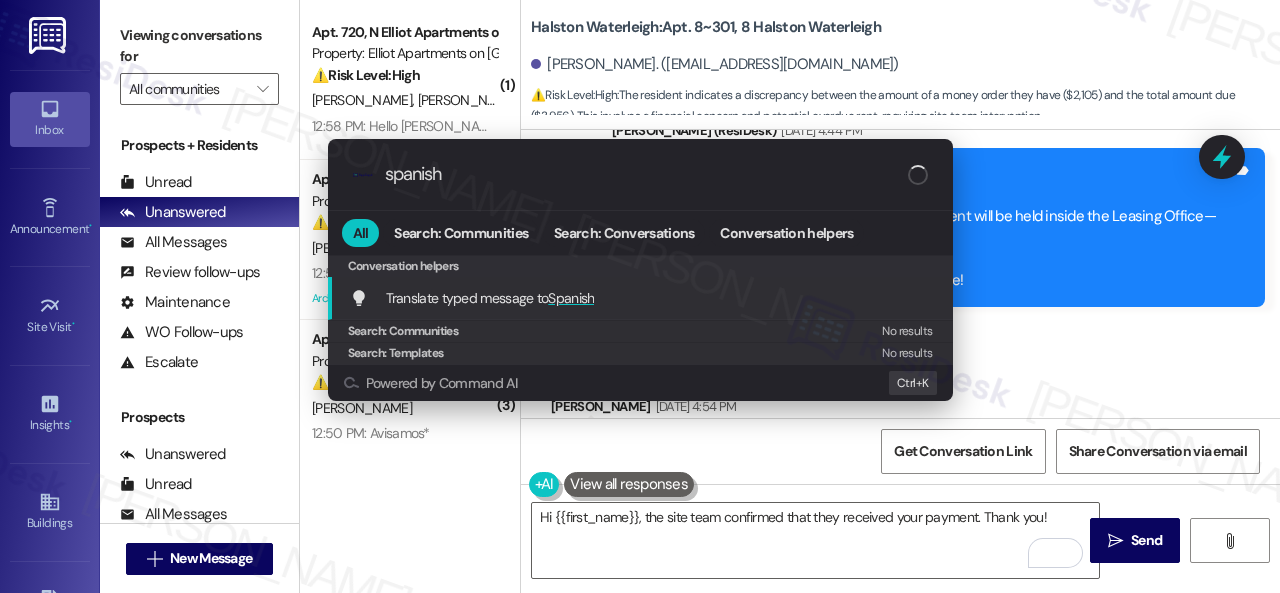 type on "spanish" 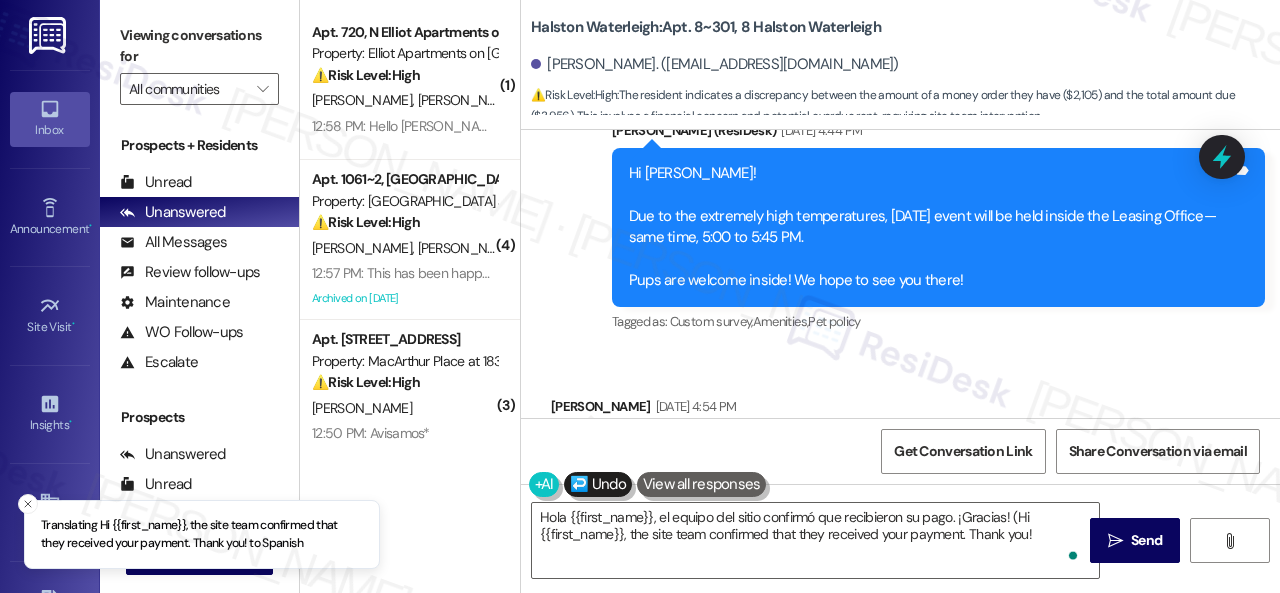 type on "Hola {{first_name}}, el equipo del sitio confirmó que recibieron su pago. ¡Gracias! (Hi {{first_name}}, the site team confirmed that they received your payment. Thank you!)" 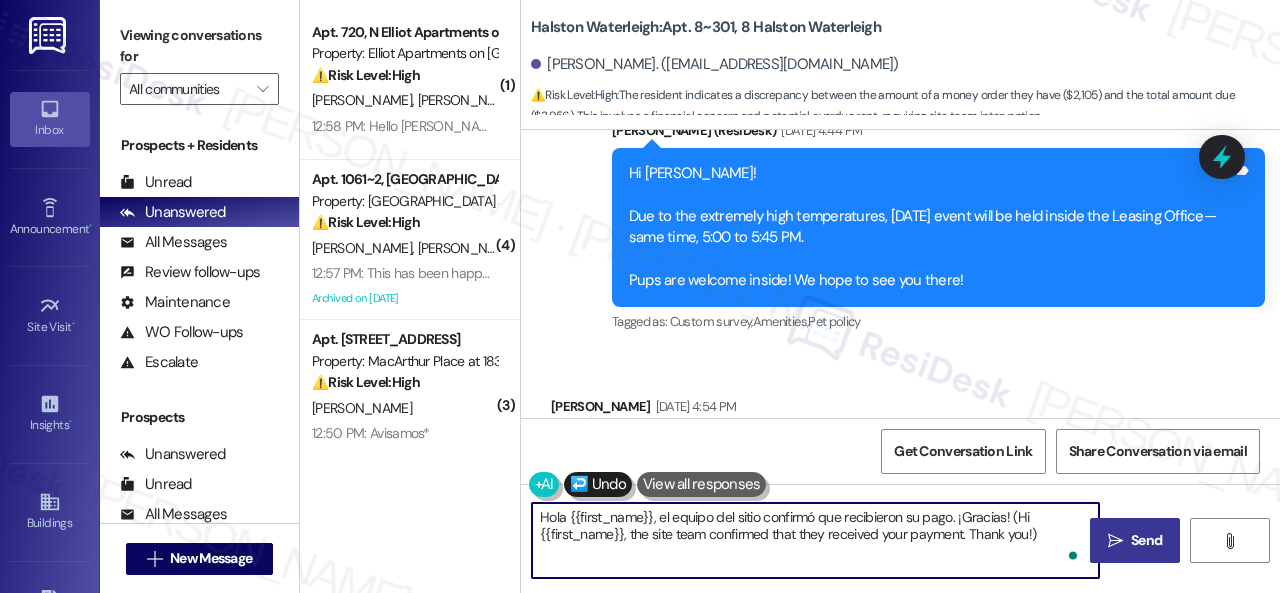 click on " Send" at bounding box center [1135, 540] 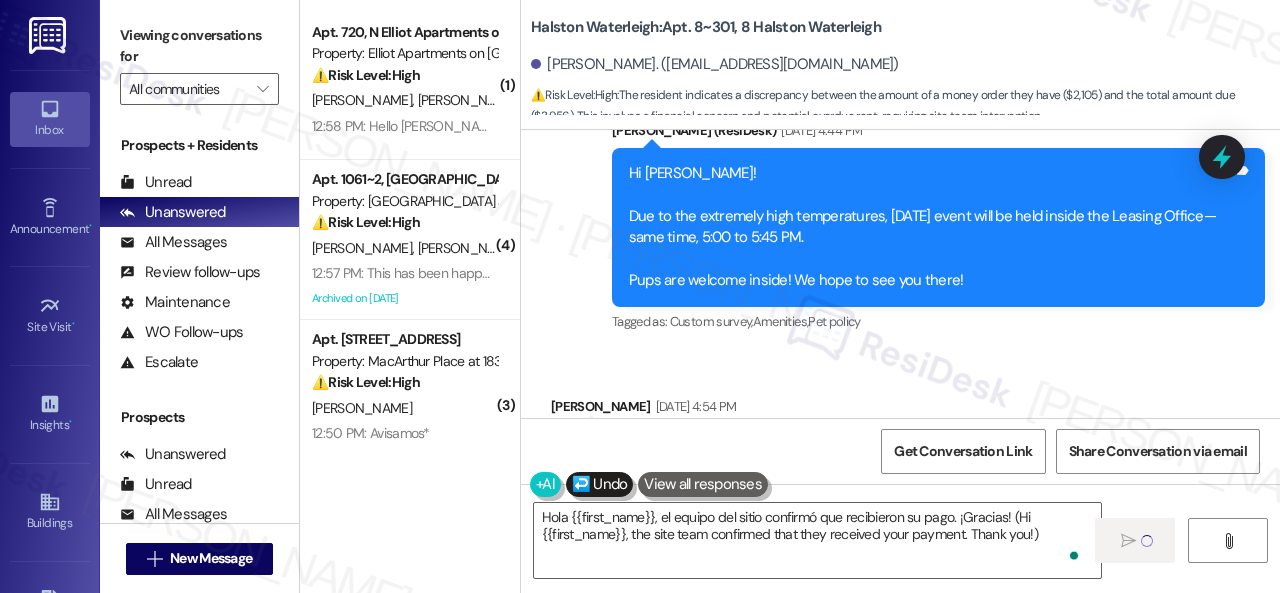 type 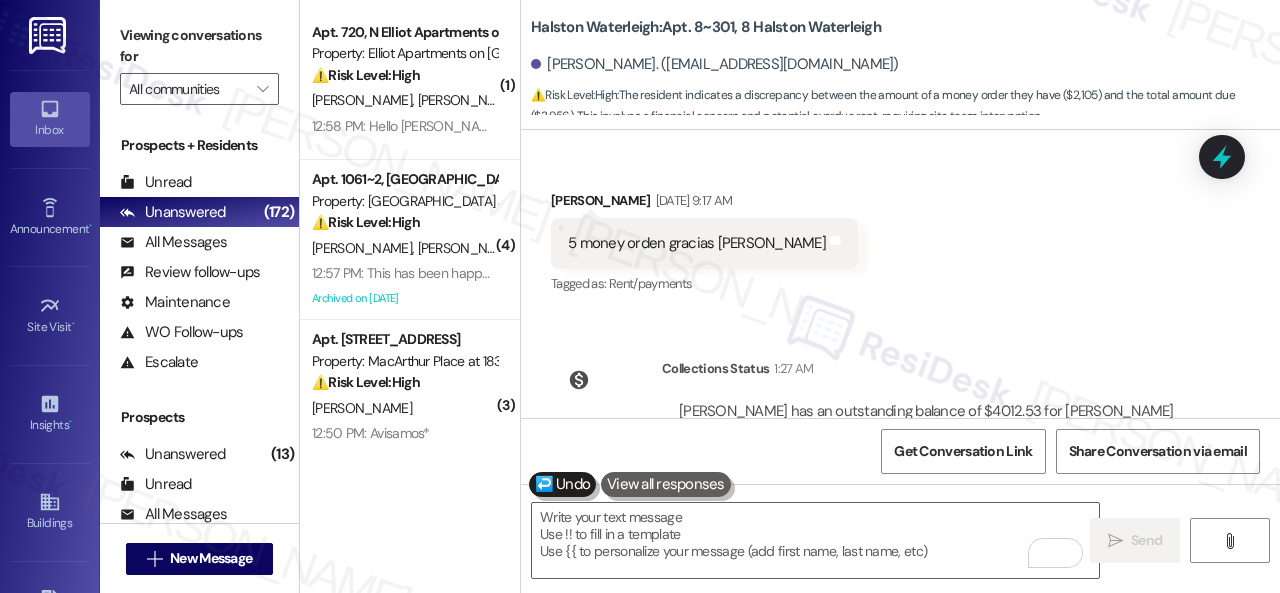 scroll, scrollTop: 25028, scrollLeft: 0, axis: vertical 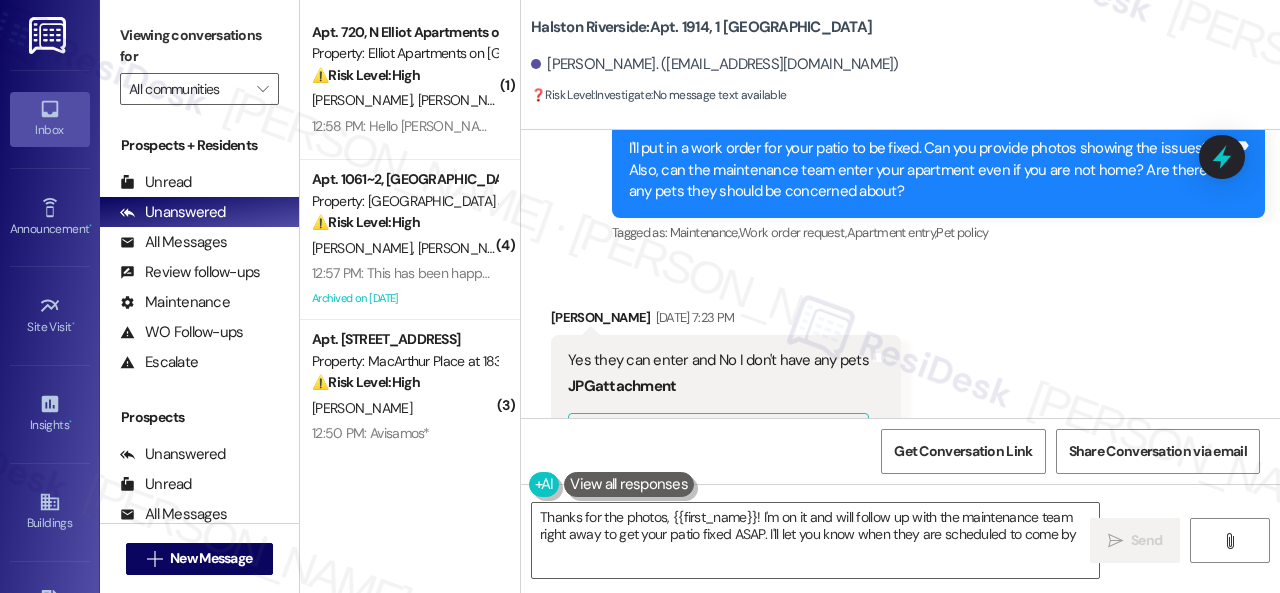 type on "Thanks for the photos, {{first_name}}! I'm on it and will follow up with the maintenance team right away to get your patio fixed ASAP. I'll let you know when they are scheduled to come by." 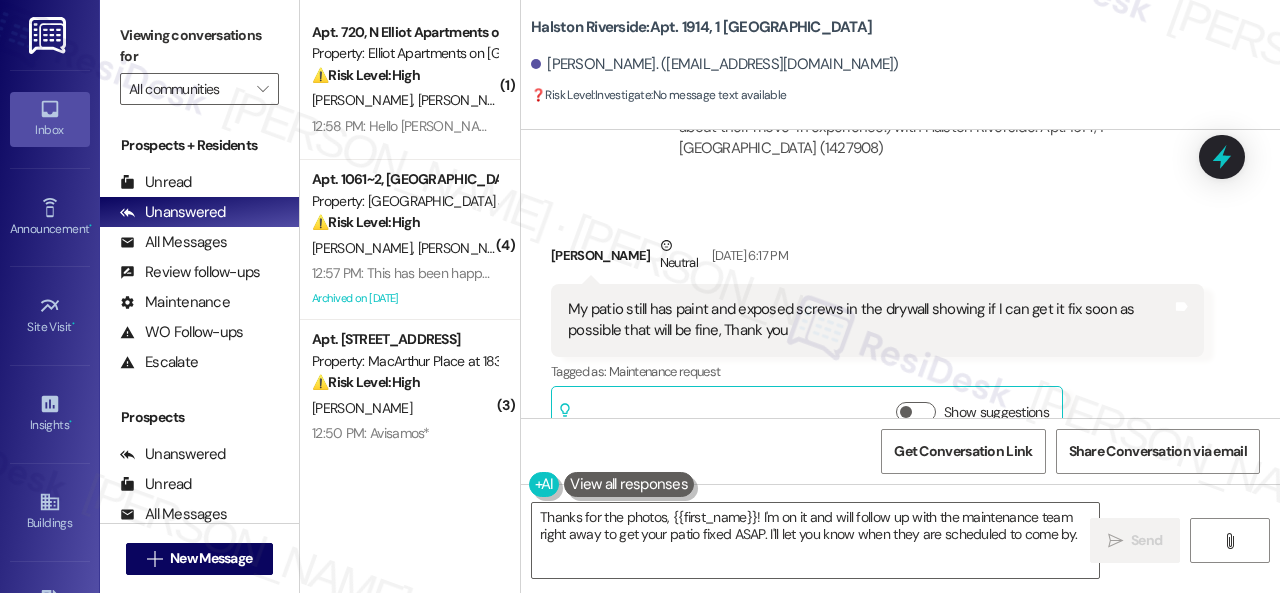scroll, scrollTop: 1253, scrollLeft: 0, axis: vertical 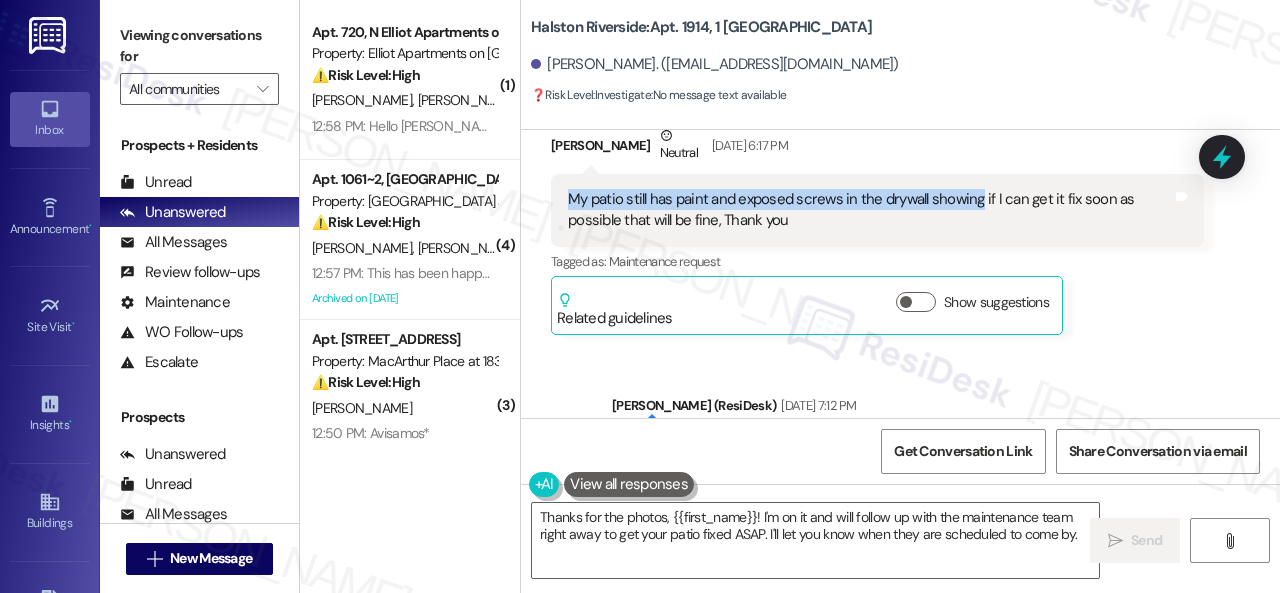 drag, startPoint x: 570, startPoint y: 196, endPoint x: 975, endPoint y: 202, distance: 405.04443 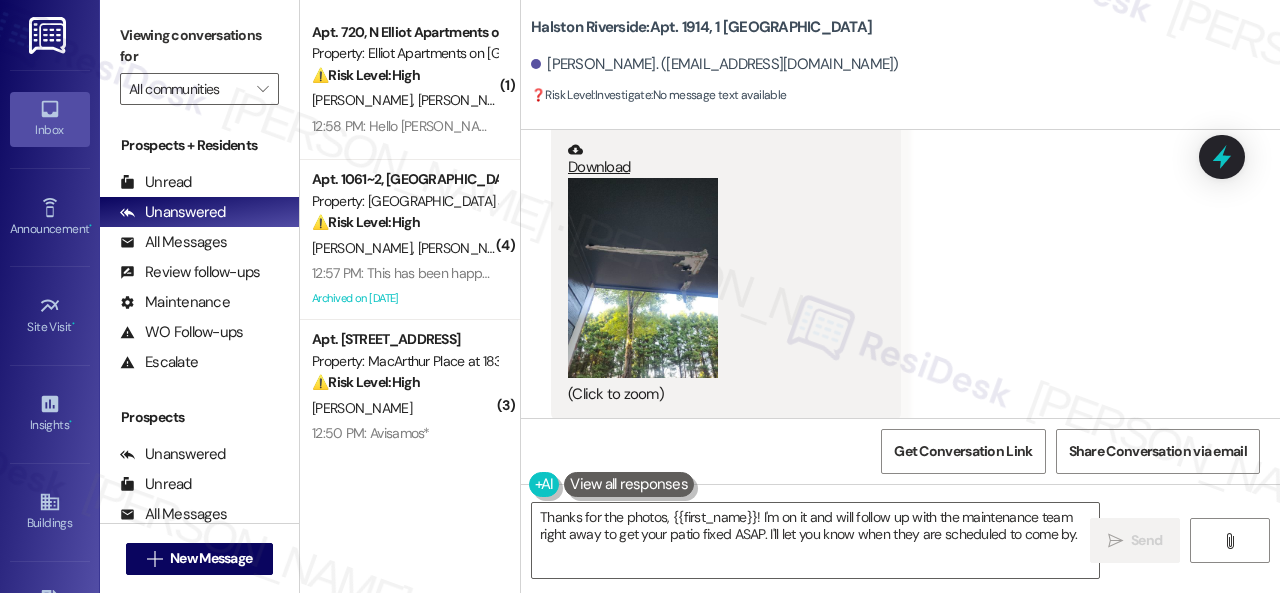 scroll, scrollTop: 1953, scrollLeft: 0, axis: vertical 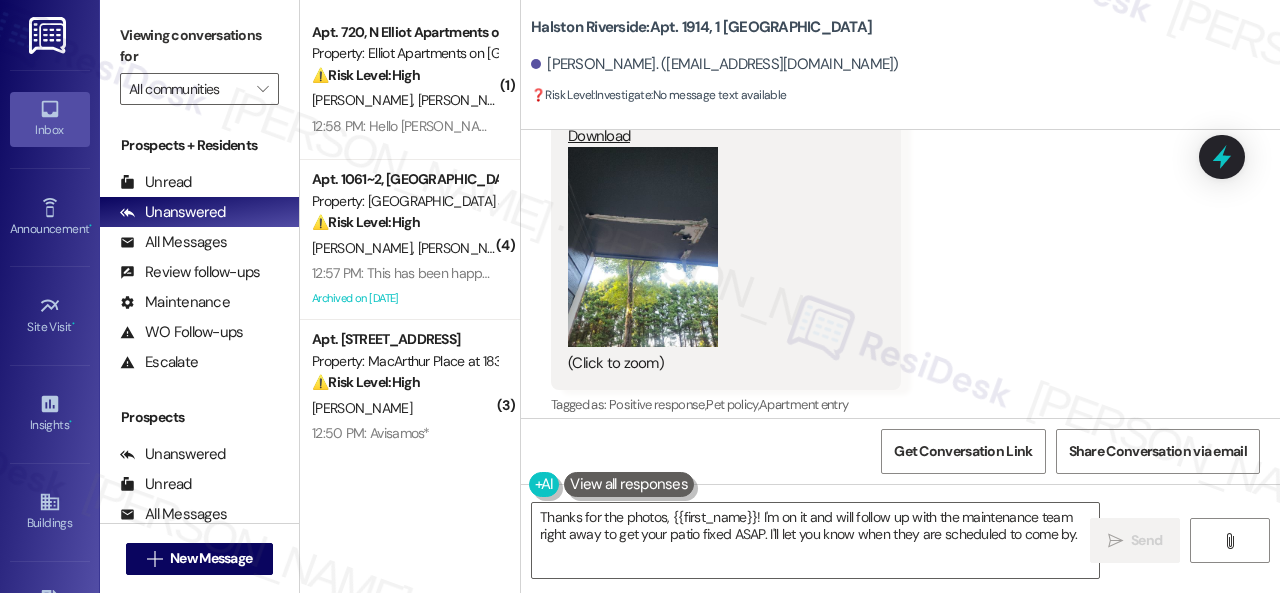 click at bounding box center (643, 247) 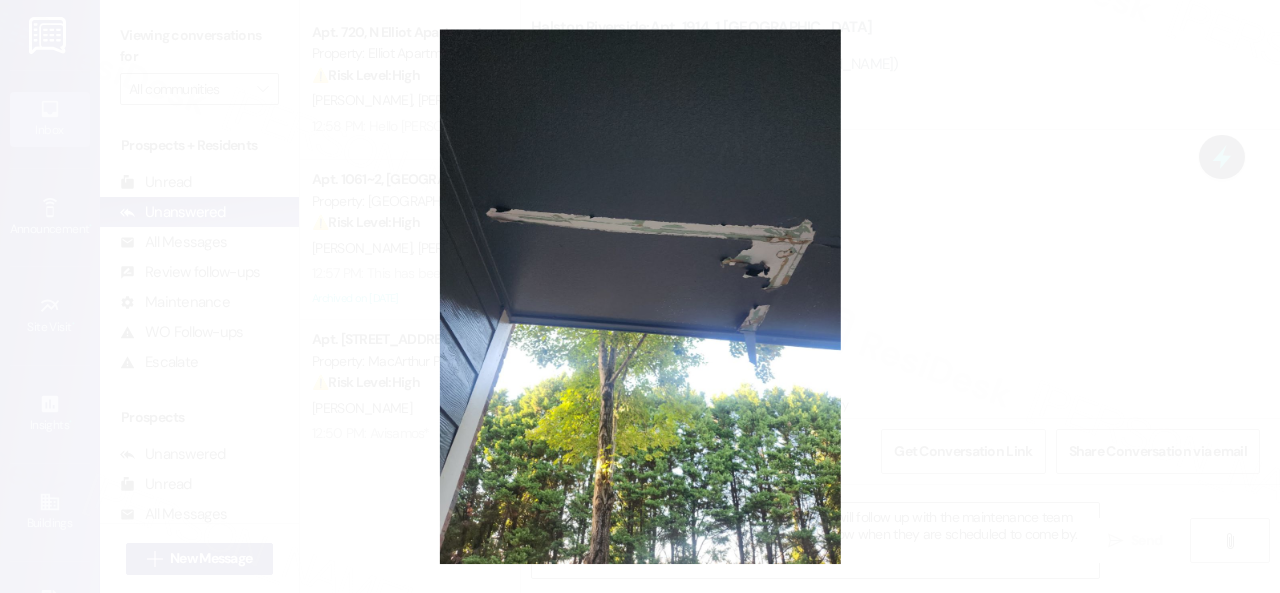 type 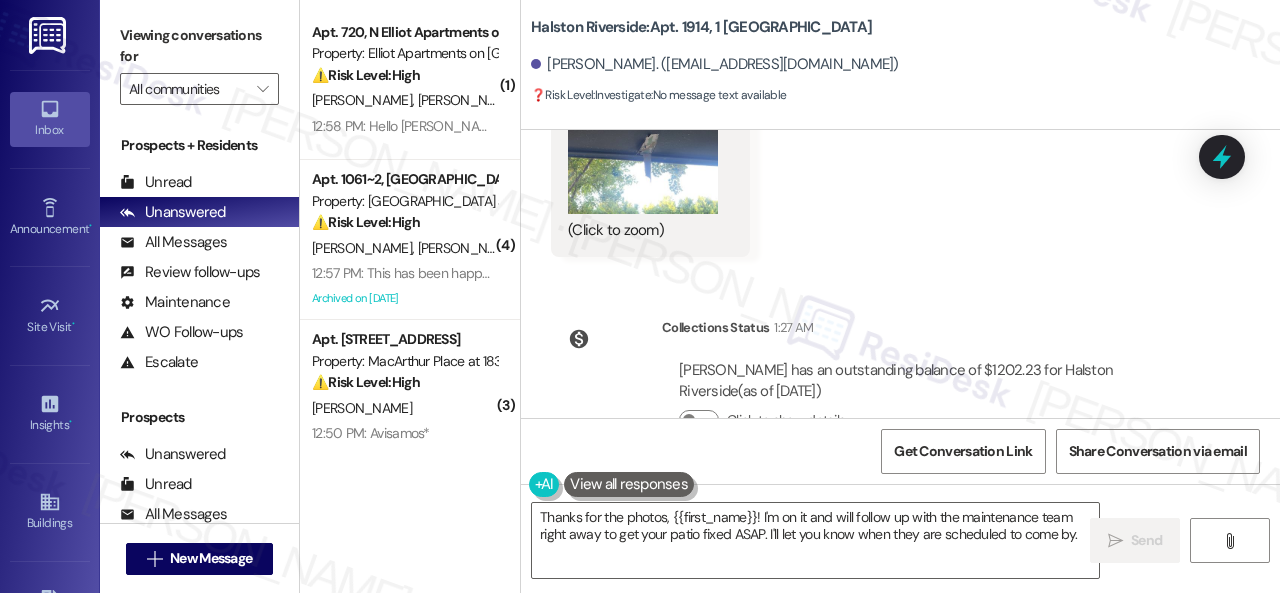 scroll, scrollTop: 2553, scrollLeft: 0, axis: vertical 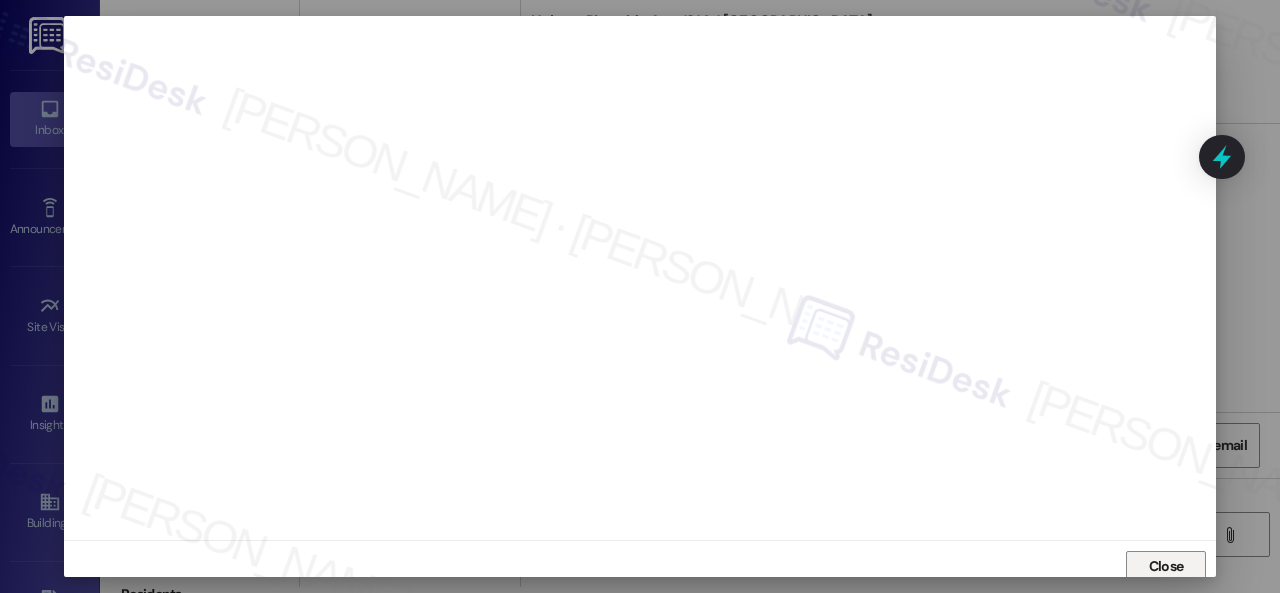 click on "Close" at bounding box center (1166, 567) 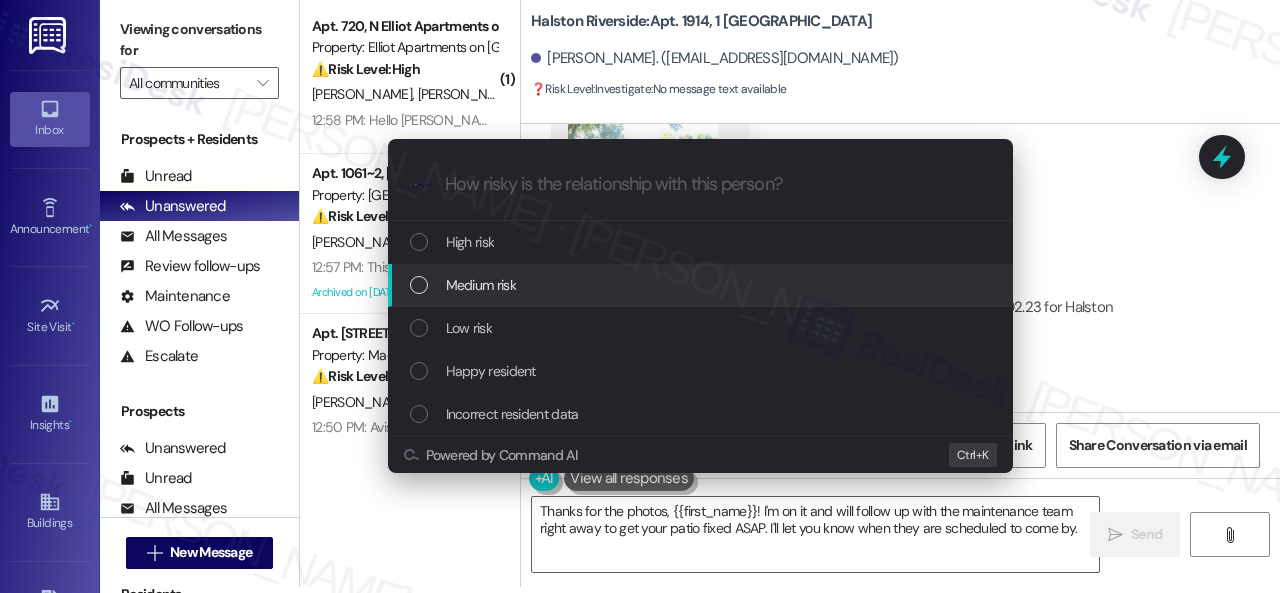 click on "Medium risk" at bounding box center (481, 285) 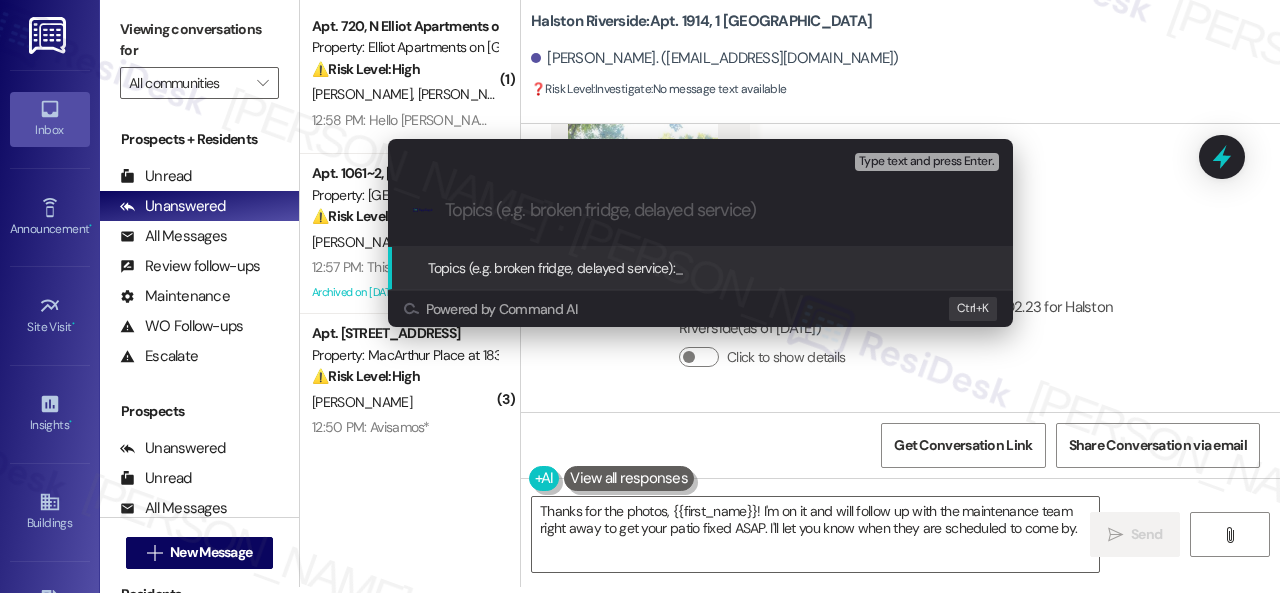 paste on "New work order/s submitted - Patio ceiling issue" 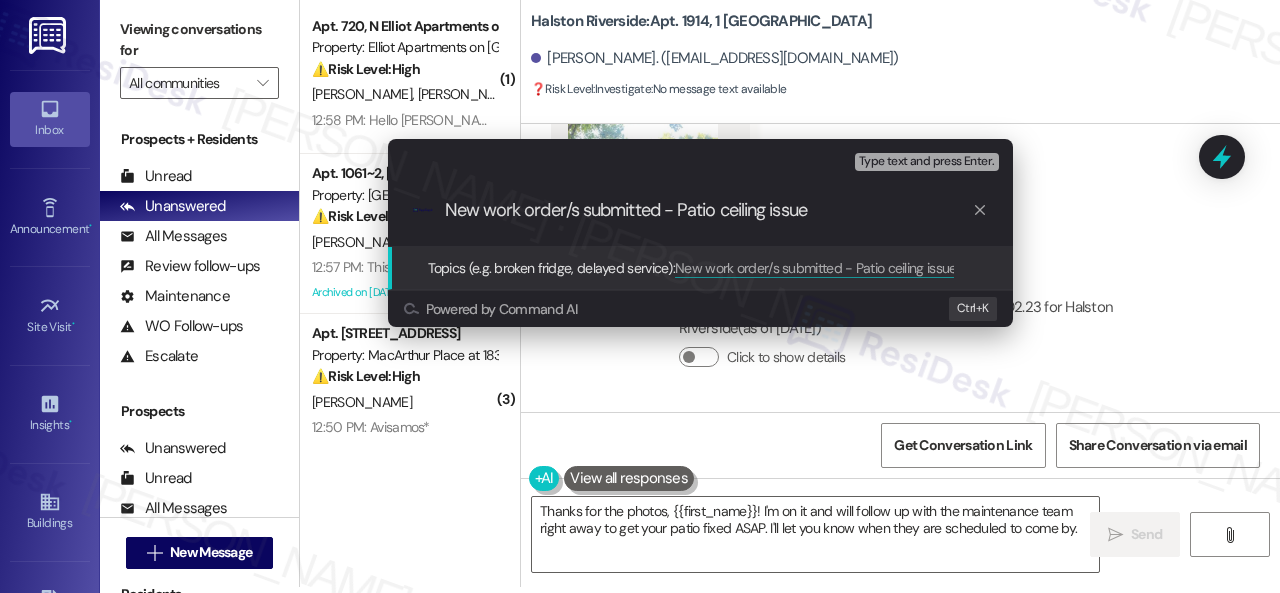 type 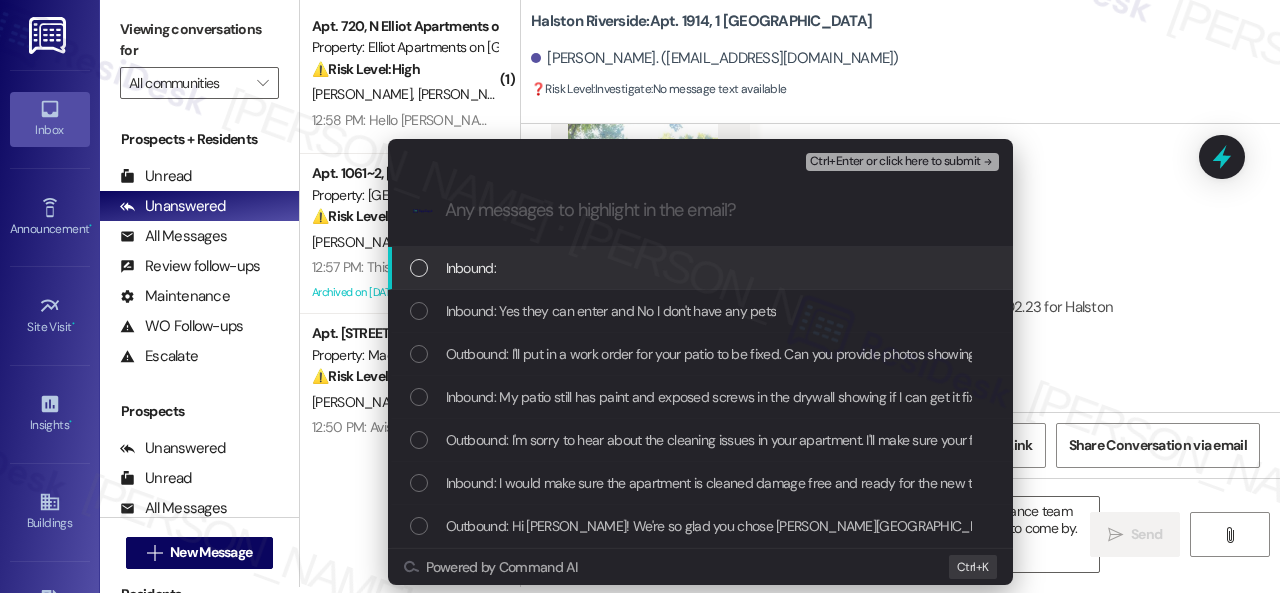 click on "Inbound:" at bounding box center (471, 268) 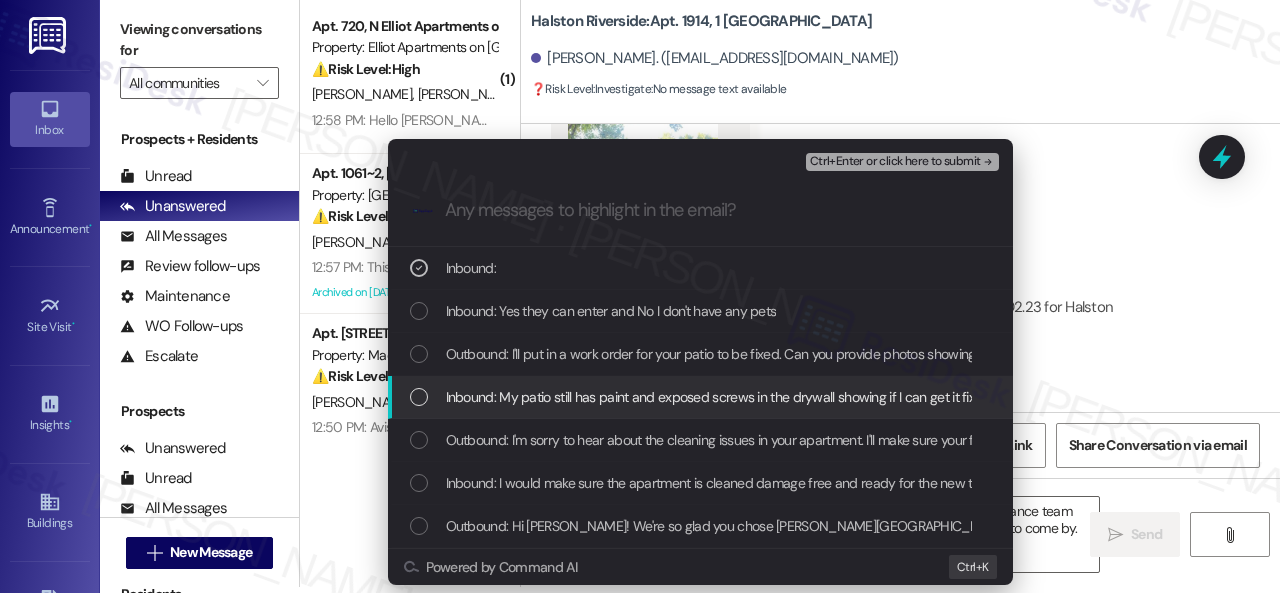 click on "Inbound: My patio still has paint and exposed screws in the drywall showing if I can get it fix soon as possible that will be fine, Thank you" at bounding box center [838, 397] 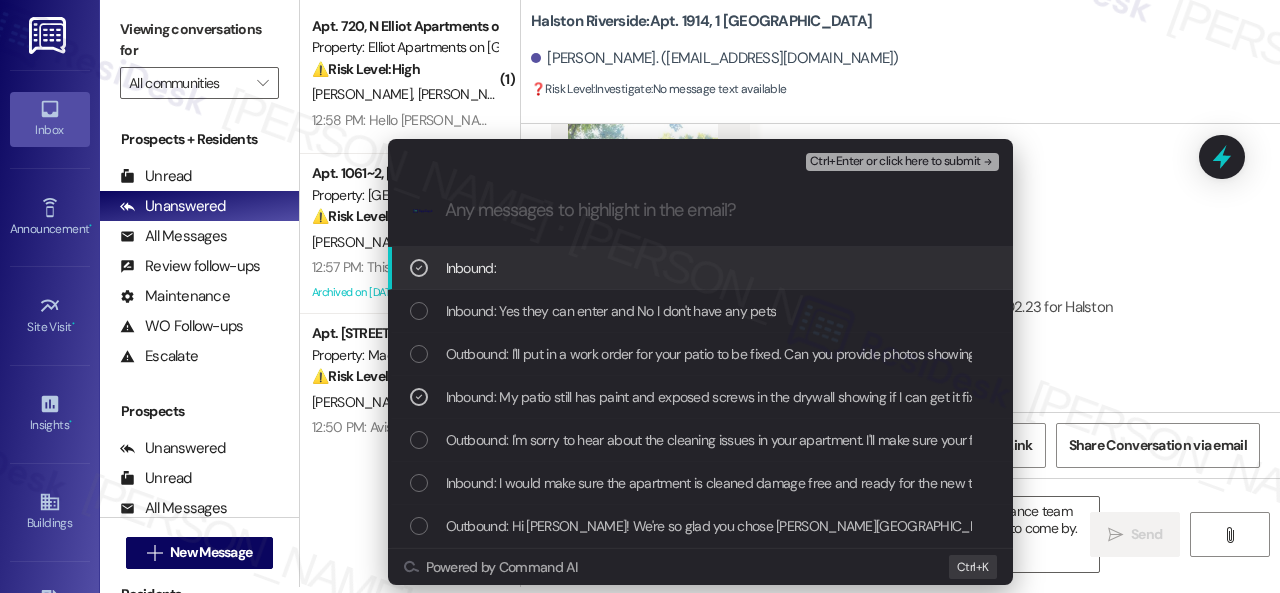 click on "Ctrl+Enter or click here to submit" at bounding box center [895, 162] 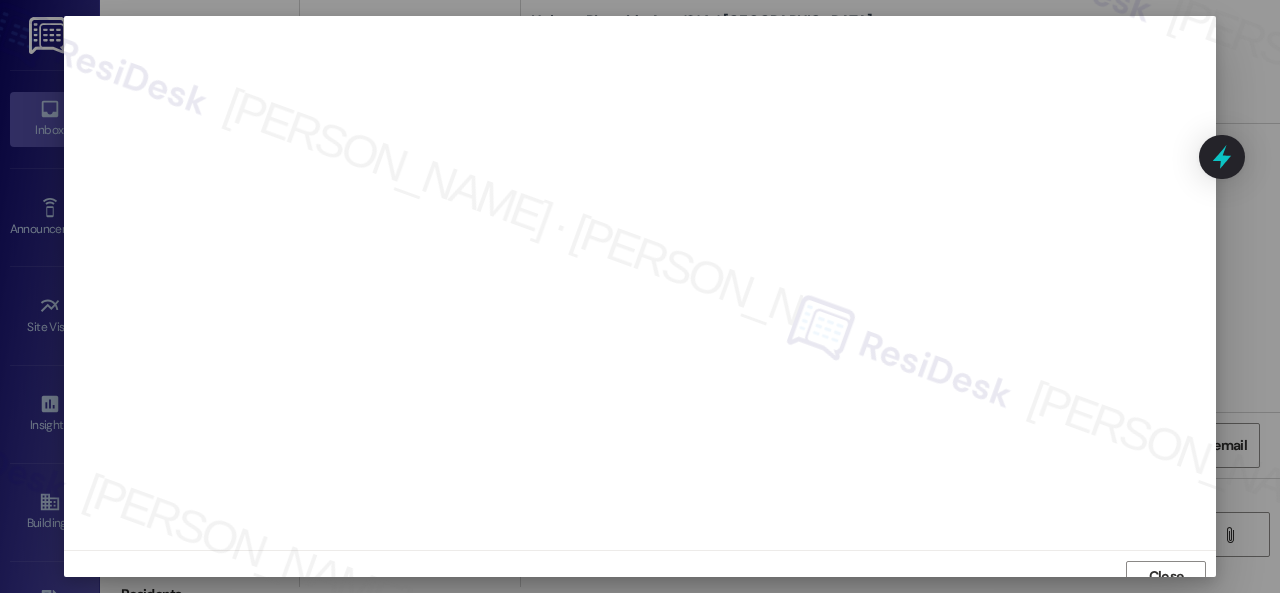 scroll, scrollTop: 15, scrollLeft: 0, axis: vertical 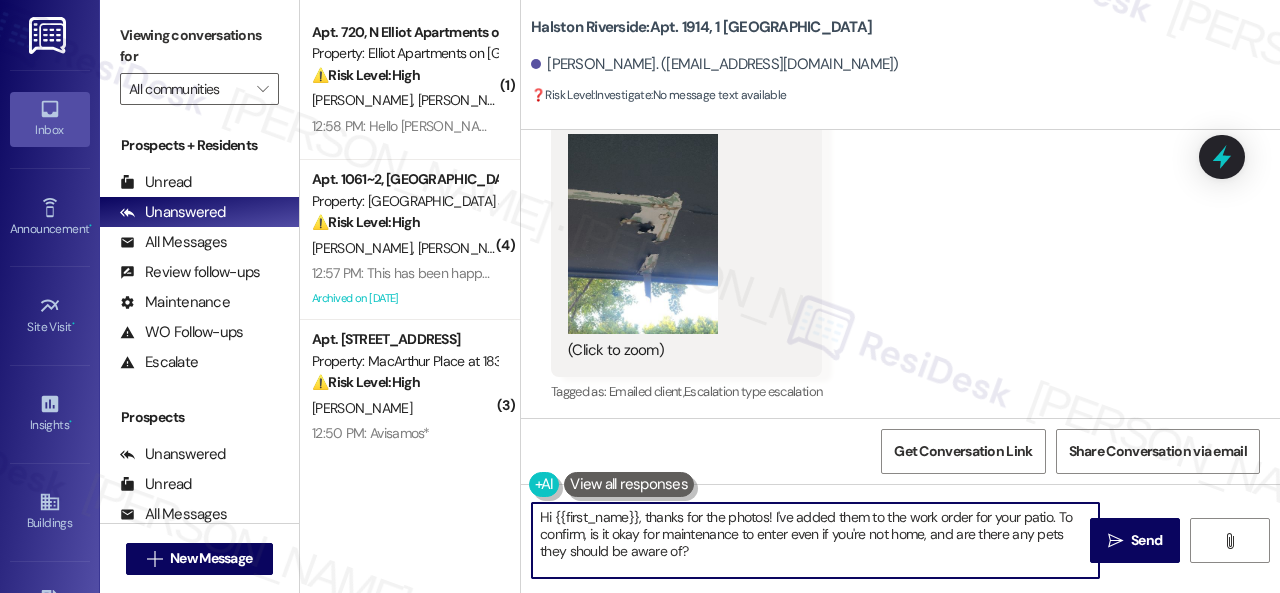 click on "( 1 ) Apt. 720, N Elliot Apartments on Abernathy Property: Elliot Apartments on Abernathy ⚠️  Risk Level:  High The resident indicates that the work order was marked as complete but the work was not actually done, and also mentions leaks to the ceiling in the dining room area. This indicates an urgent maintenance issue that could cause further damage if not addressed promptly. D. Mcconico D. Mcconico 12:58 PM: Hello Sarah, the work hasn't actually been completed yet so I was unaware that it was marked as completed. We were informed some contractors would be coming to do the work and also do repairs for the leaks to the ceiling in the dining room area. Silvia let us know to inform the contractors directly when they can come by and do the contract work since we work from home. Were the contractors given the pictures of the surface damage in the bedroom as well? Do you know? ( 4 ) Apt. 1061~2, 9517 The Oaks at Valley Ranch Property: The Oaks at Valley Ranch ⚠️  Risk Level:  High S. Balasubramaniam ( 3 )" at bounding box center [790, 296] 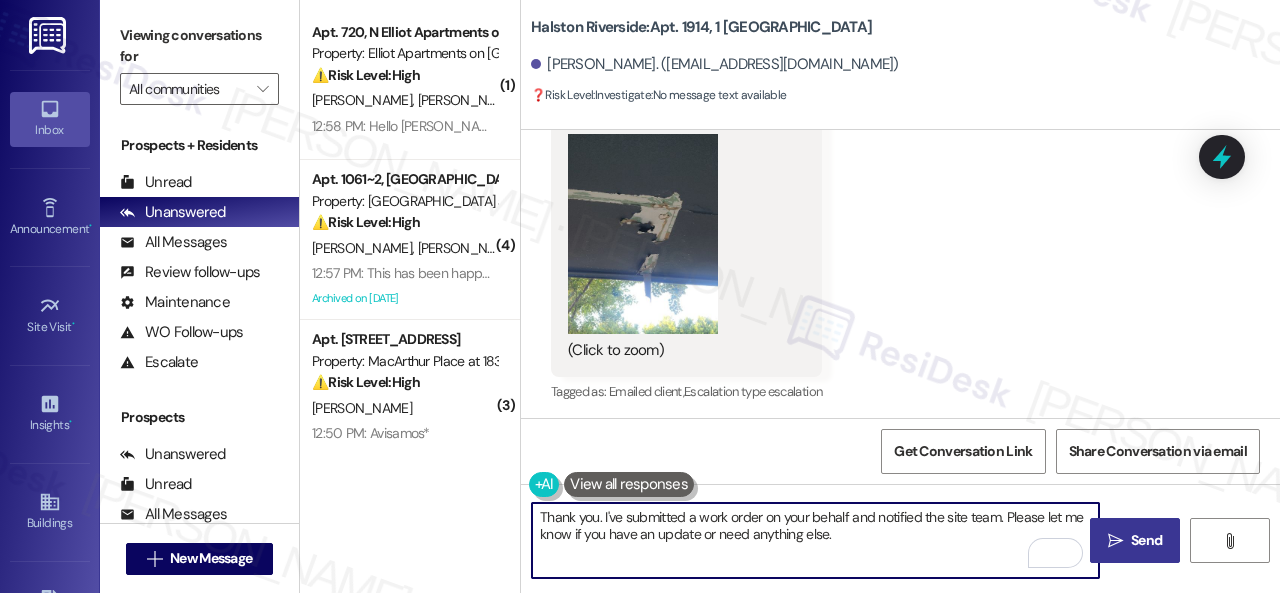type on "Thank you. I've submitted a work order on your behalf and notified the site team. Please let me know if you have an update or need anything else." 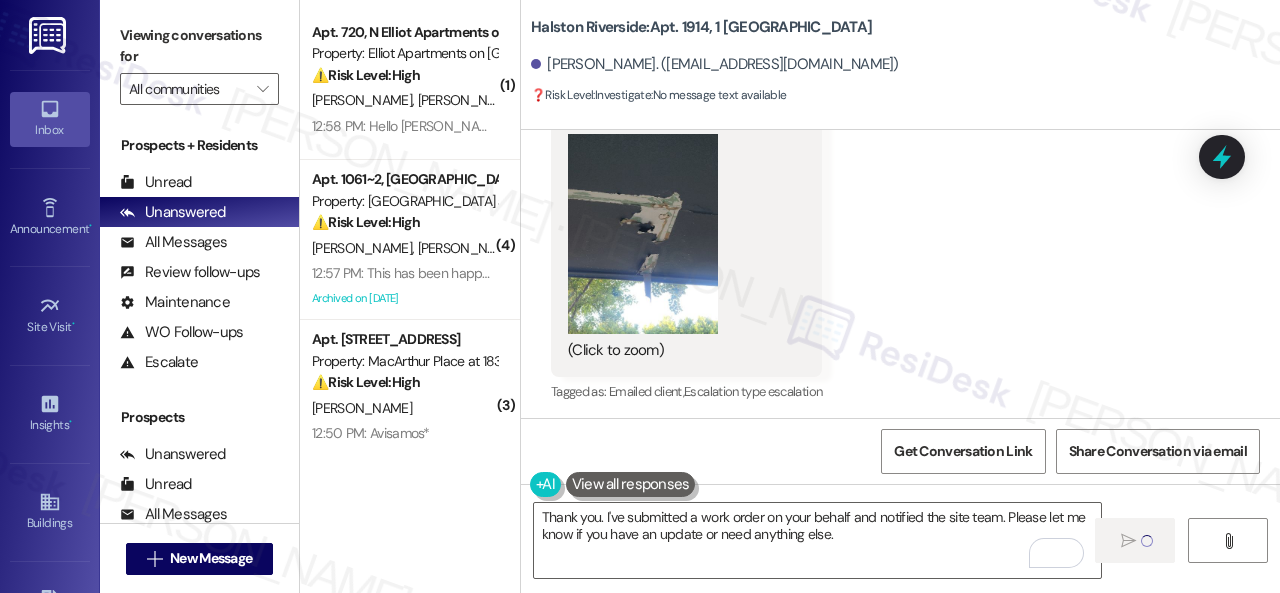 type 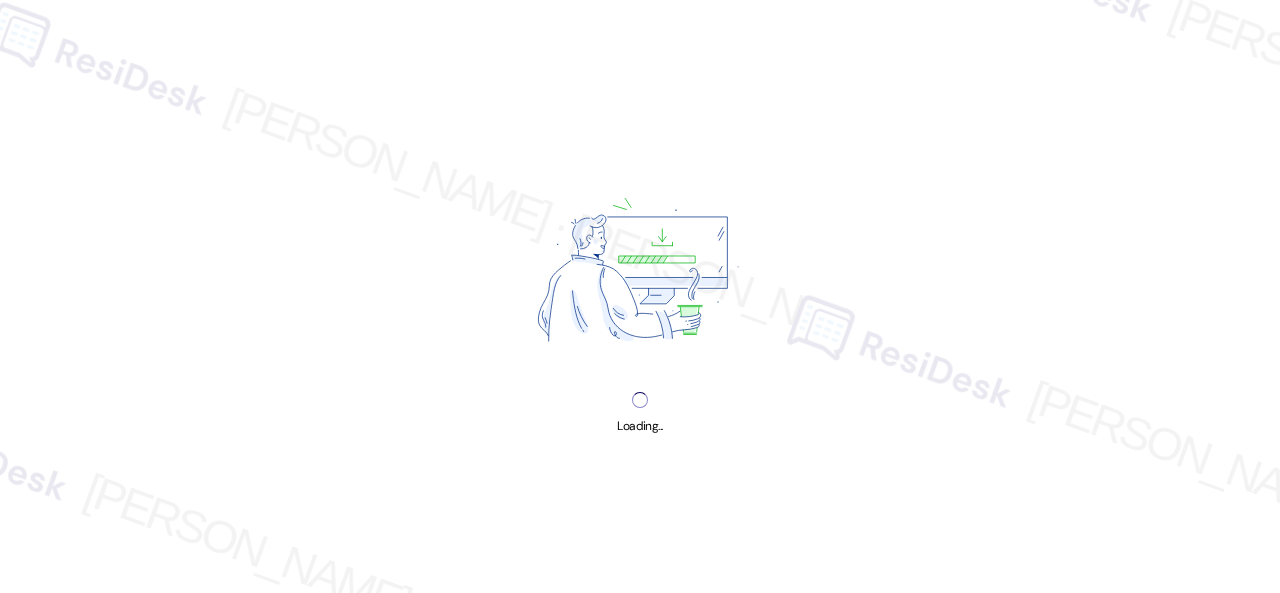 scroll, scrollTop: 0, scrollLeft: 0, axis: both 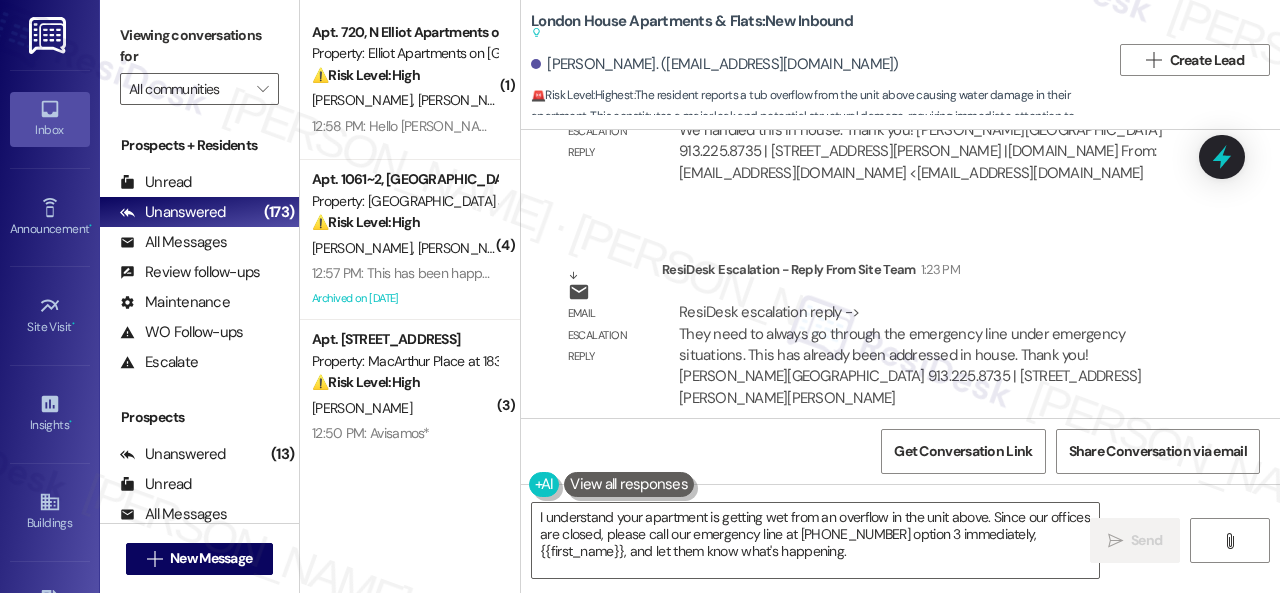 drag, startPoint x: 859, startPoint y: 555, endPoint x: 444, endPoint y: 481, distance: 421.54596 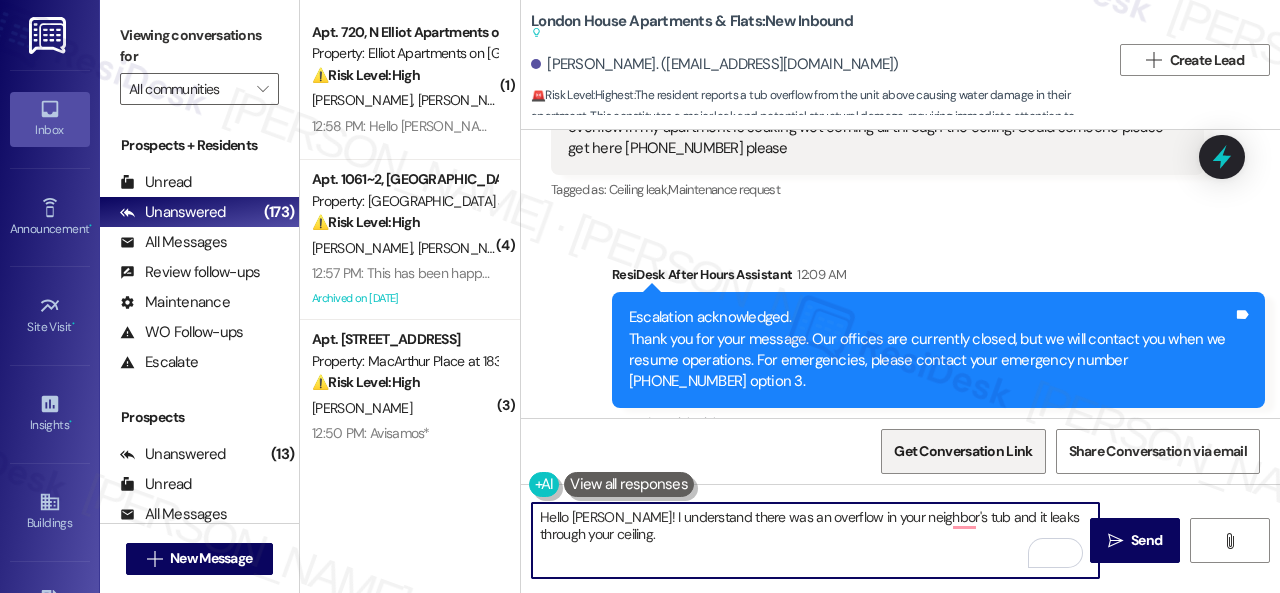 scroll, scrollTop: 2436, scrollLeft: 0, axis: vertical 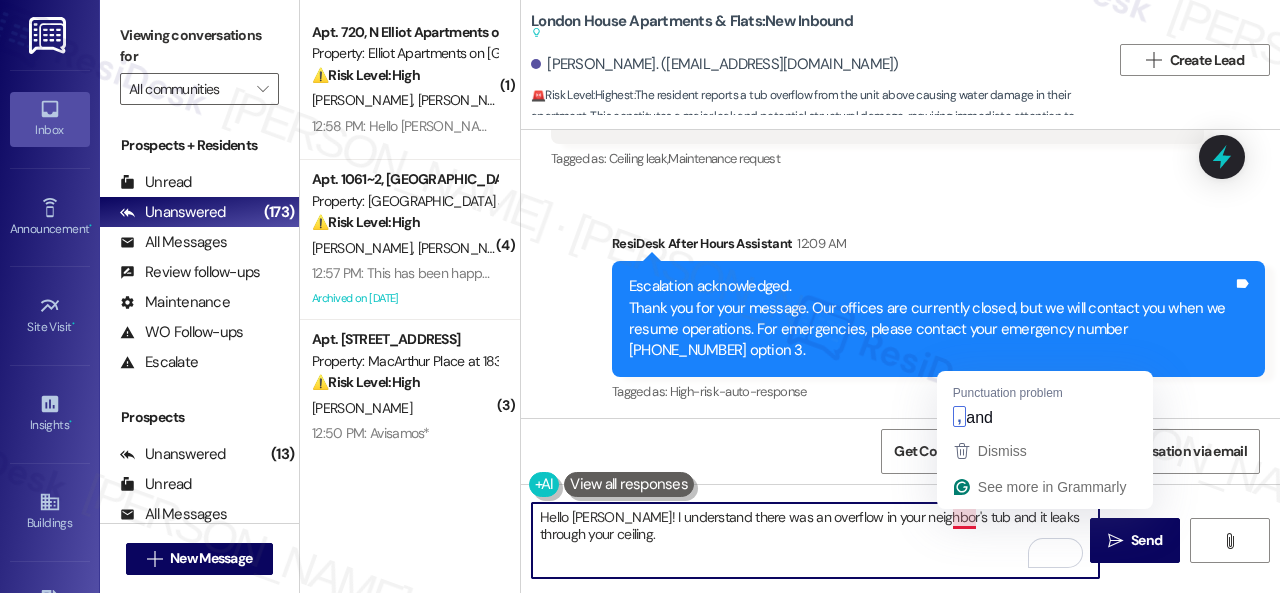 click on "Hello [PERSON_NAME]! I understand there was an overflow in your neighbor's tub and it leaks through your ceiling." at bounding box center (815, 540) 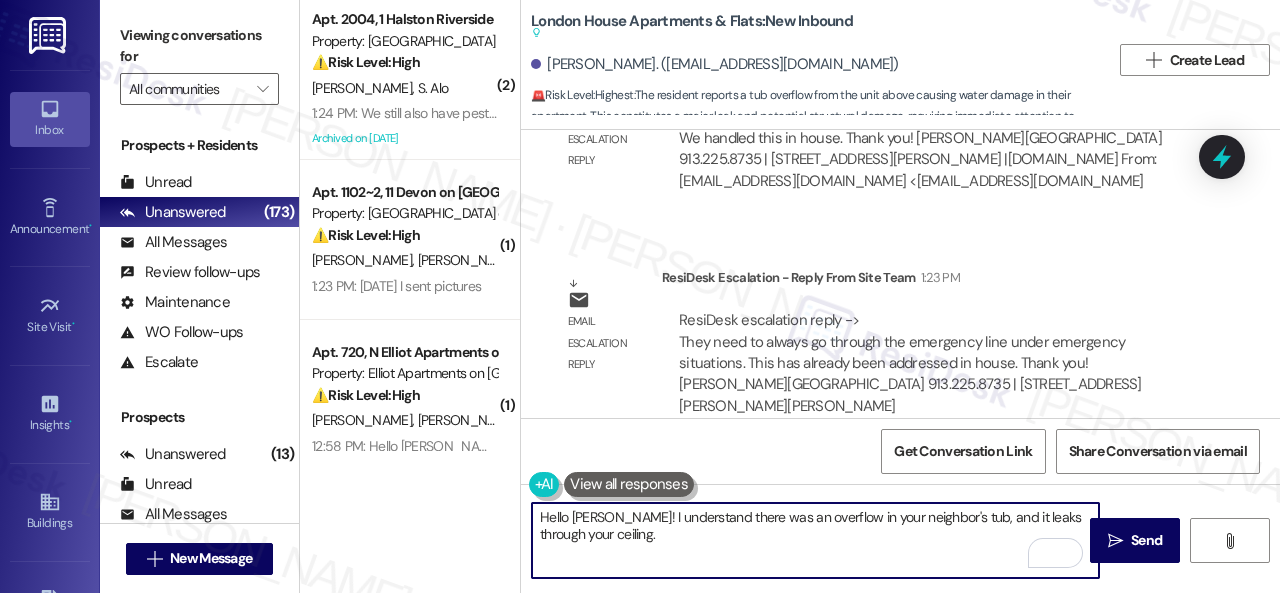 scroll, scrollTop: 3136, scrollLeft: 0, axis: vertical 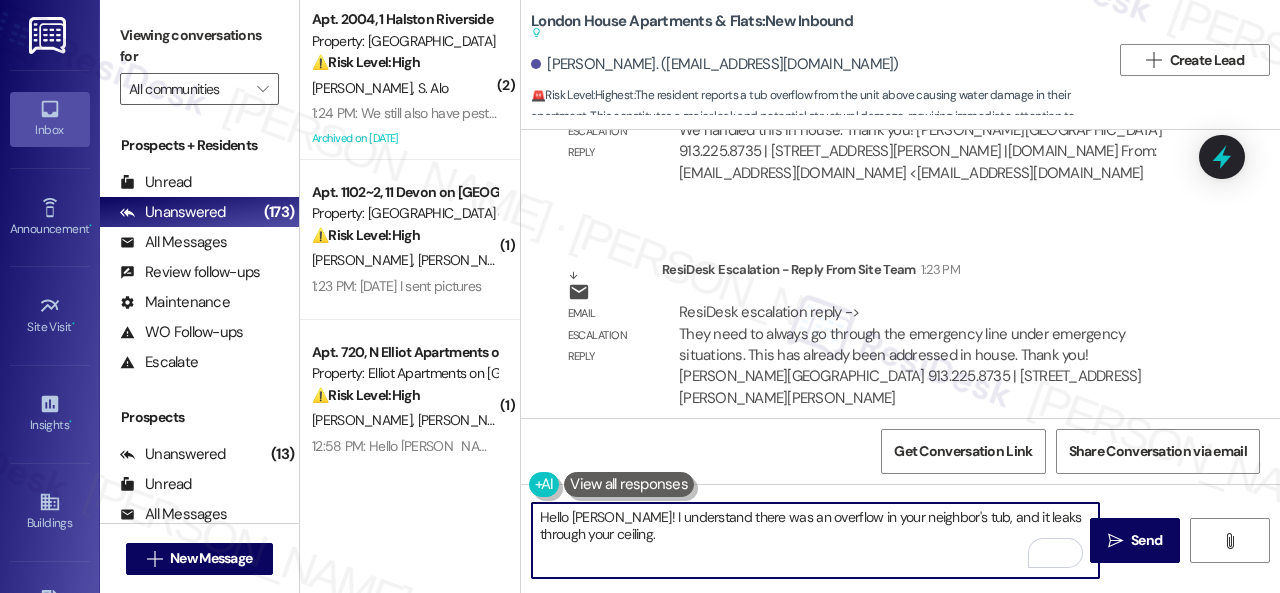 click on "Hello [PERSON_NAME]! I understand there was an overflow in your neighbor's tub, and it leaks through your ceiling." at bounding box center (815, 540) 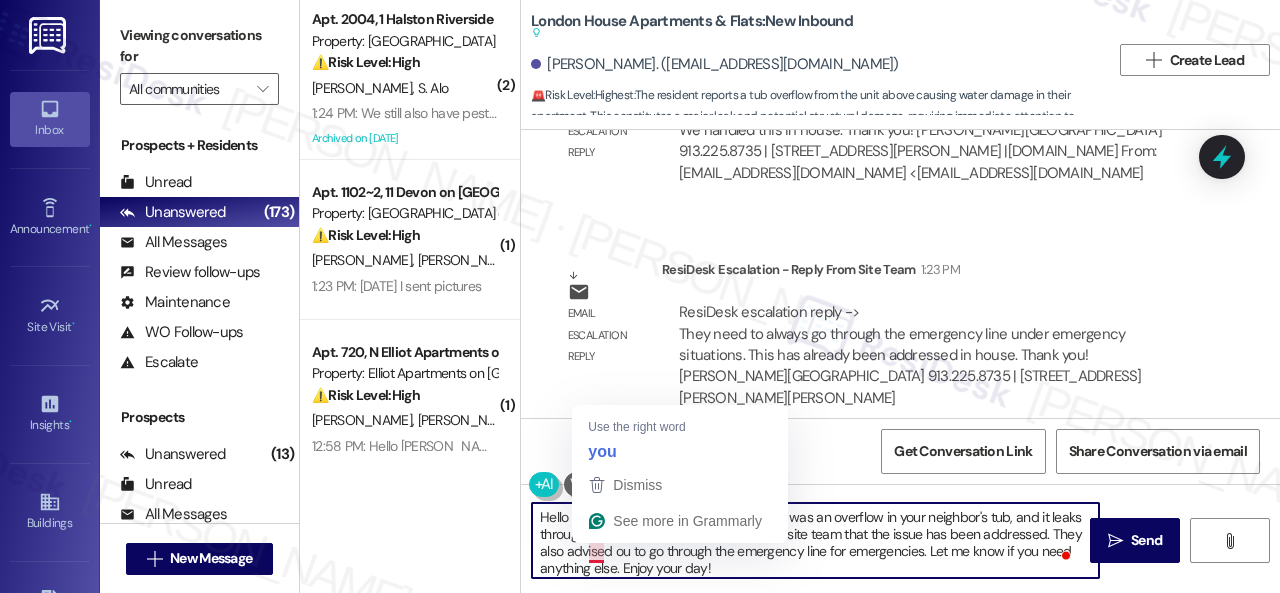 click on "Hello [PERSON_NAME]! I understand there was an overflow in your neighbor's tub, and it leaks through your ceiling. I was informed by the site team that the issue has been addressed. They also advised ou to go through the emergency line for emergencies. Let me know if you need anything else. Enjoy your day!" at bounding box center (815, 540) 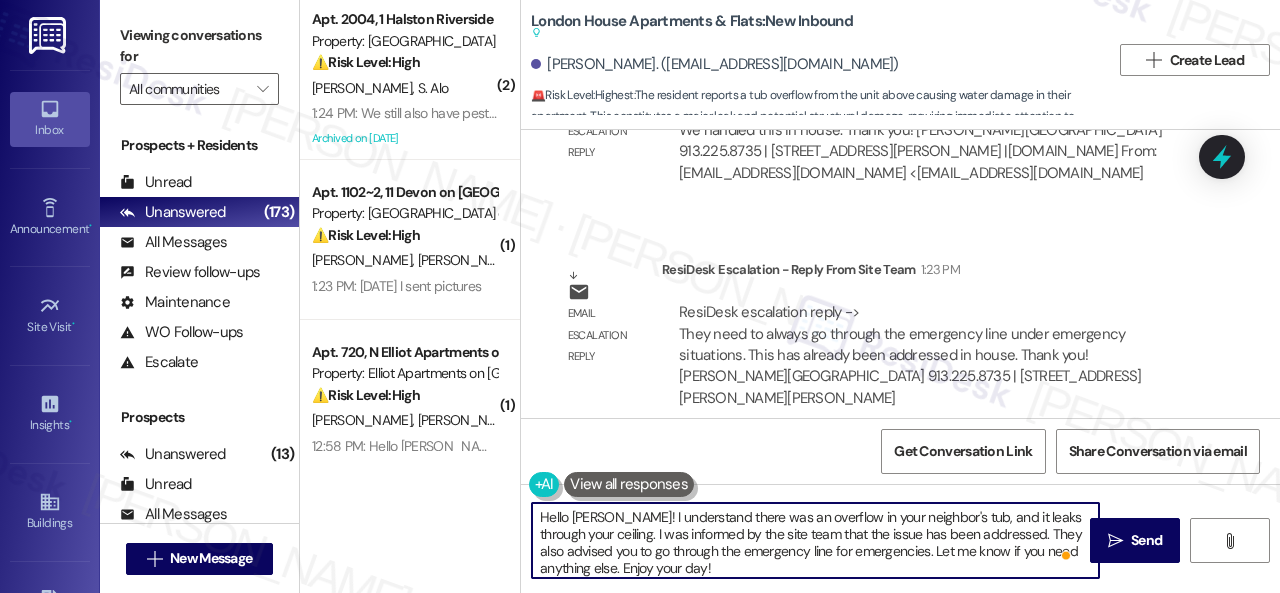 scroll, scrollTop: 4, scrollLeft: 0, axis: vertical 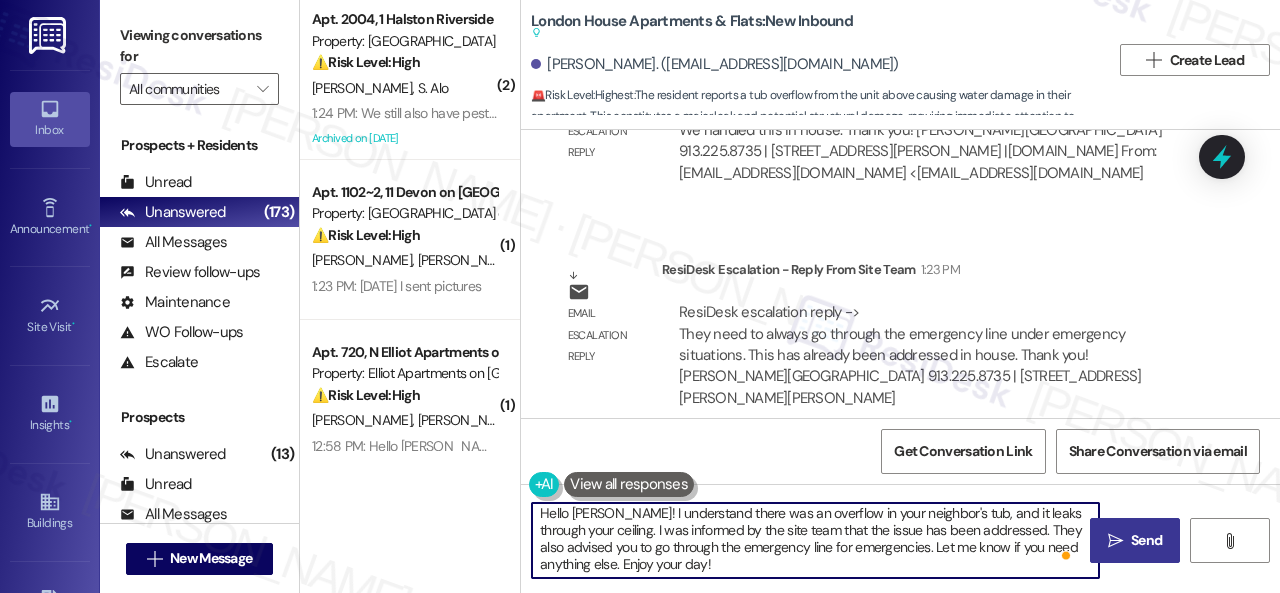 type on "Hello [PERSON_NAME]! I understand there was an overflow in your neighbor's tub, and it leaks through your ceiling. I was informed by the site team that the issue has been addressed. They also advised you to go through the emergency line for emergencies. Let me know if you need anything else. Enjoy your day!" 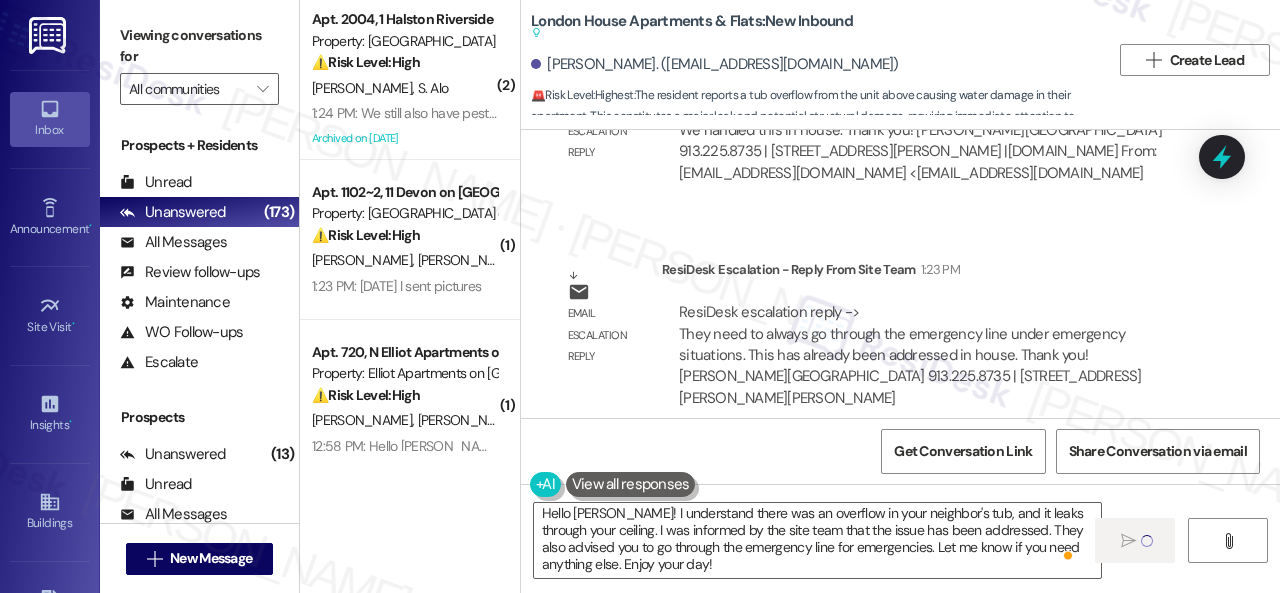 type 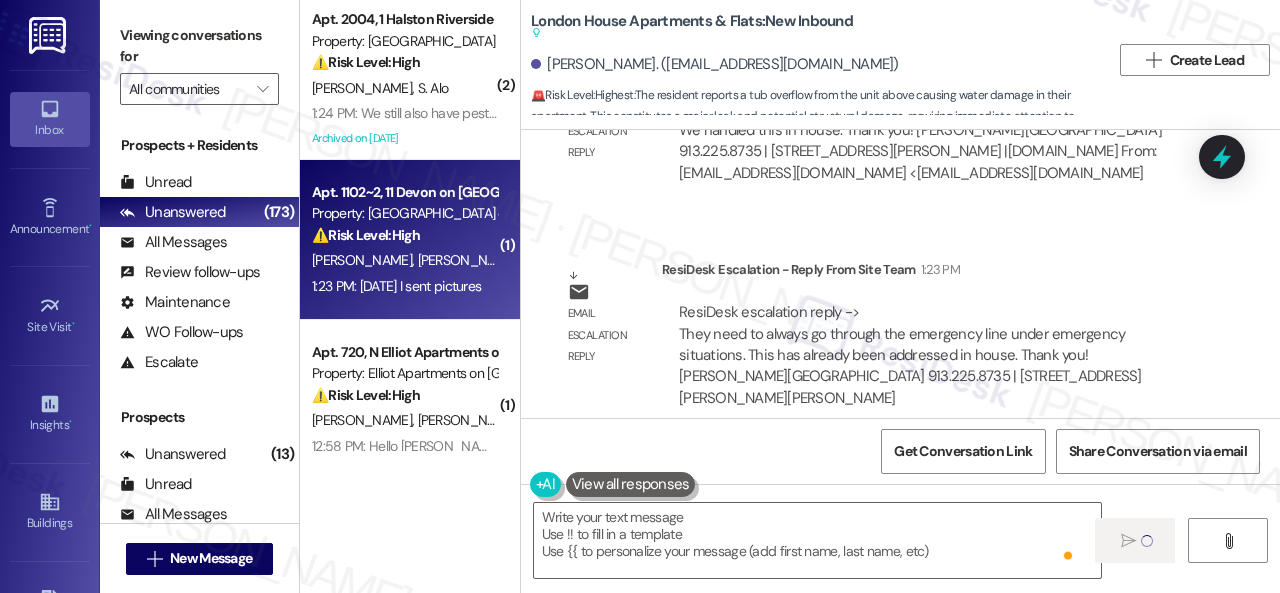 scroll, scrollTop: 0, scrollLeft: 0, axis: both 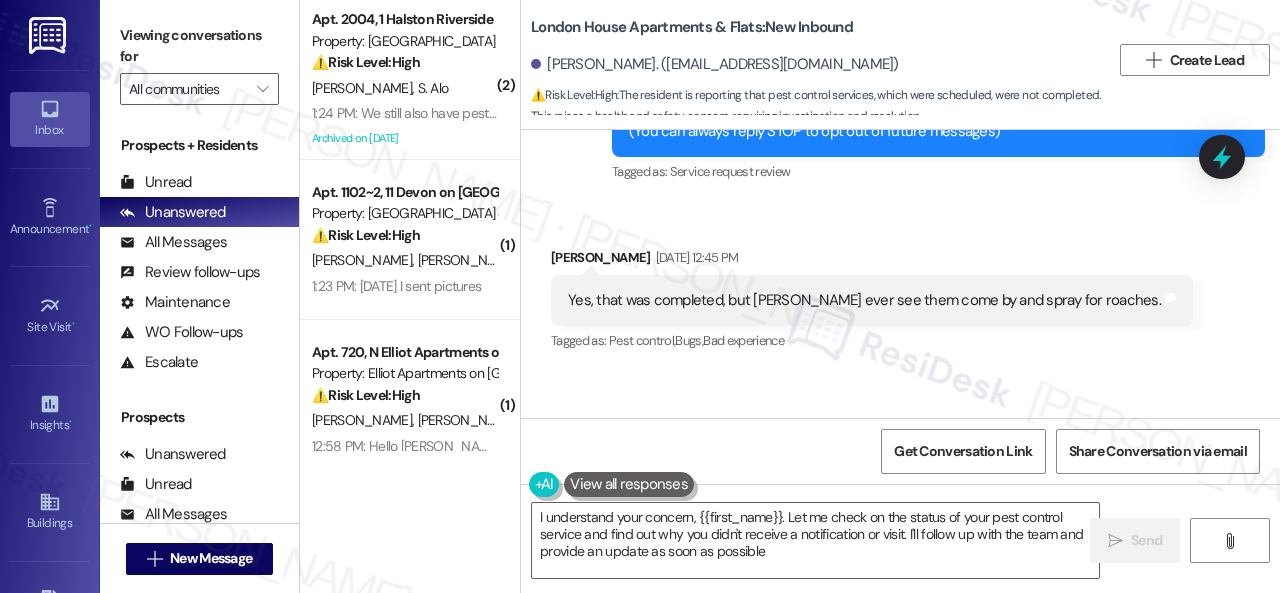 type on "I understand your concern, {{first_name}}. Let me check on the status of your pest control service and find out why you didn't receive a notification or visit. I'll follow up with the team and provide an update as soon as possible." 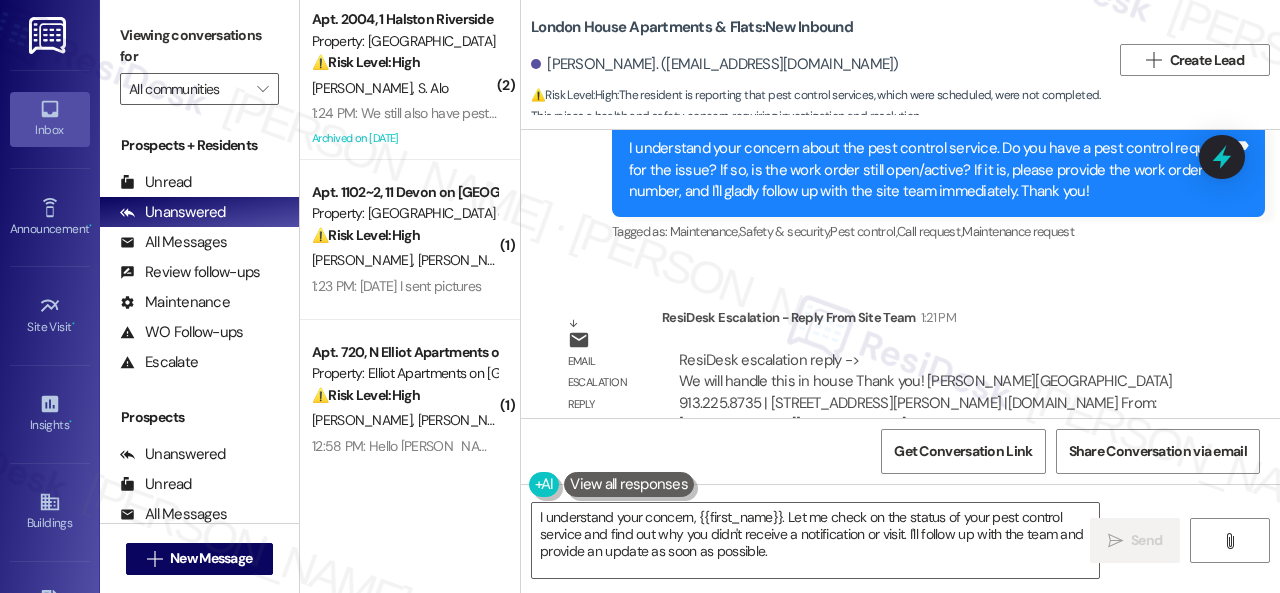scroll, scrollTop: 994, scrollLeft: 0, axis: vertical 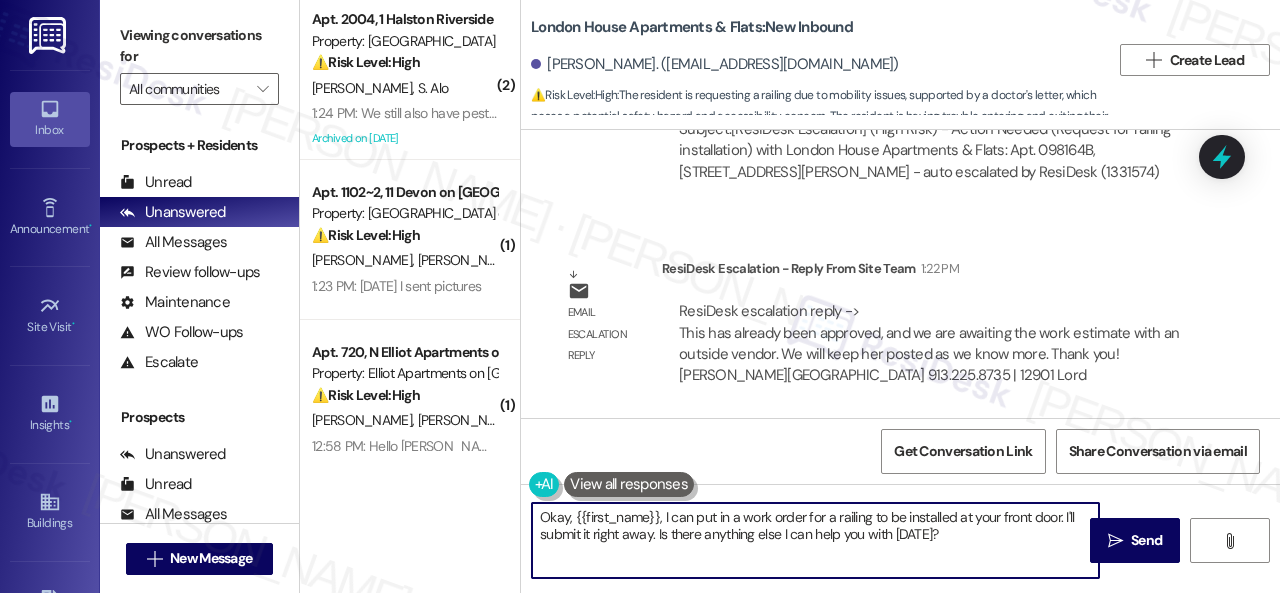 drag, startPoint x: 538, startPoint y: 520, endPoint x: 987, endPoint y: 632, distance: 462.75803 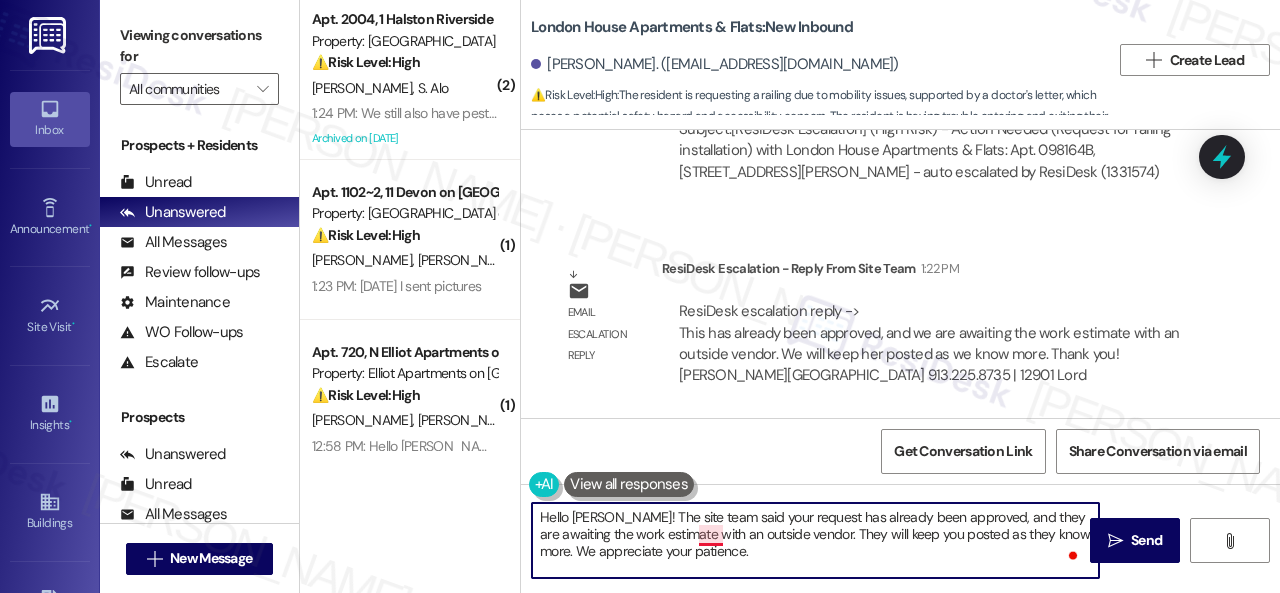 click on "Hello [PERSON_NAME]! The site team said your request has already been approved, and they are awaiting the work estimate with an outside vendor. They will keep you posted as they know more. We appreciate your patience." at bounding box center (815, 540) 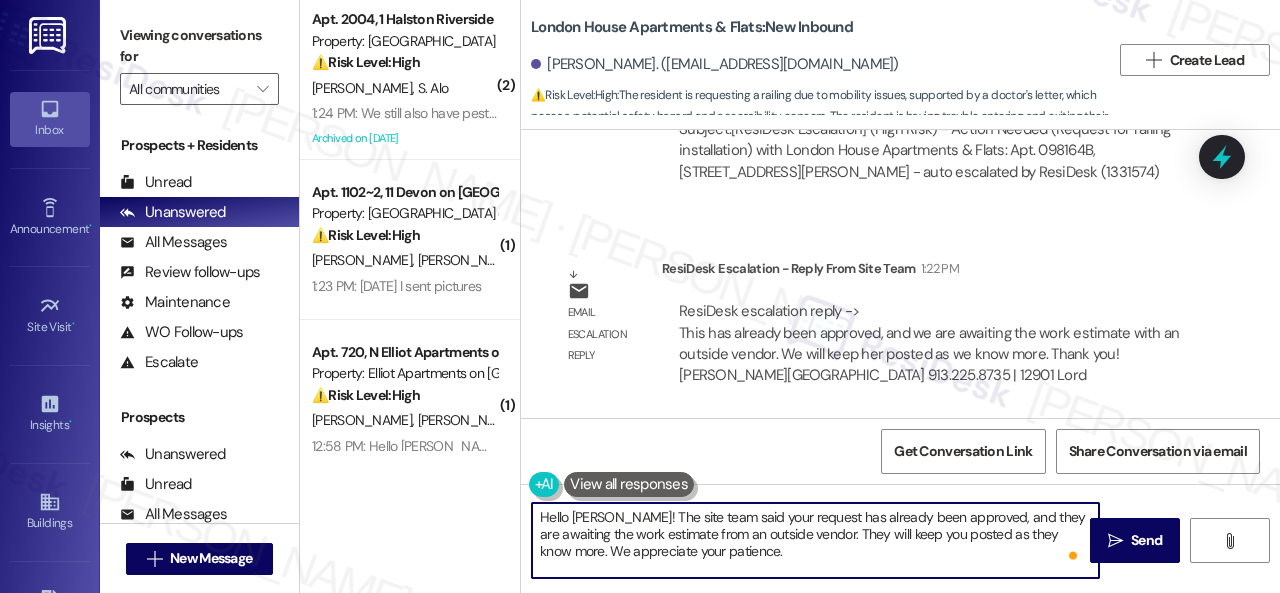 click on "Hello [PERSON_NAME]! The site team said your request has already been approved, and they are awaiting the work estimate from an outside vendor. They will keep you posted as they know more. We appreciate your patience." at bounding box center (815, 540) 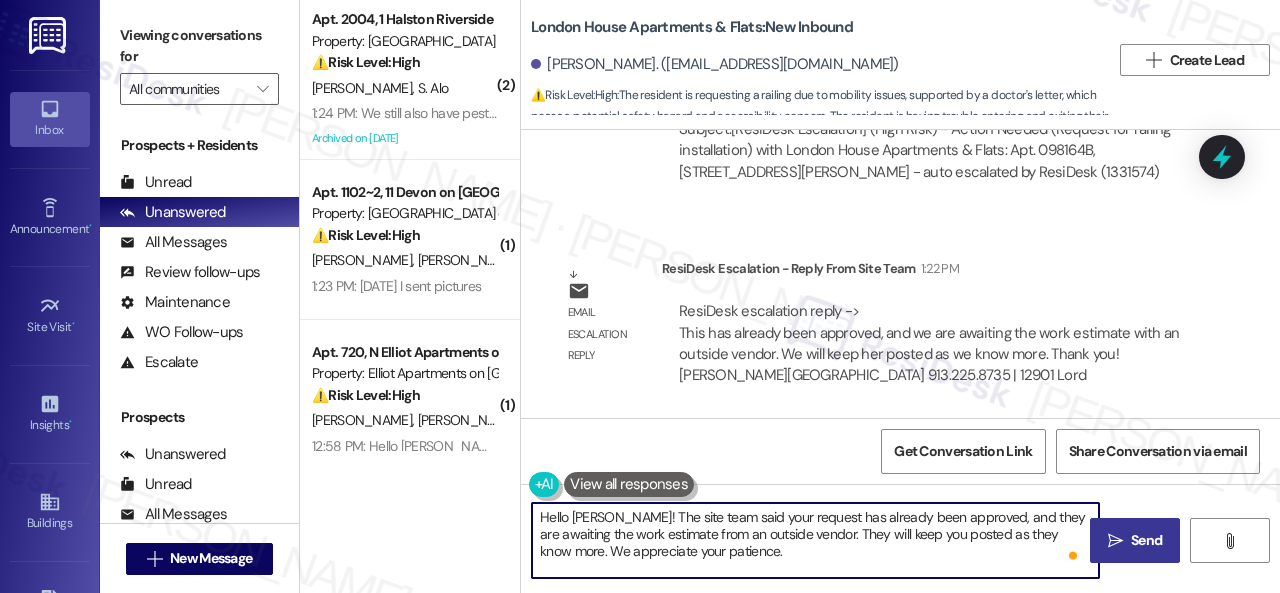 type on "Hello [PERSON_NAME]! The site team said your request has already been approved, and they are awaiting the work estimate from an outside vendor. They will keep you posted as they know more. We appreciate your patience." 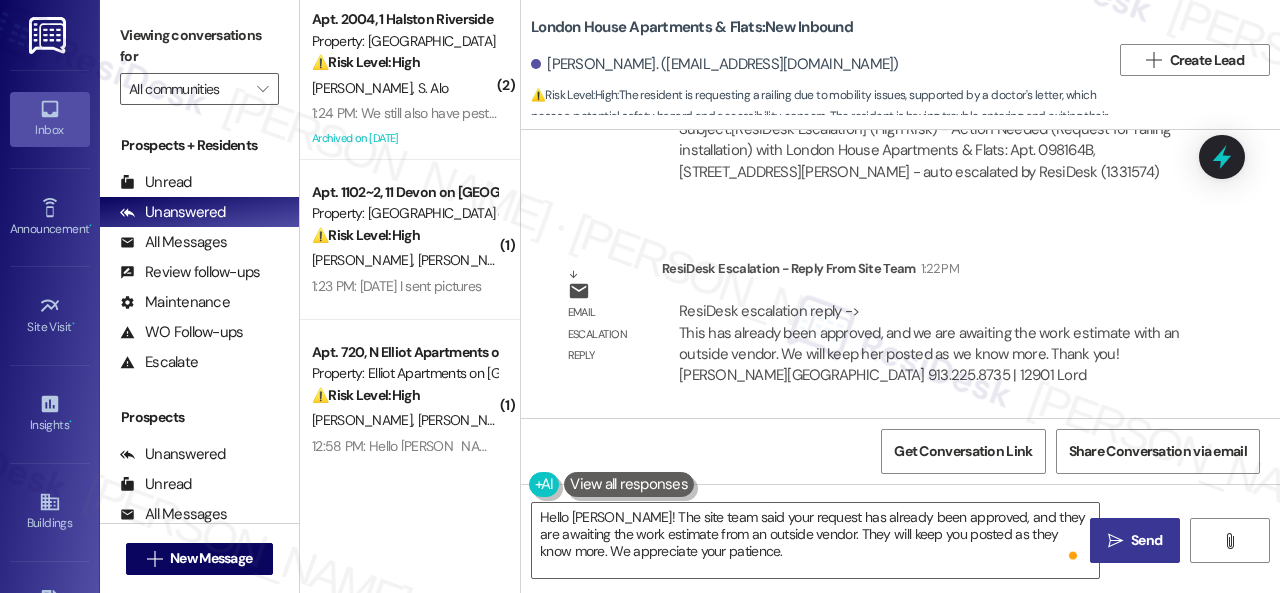 click on "" at bounding box center (1115, 541) 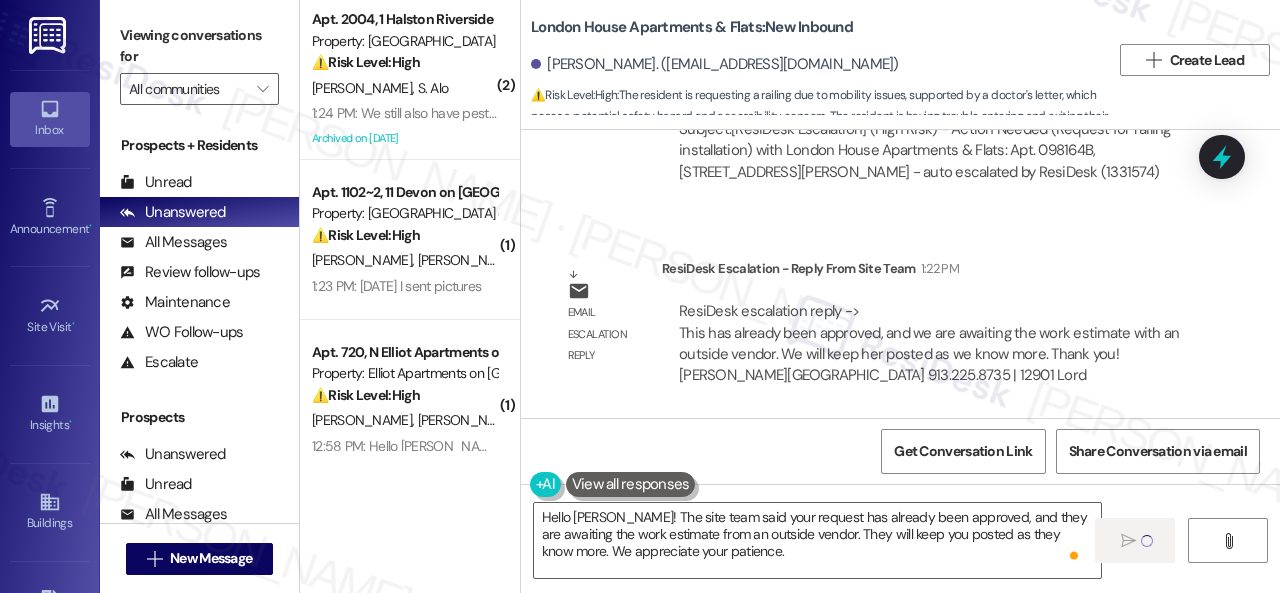 type 